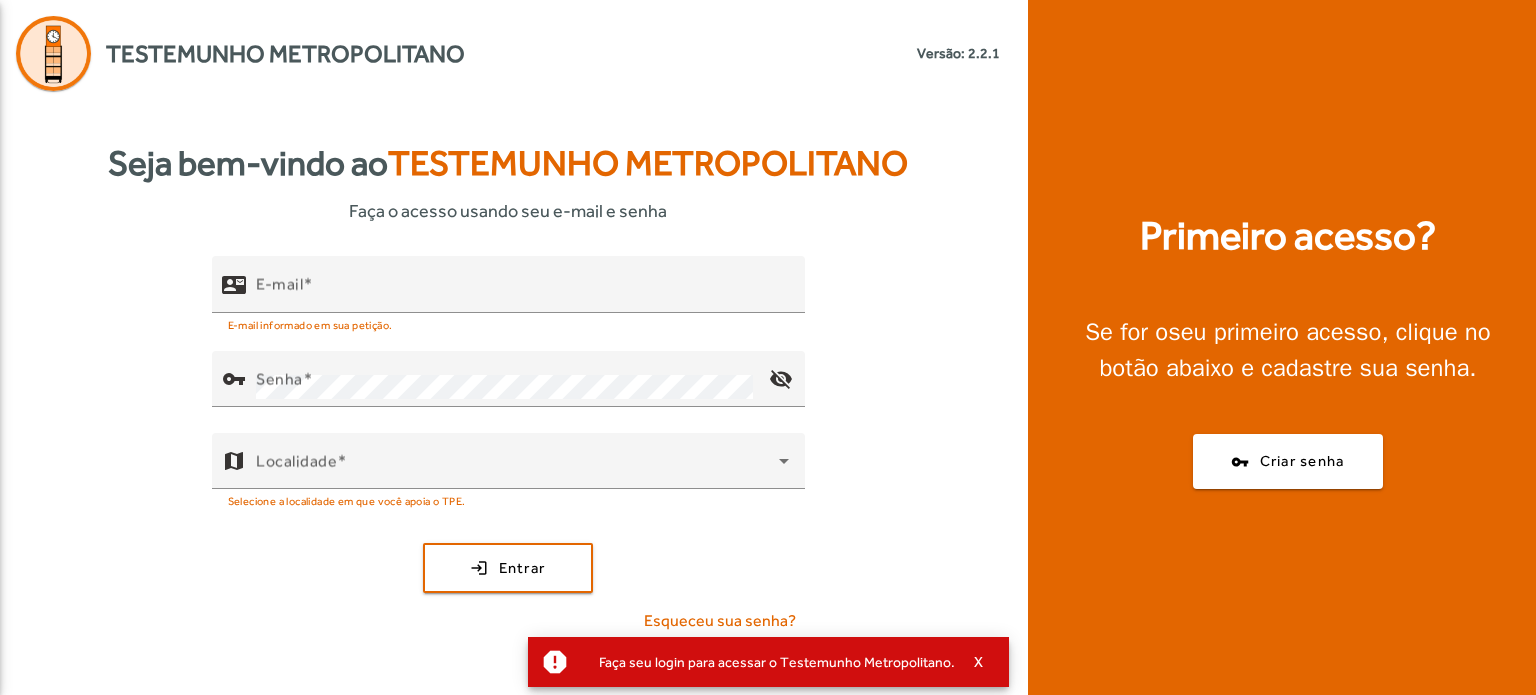 scroll, scrollTop: 0, scrollLeft: 0, axis: both 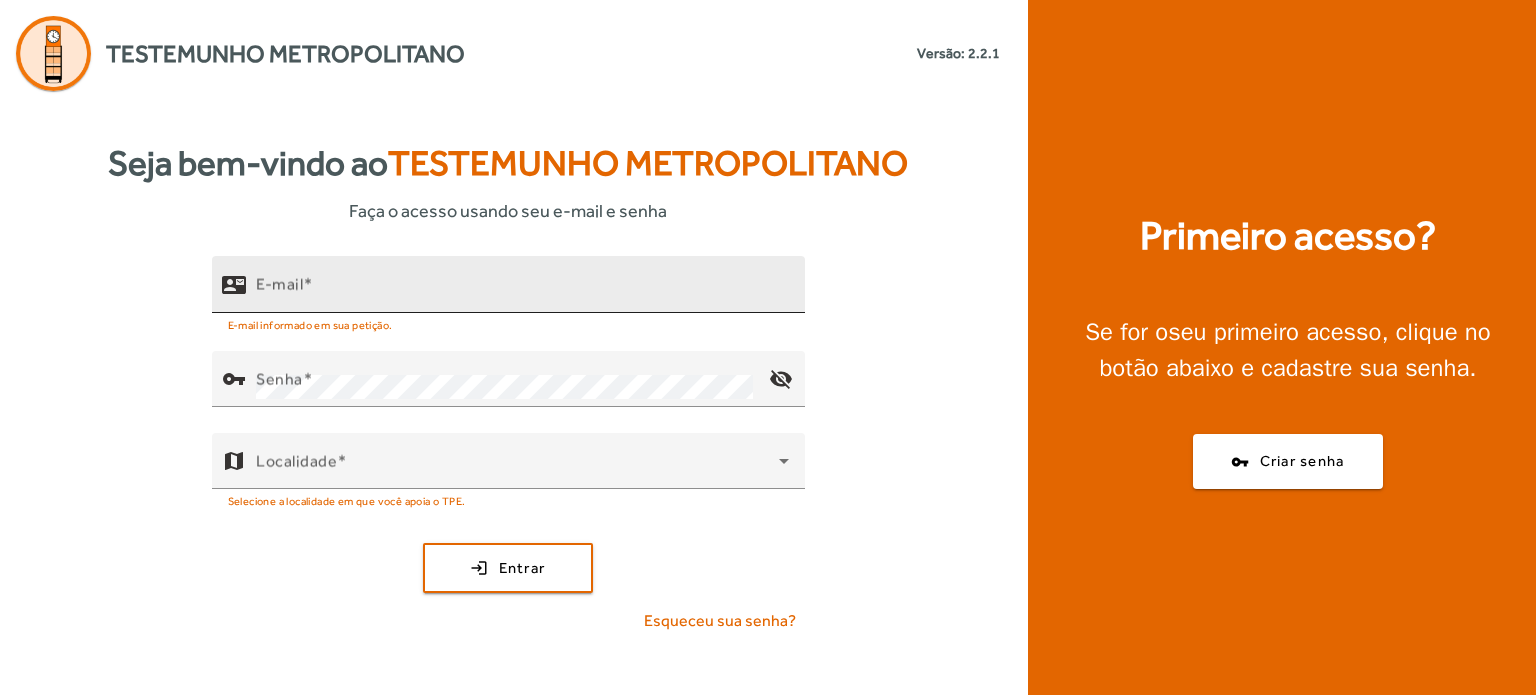 click on "E-mail" 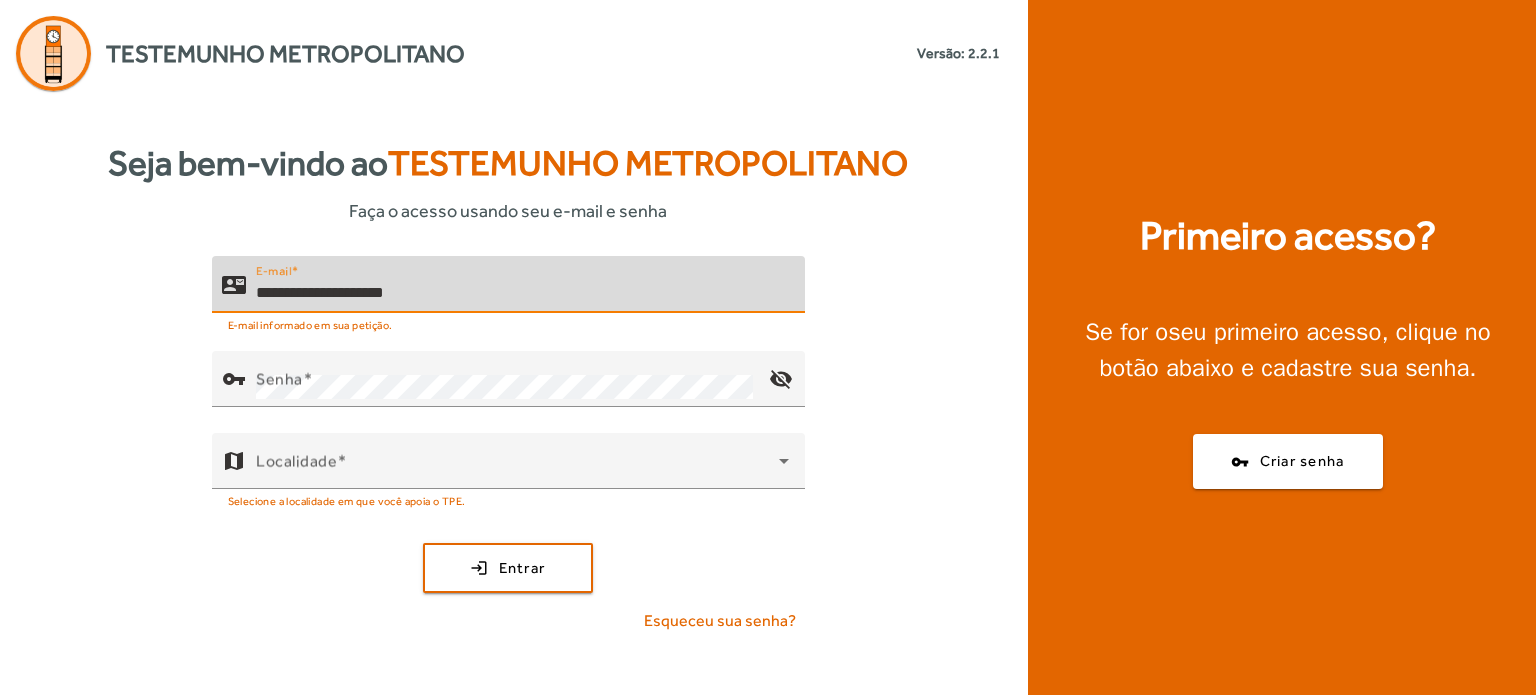 click on "**********" at bounding box center (522, 293) 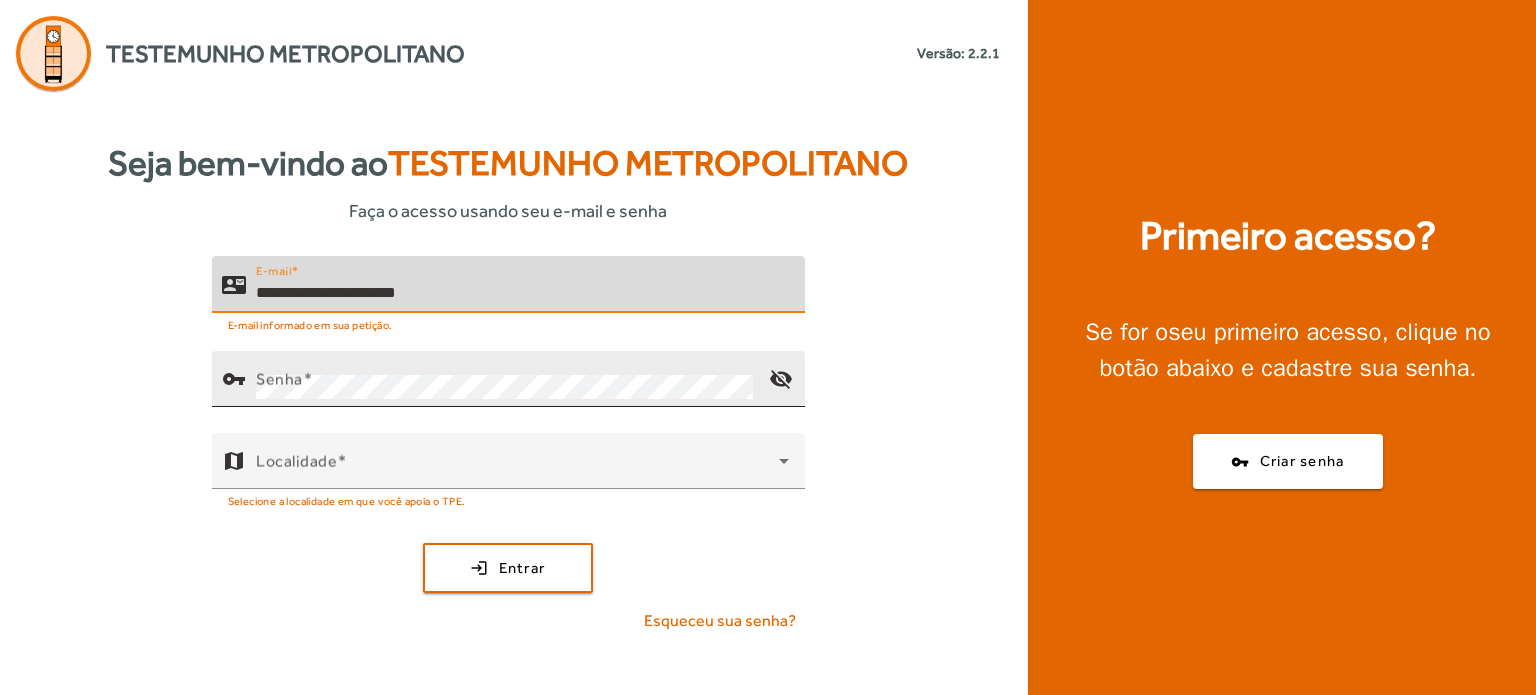 type on "**********" 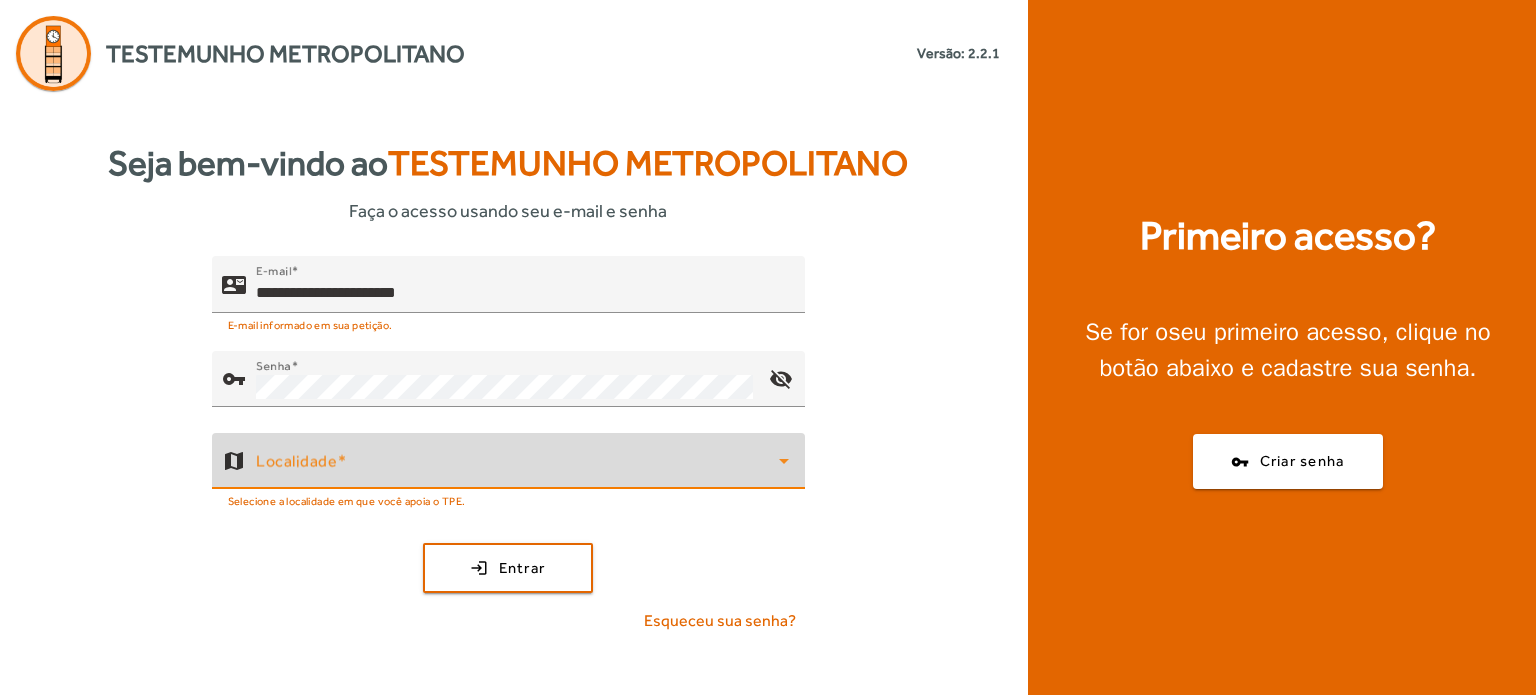 click 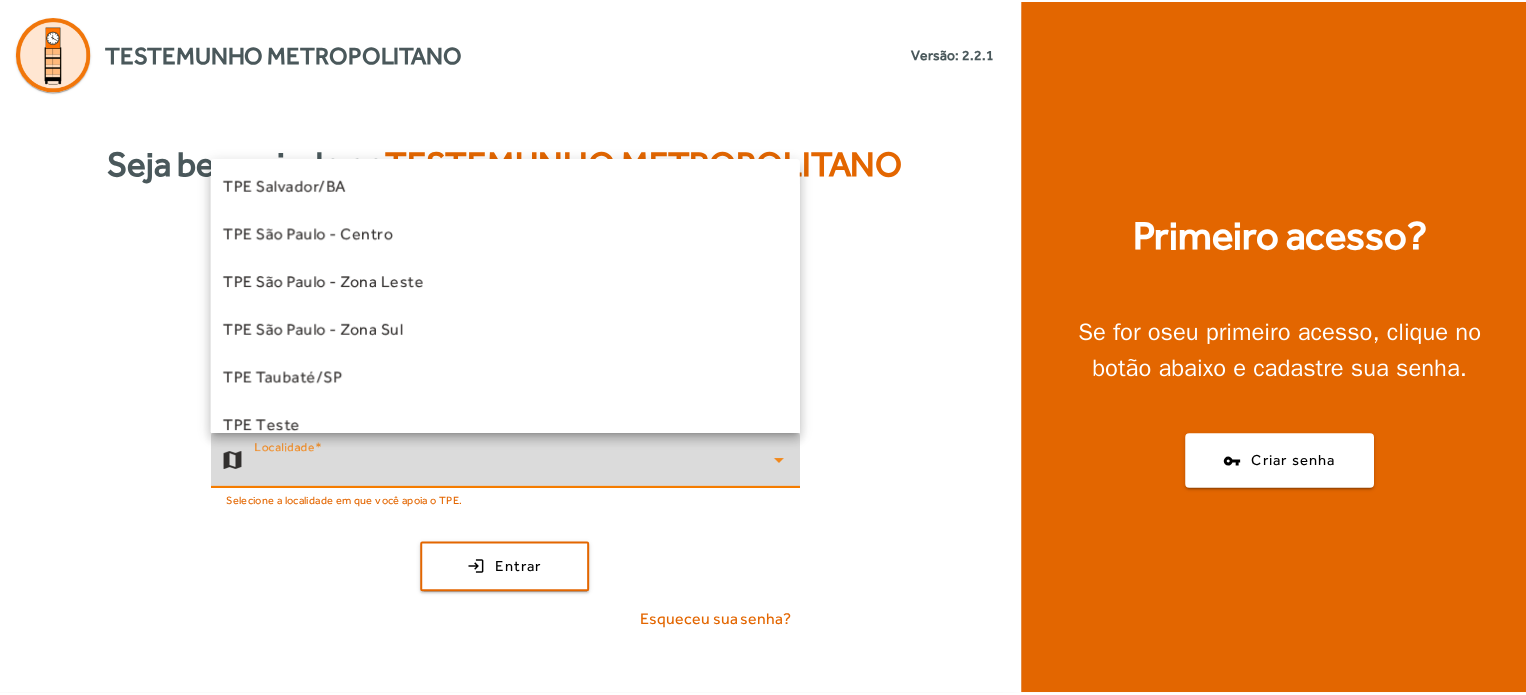 scroll, scrollTop: 486, scrollLeft: 0, axis: vertical 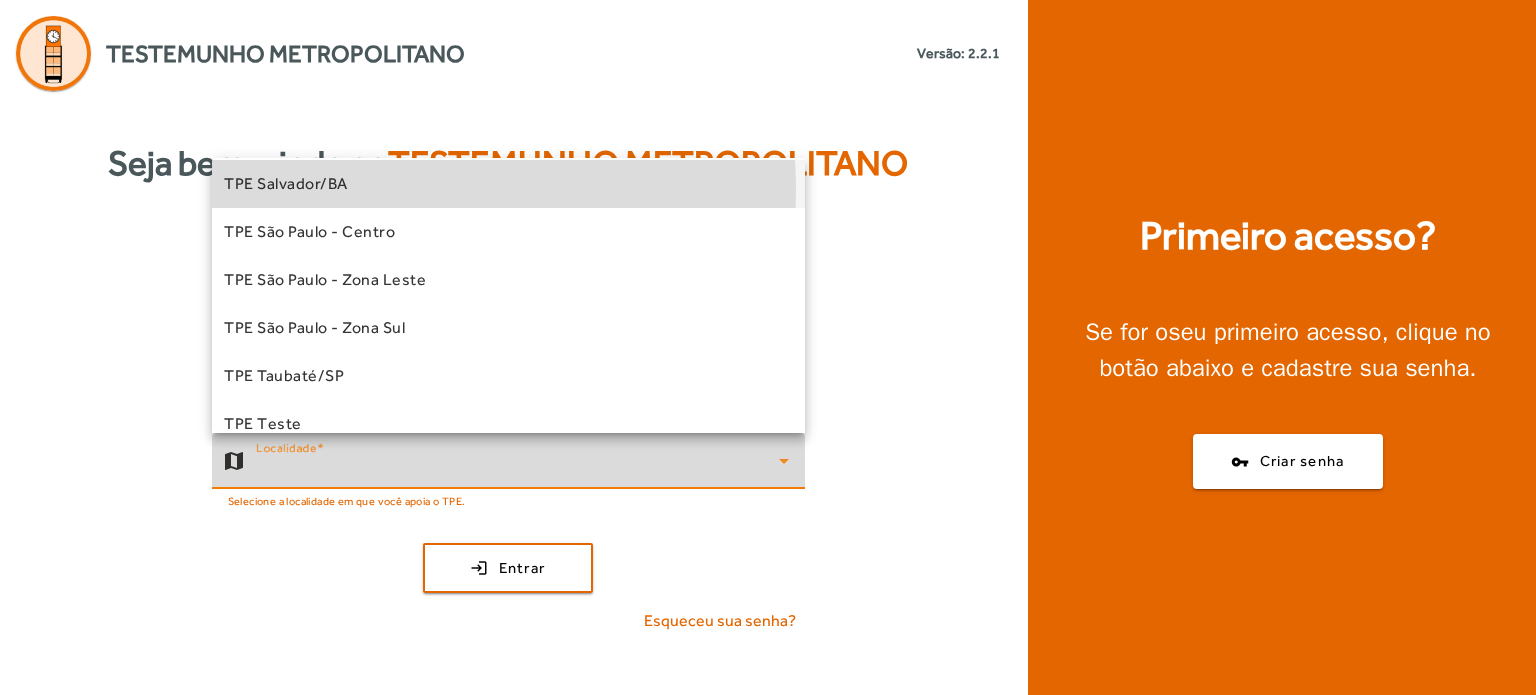 click on "TPE Salvador/BA" at bounding box center [508, 184] 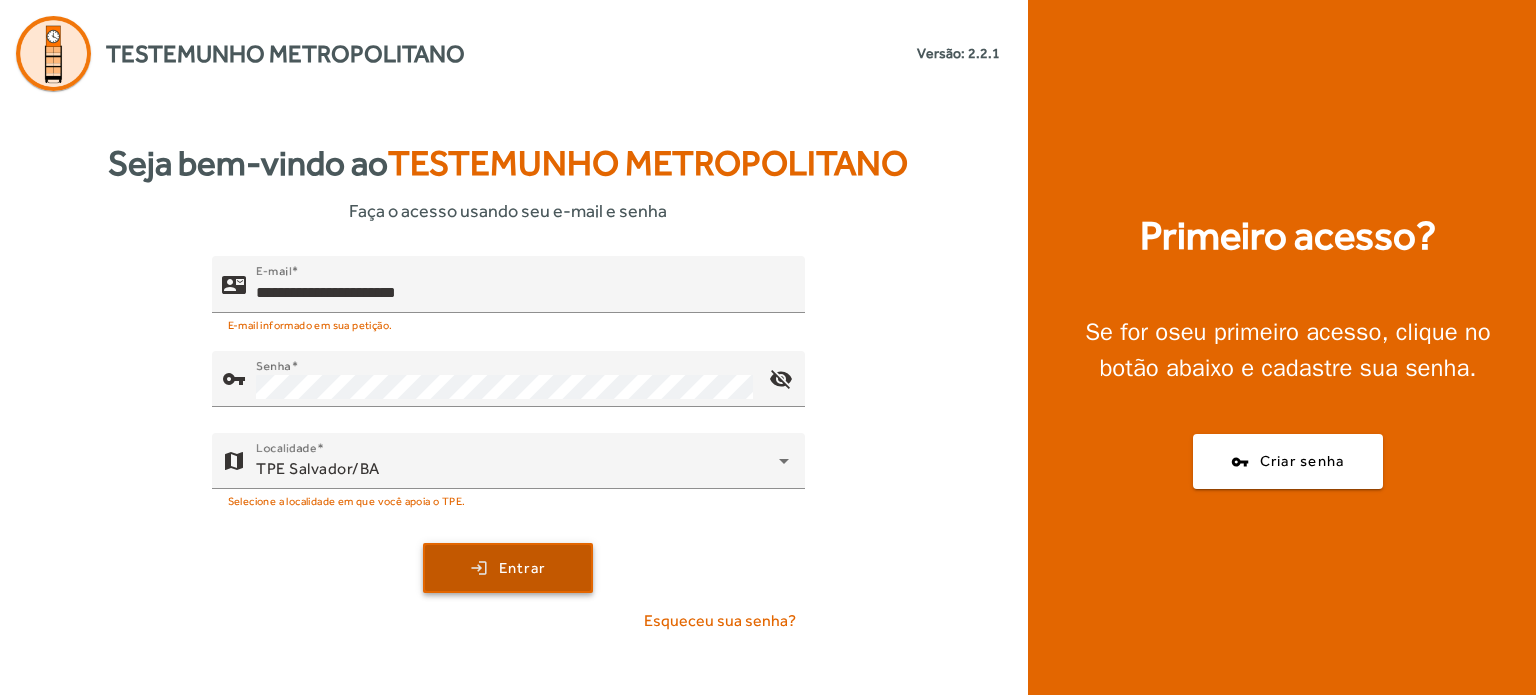 click 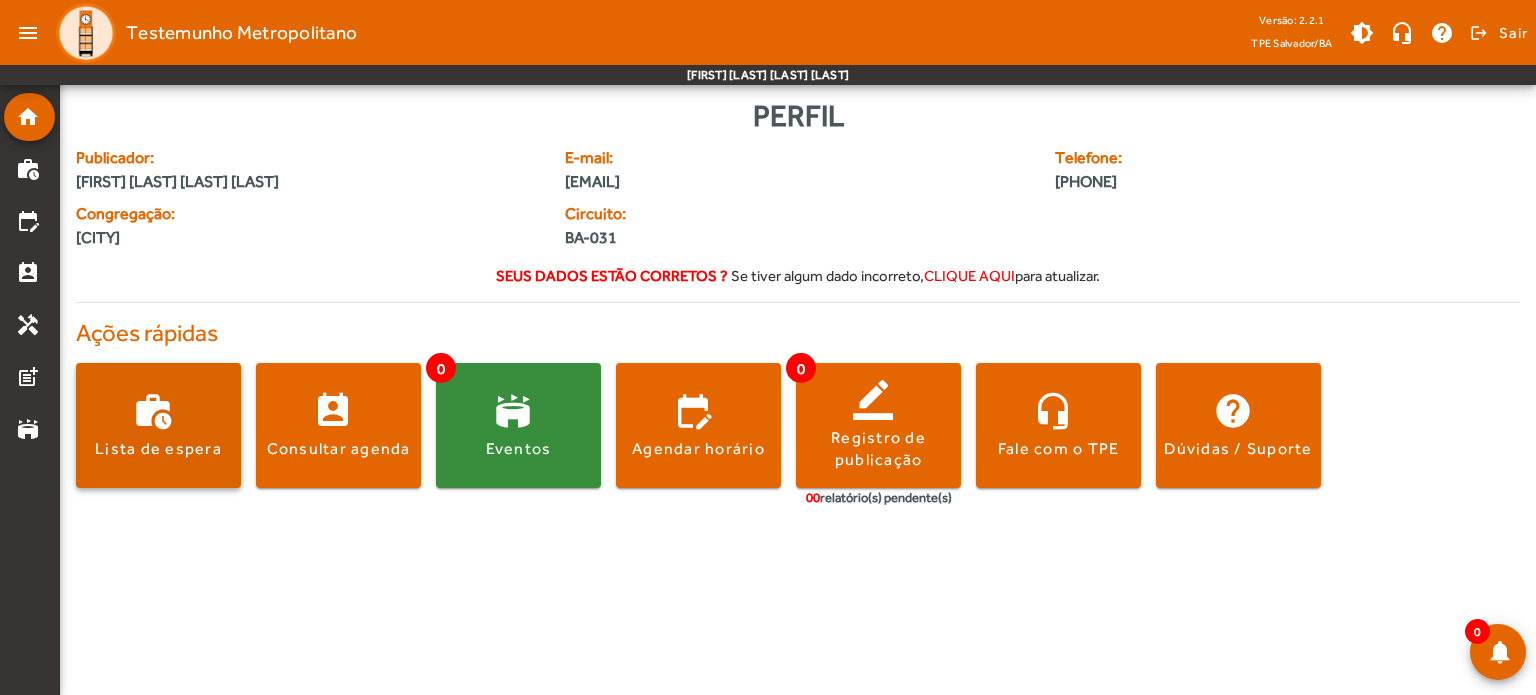 click 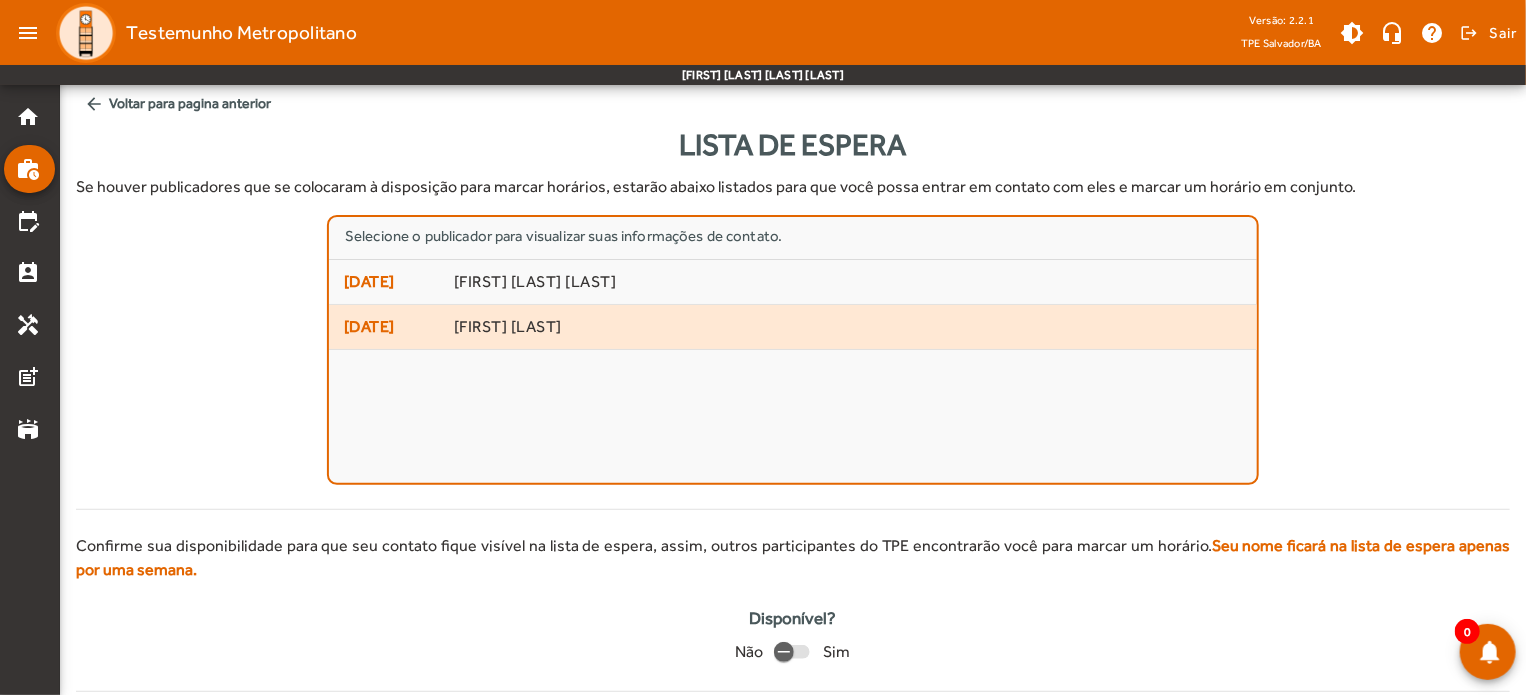click on "[DATE] [FIRST] [LAST]" 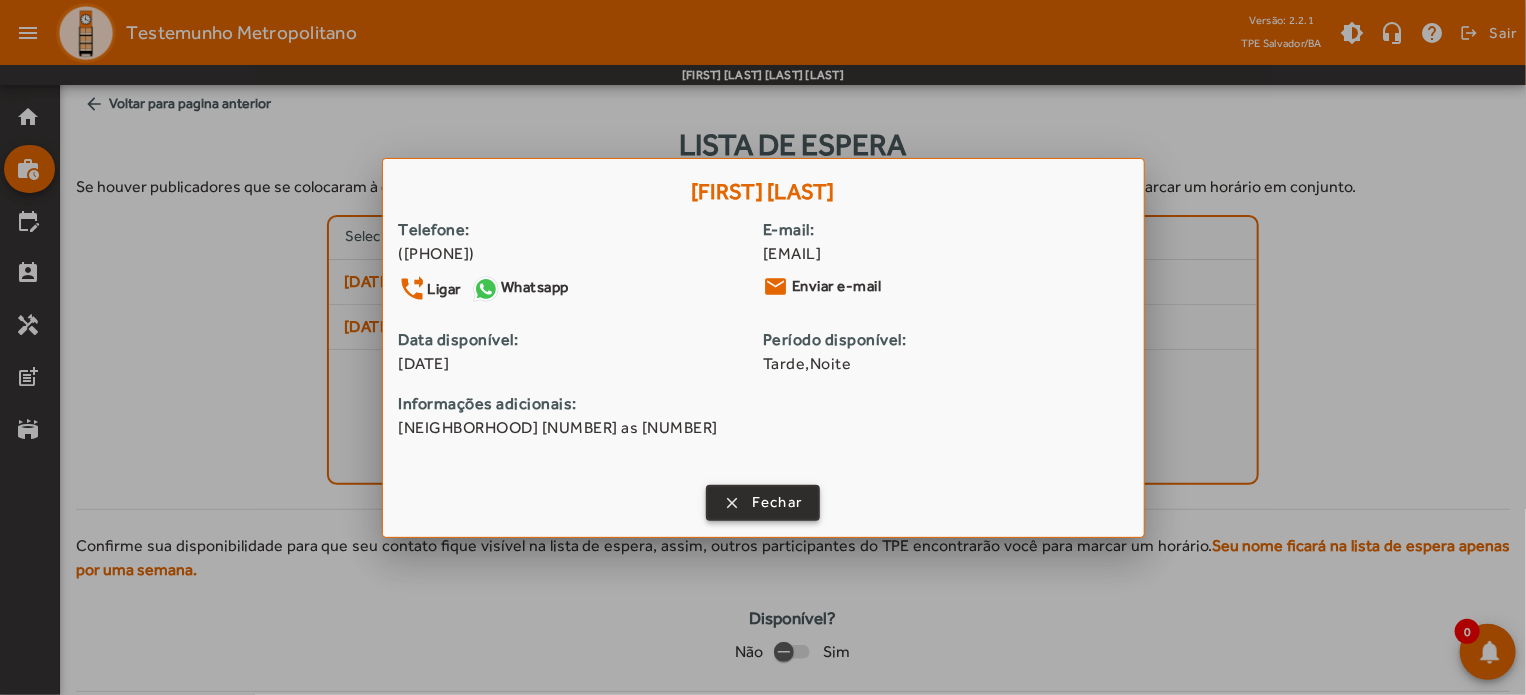 click on "Fechar" at bounding box center [777, 502] 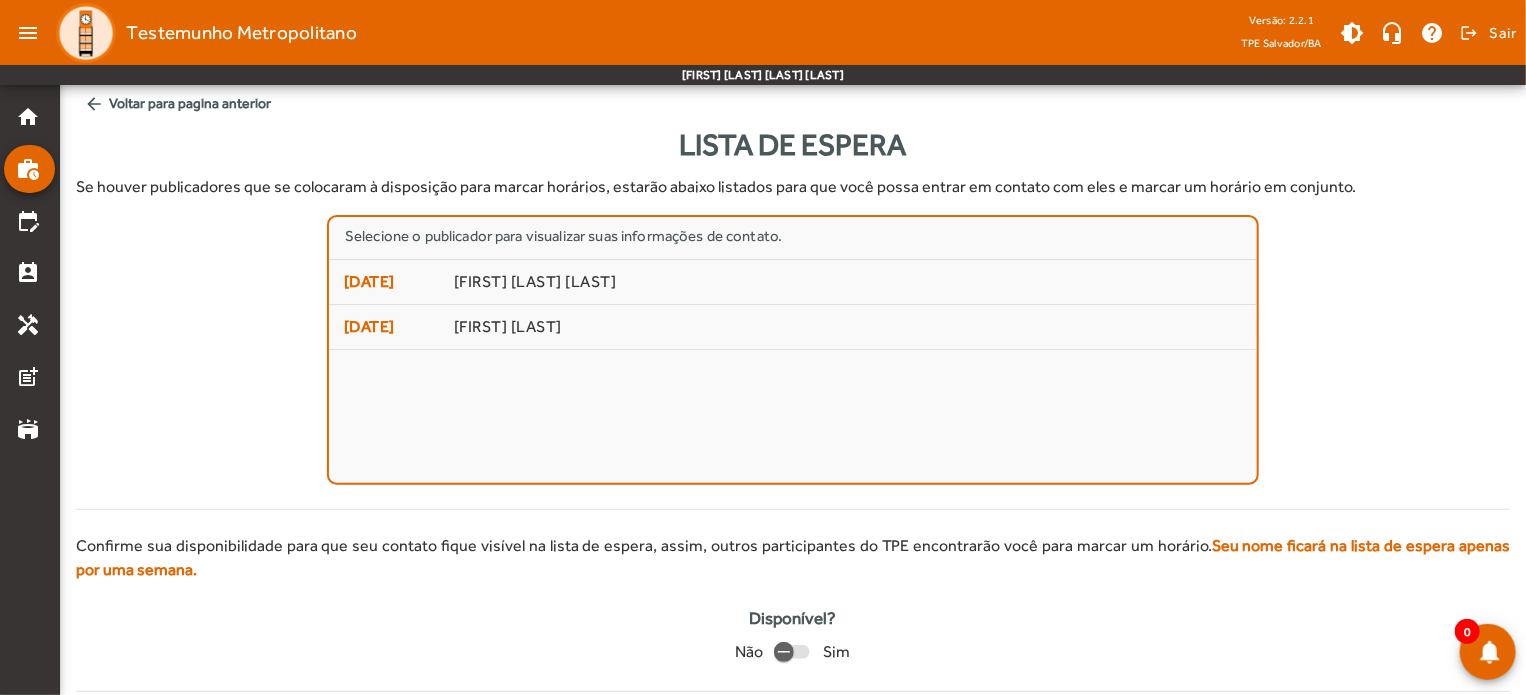 click on "arrow_back  Voltar para pagina anterior" 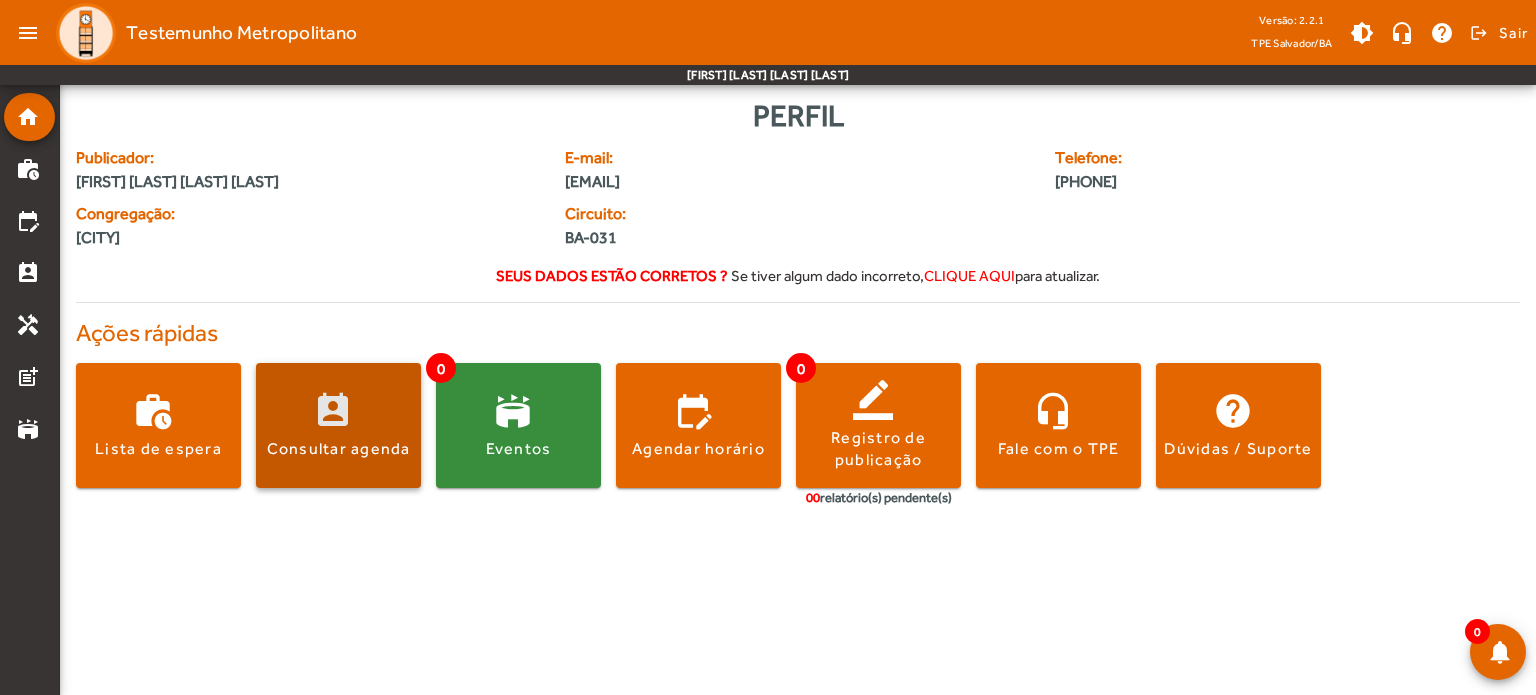 click 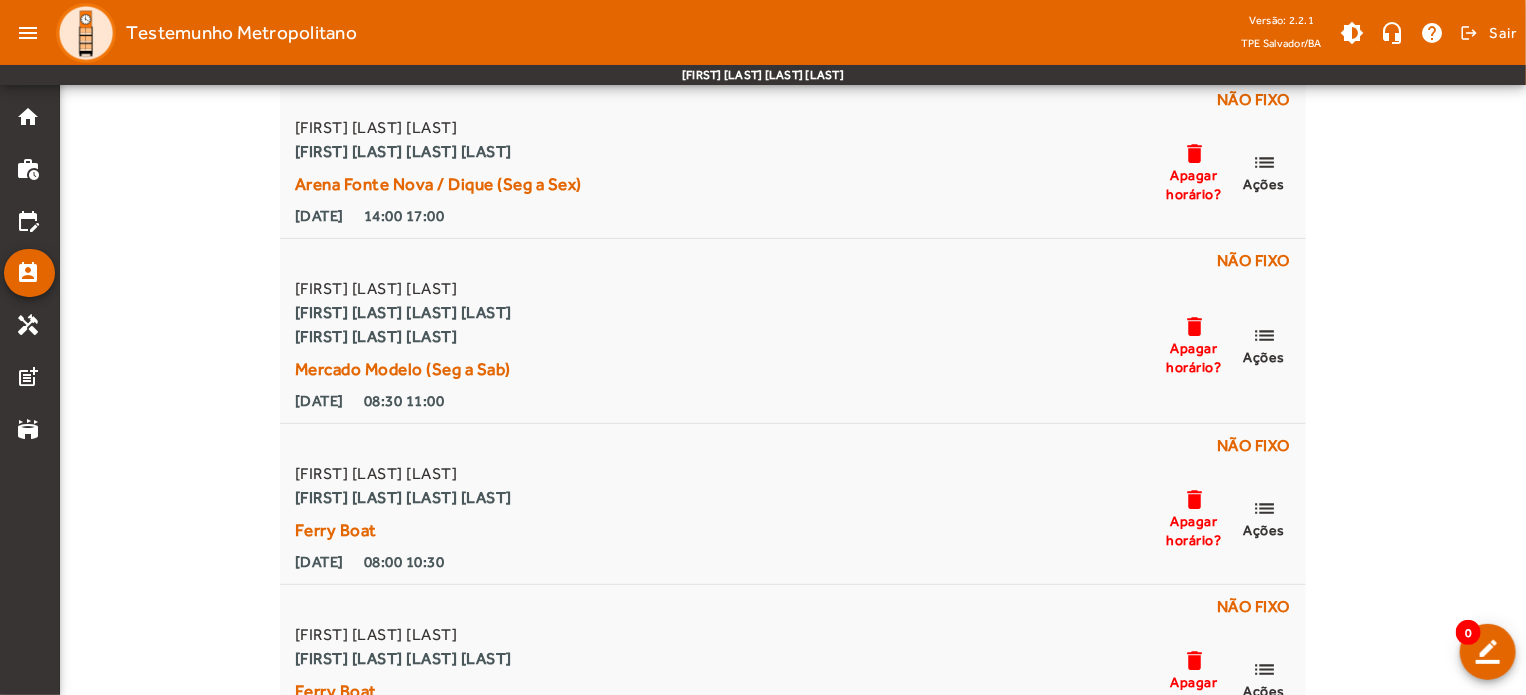 scroll, scrollTop: 376, scrollLeft: 0, axis: vertical 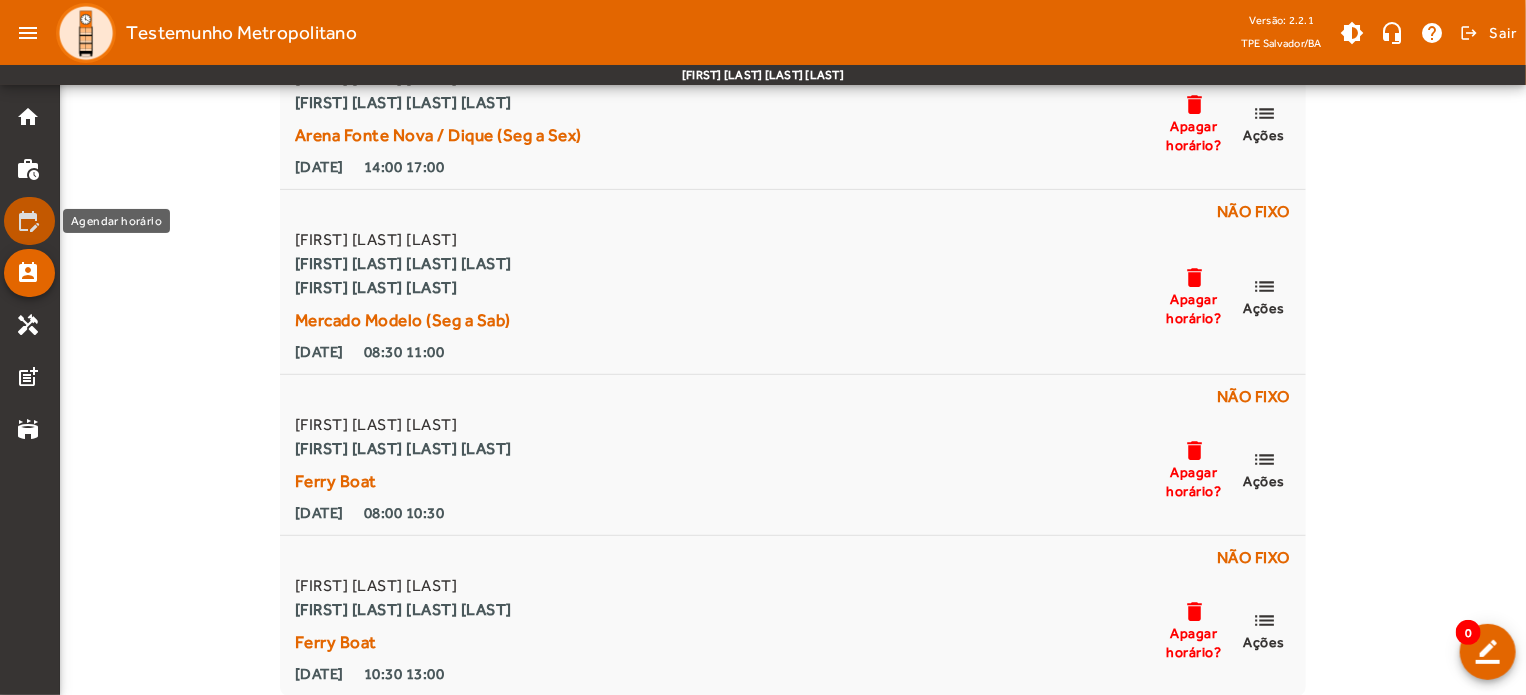 click on "edit_calendar" 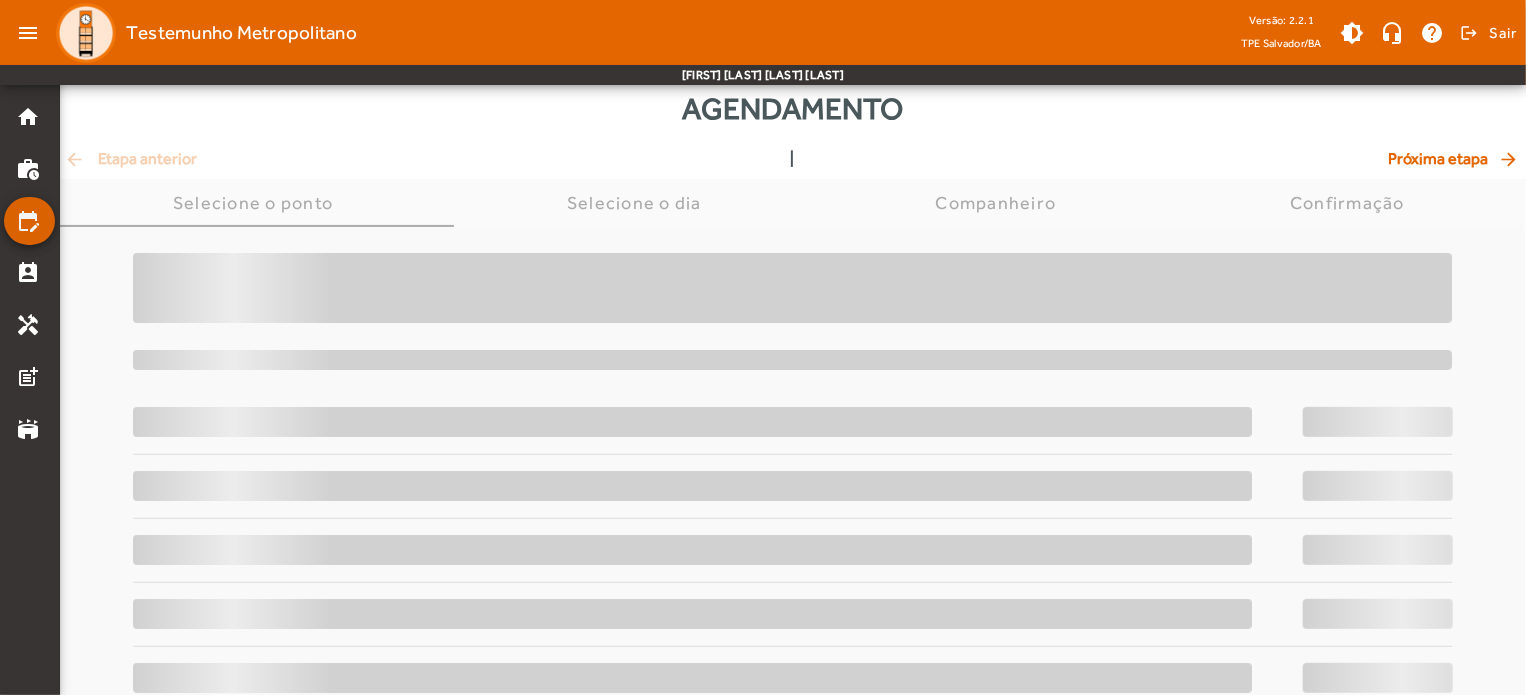 scroll, scrollTop: 0, scrollLeft: 0, axis: both 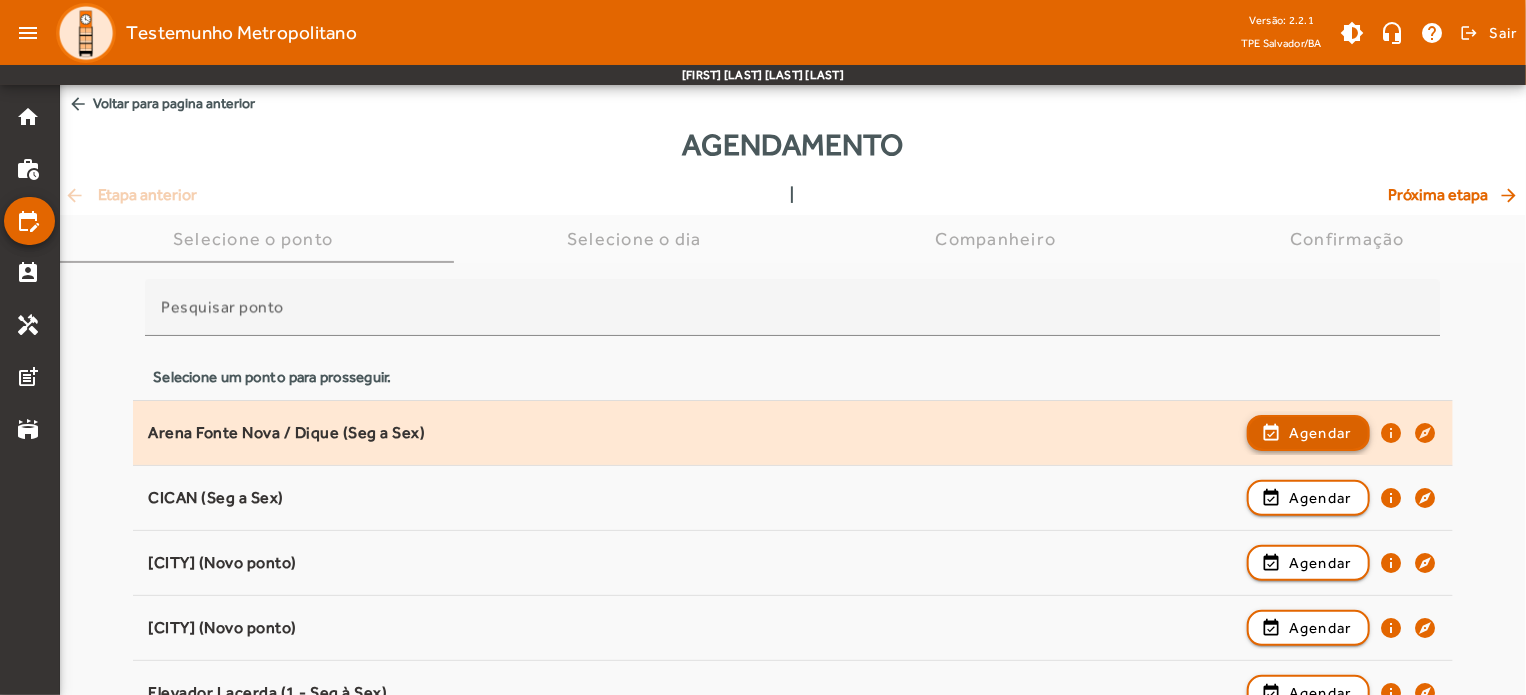 click on "event_available   Agendar" at bounding box center (1308, 498) 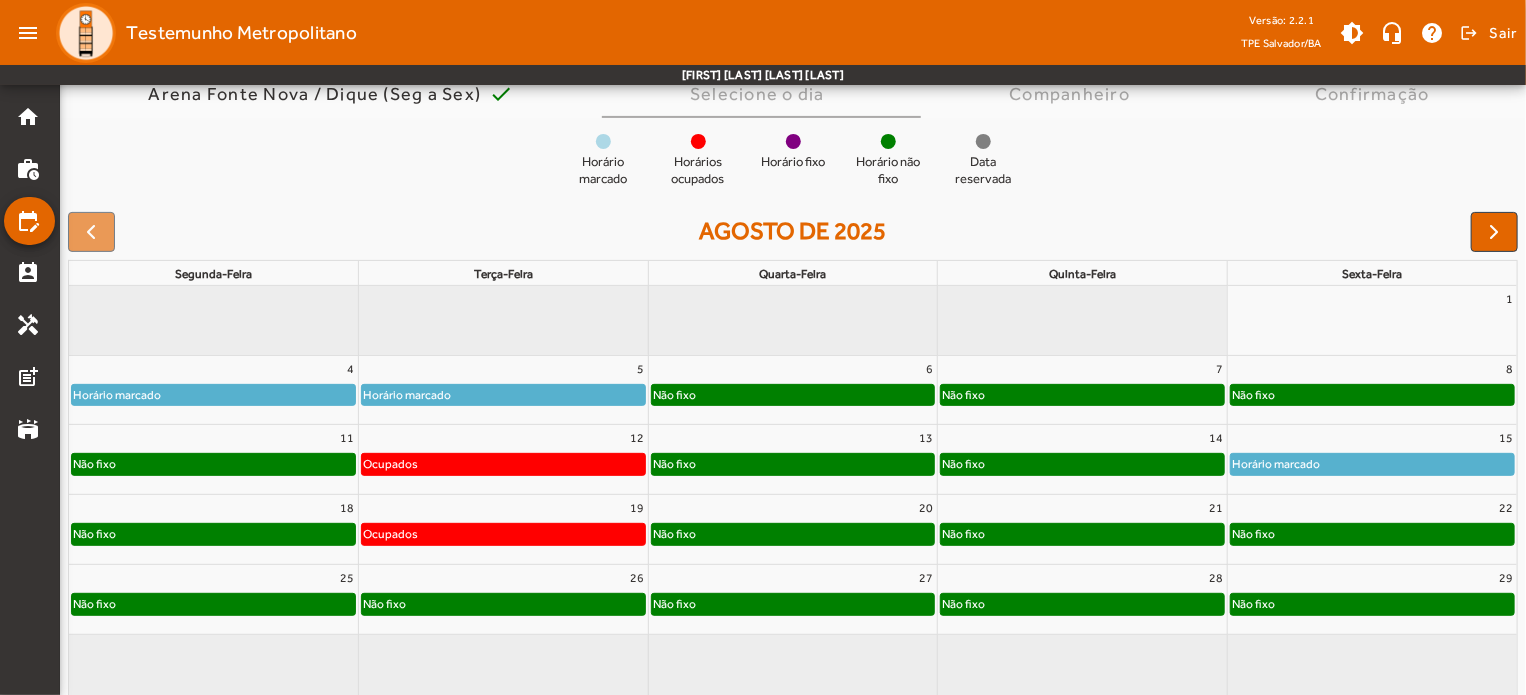 scroll, scrollTop: 190, scrollLeft: 0, axis: vertical 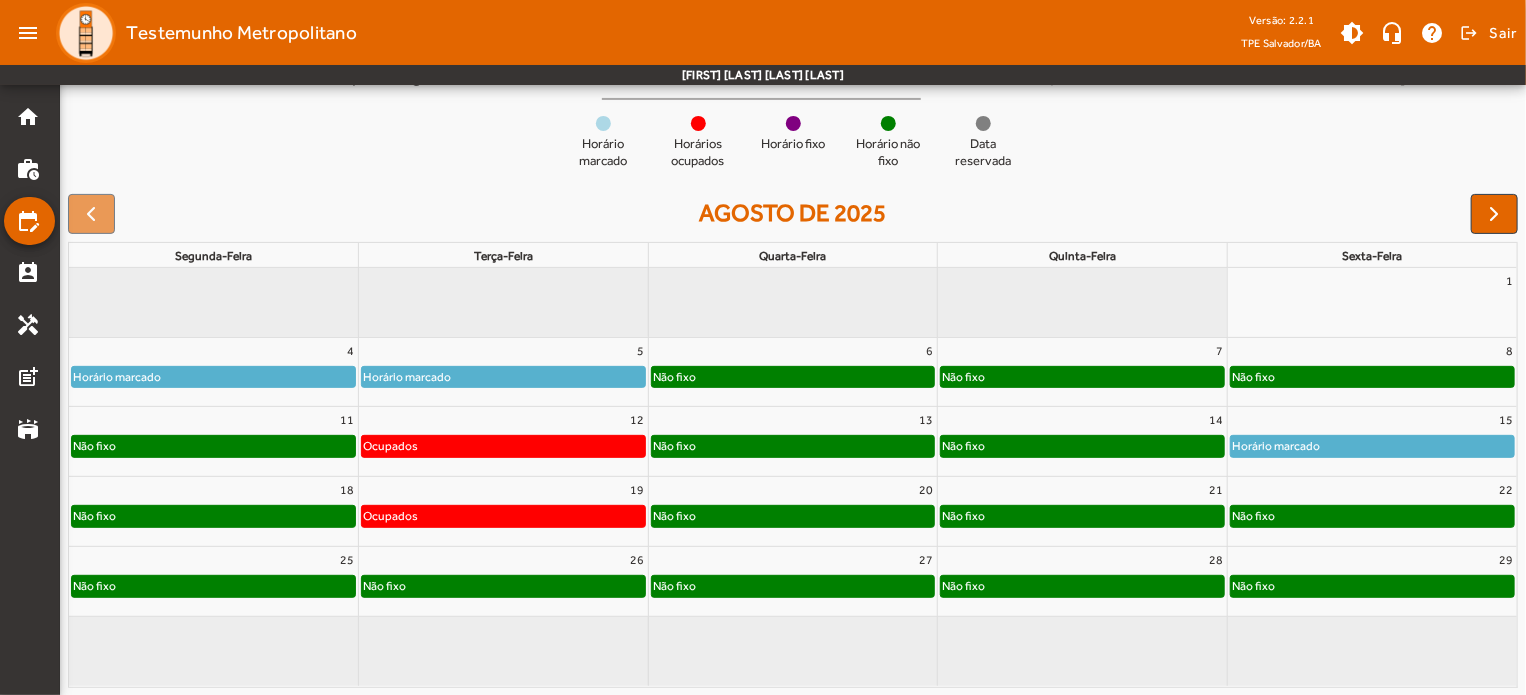 click on "Não fixo" 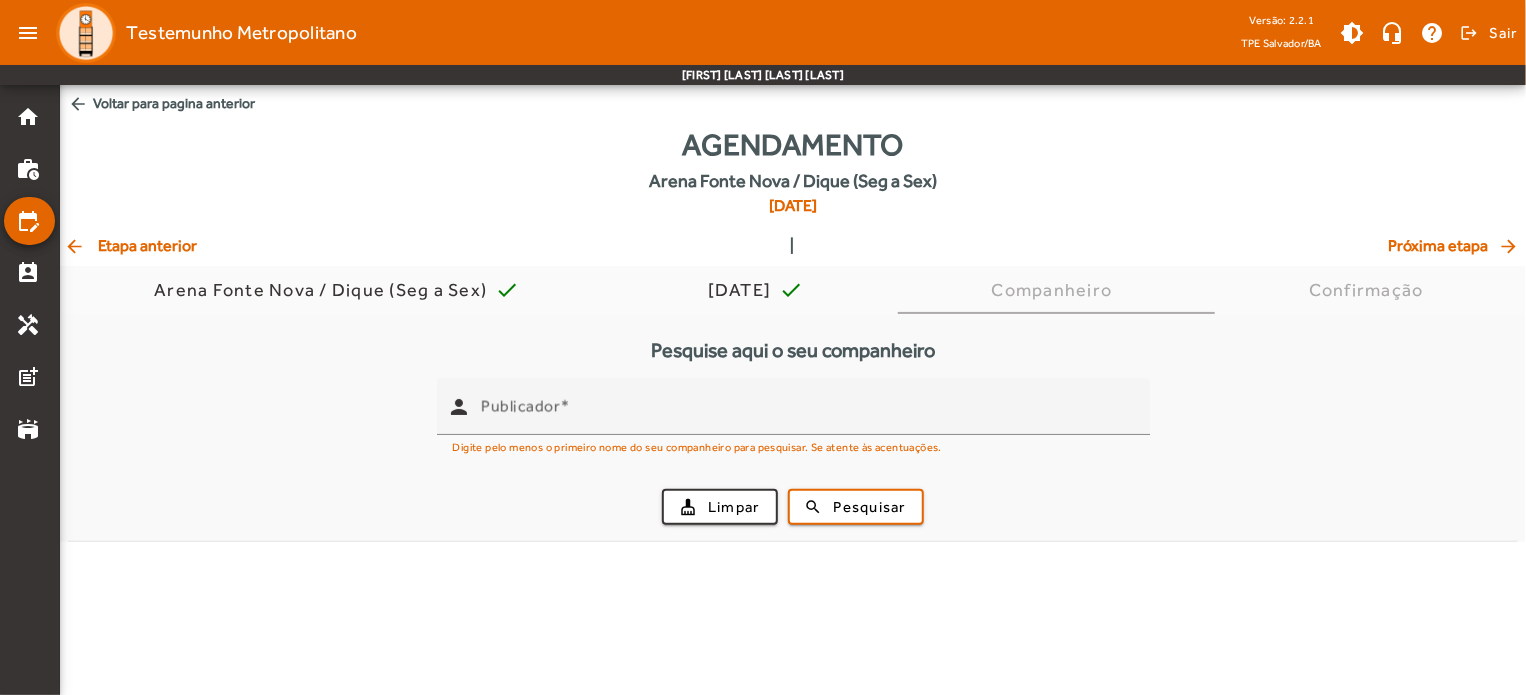 scroll, scrollTop: 0, scrollLeft: 0, axis: both 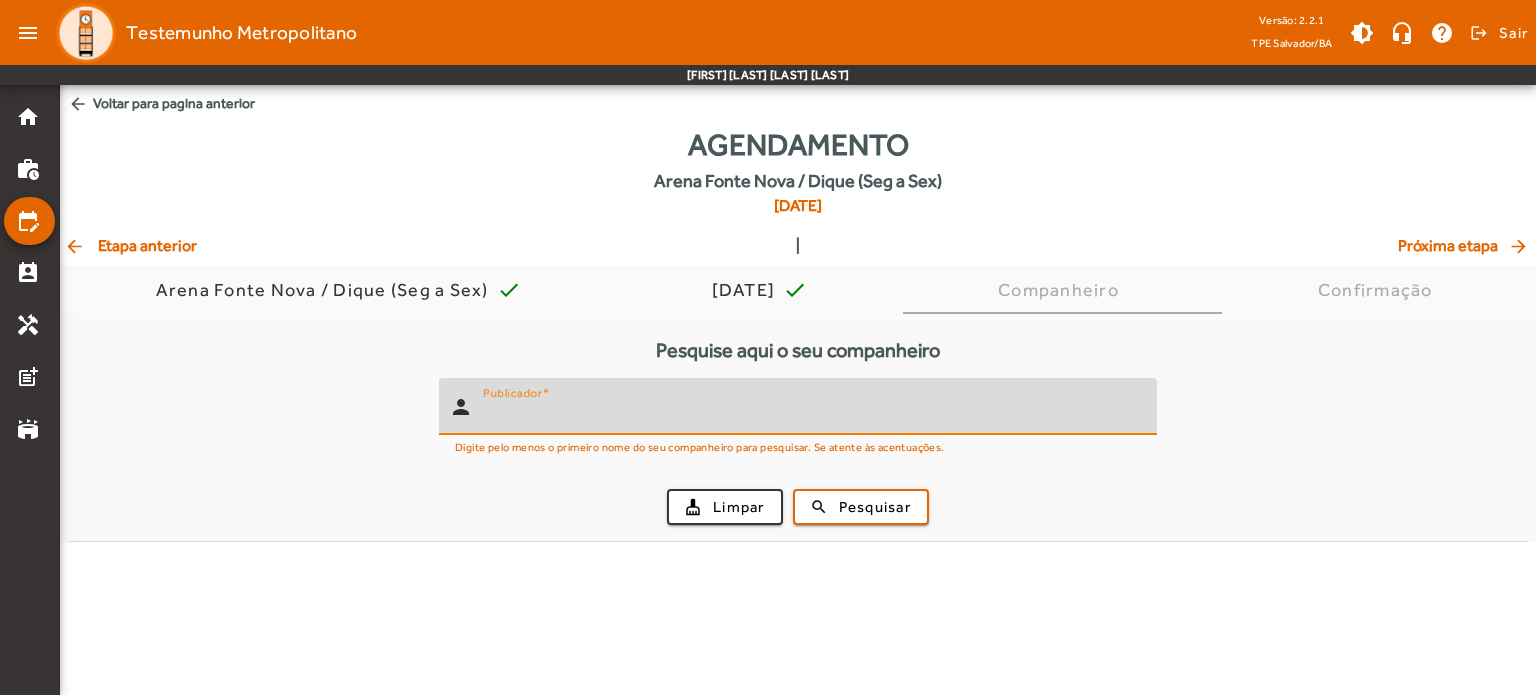 click on "Publicador" at bounding box center (812, 415) 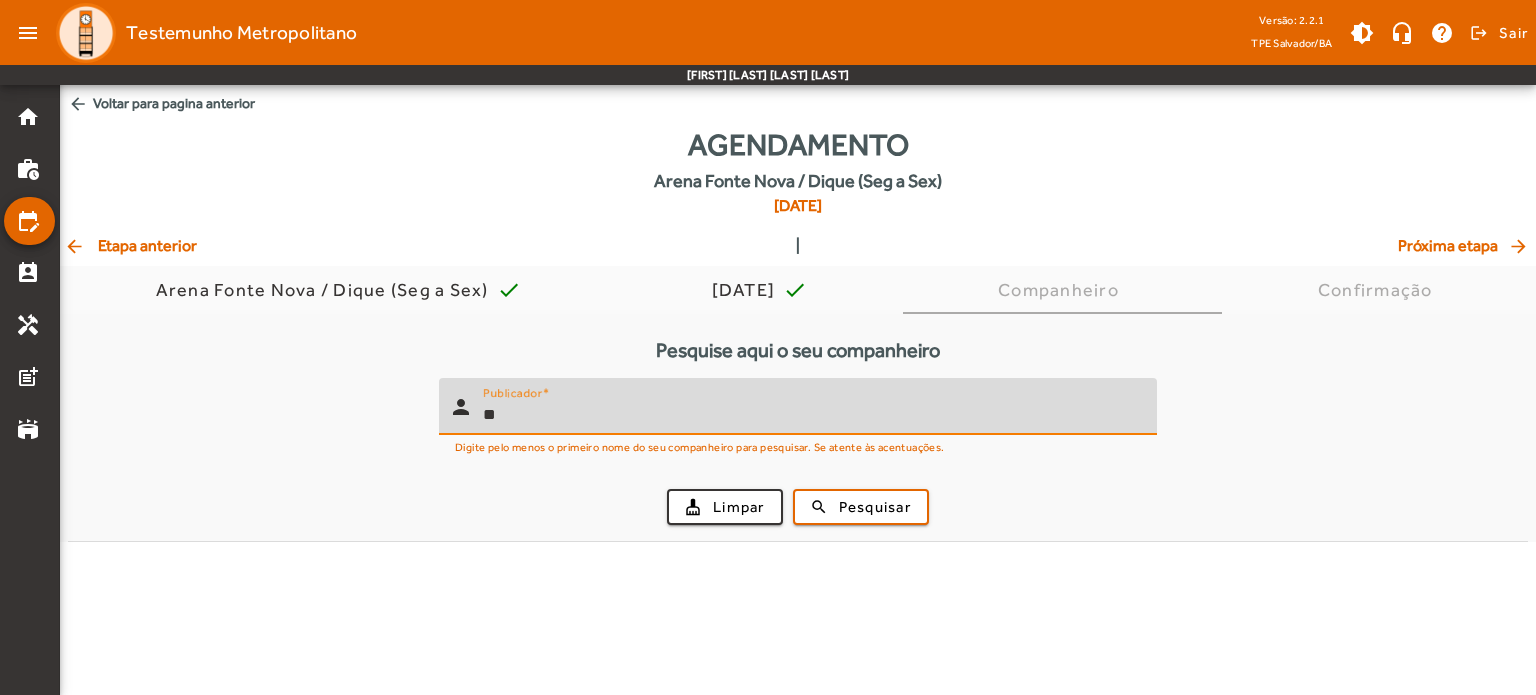 type on "*" 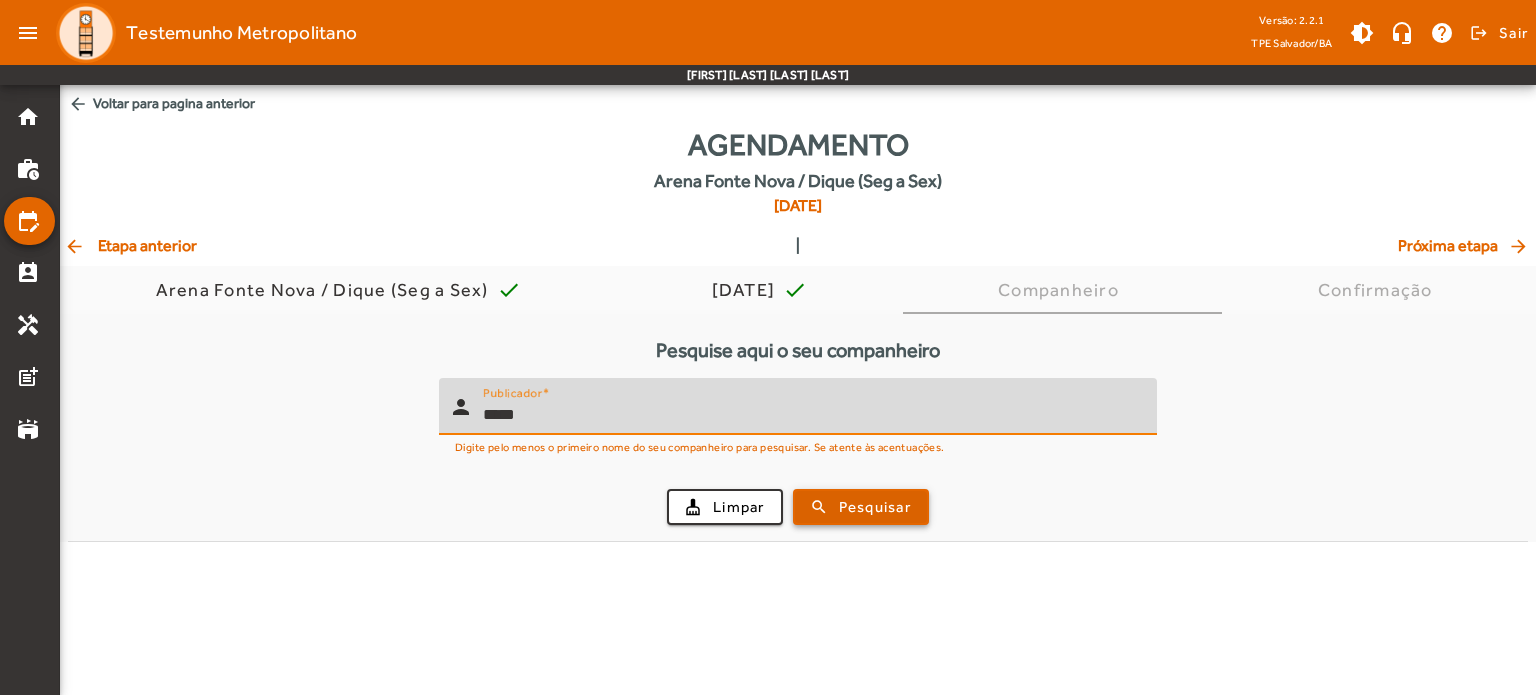 type on "*****" 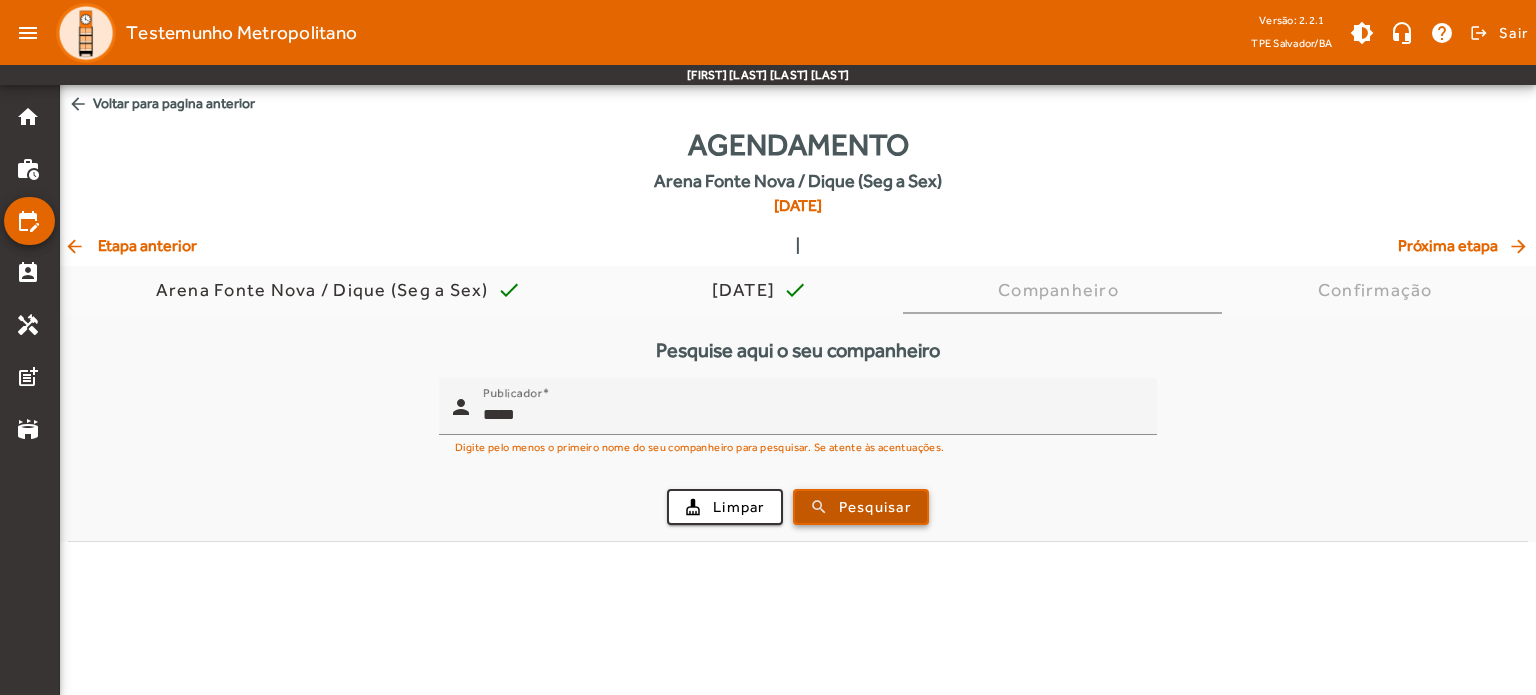 click on "Pesquisar" at bounding box center [875, 507] 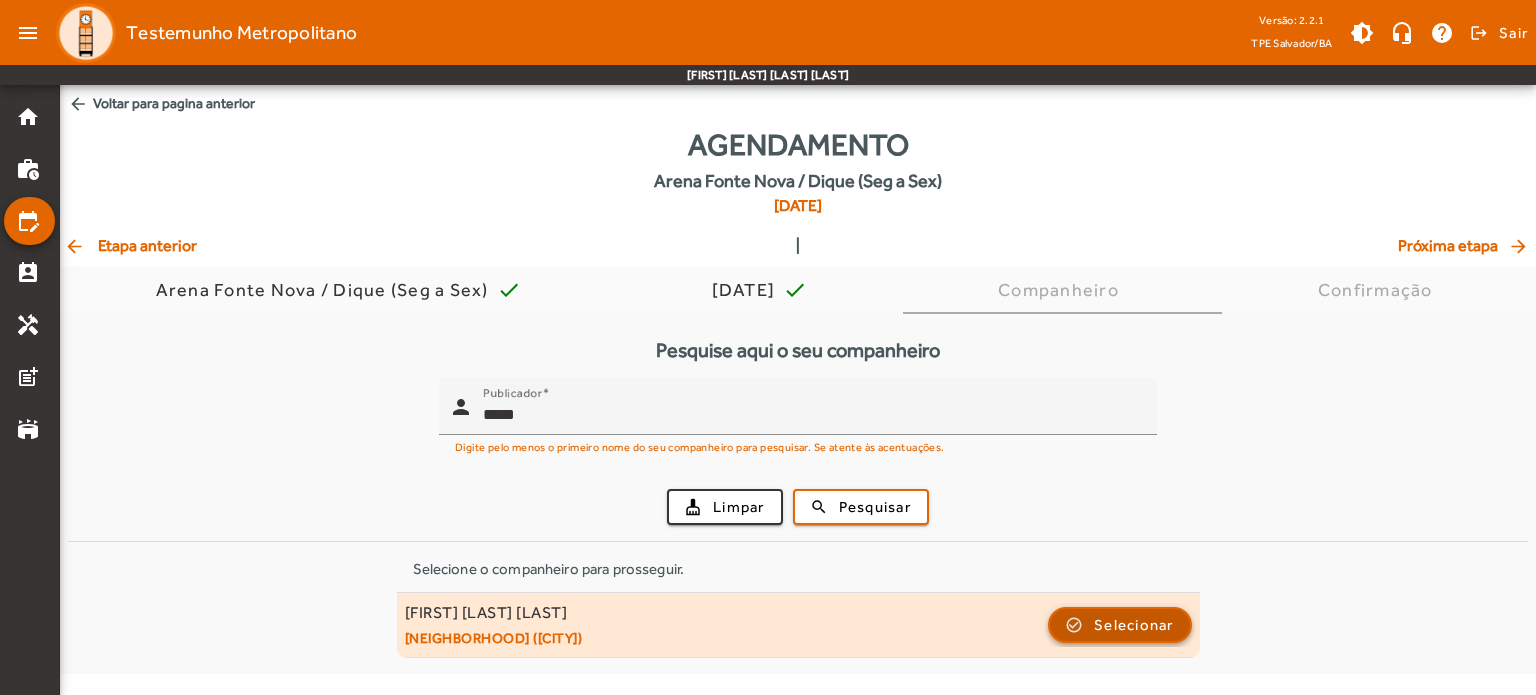 click 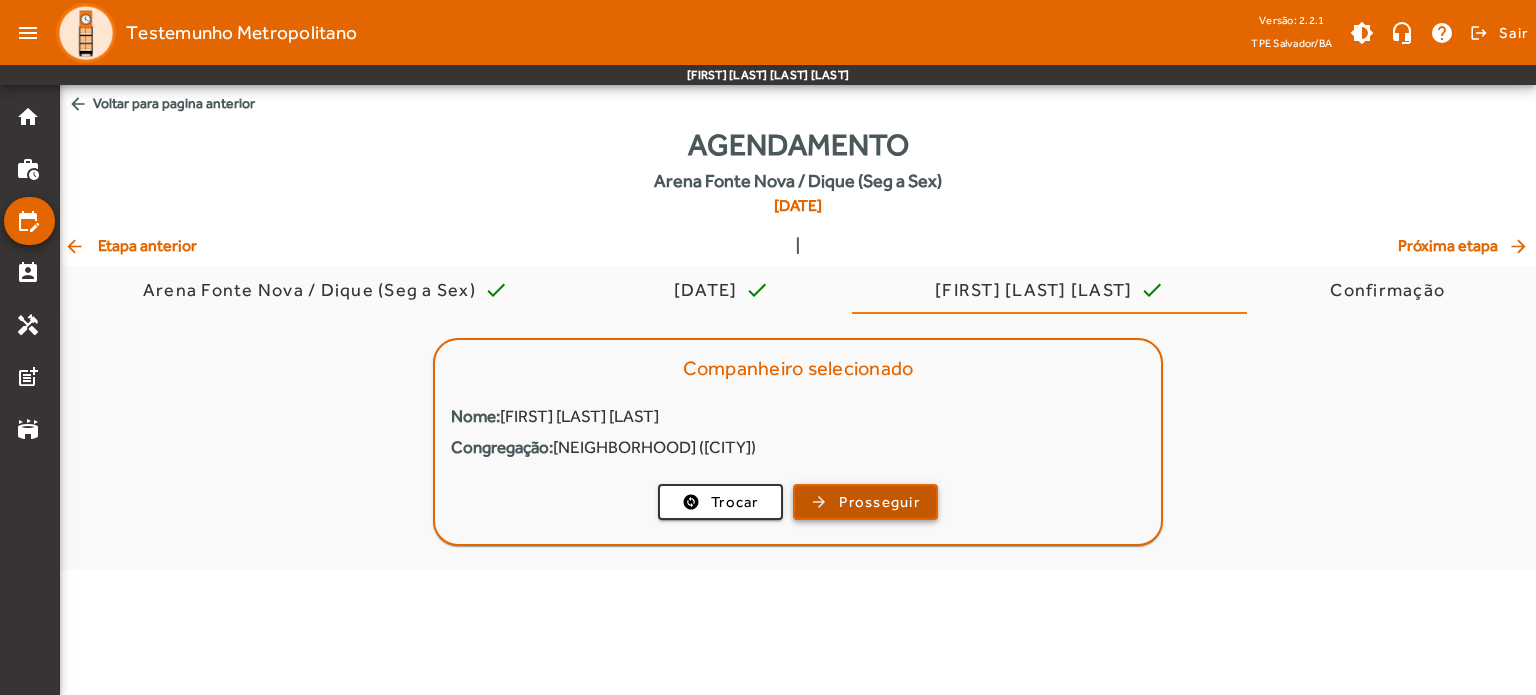 click on "Prosseguir" 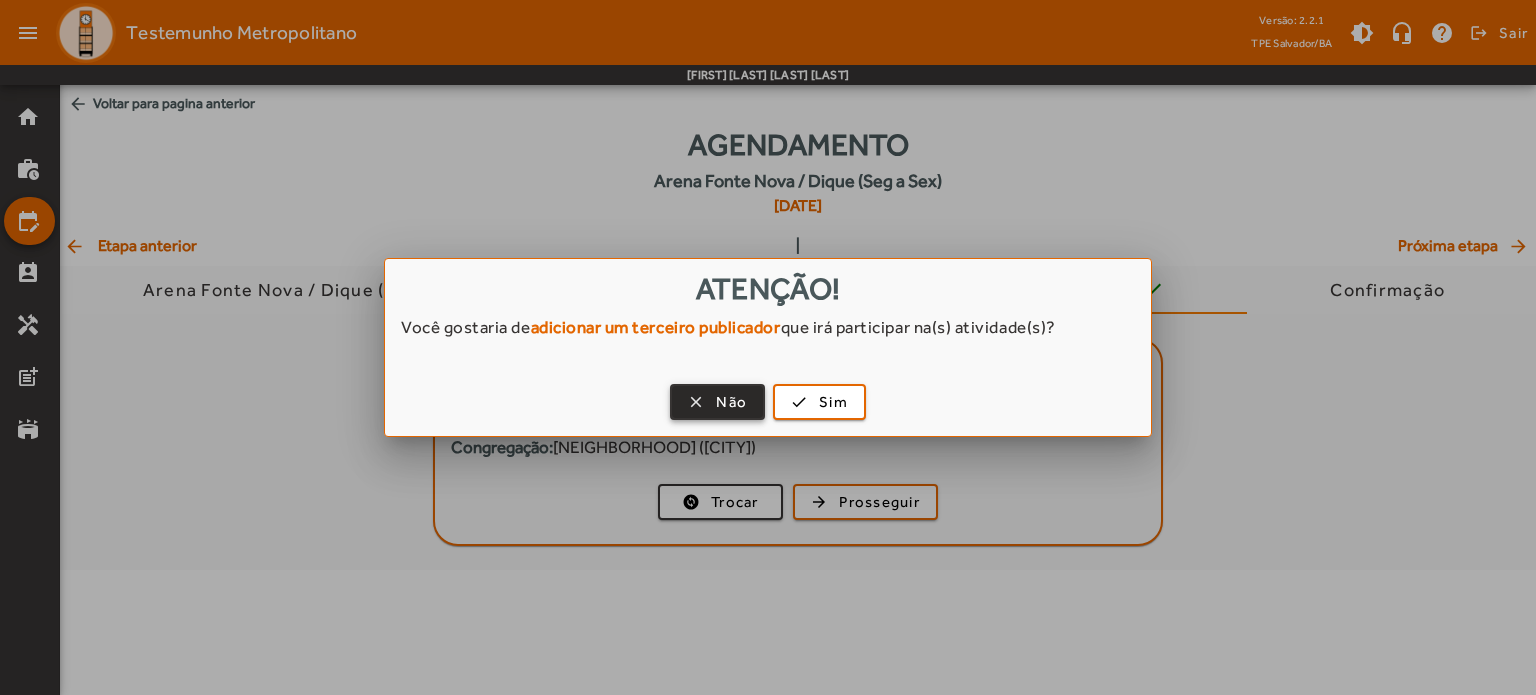 click at bounding box center (717, 402) 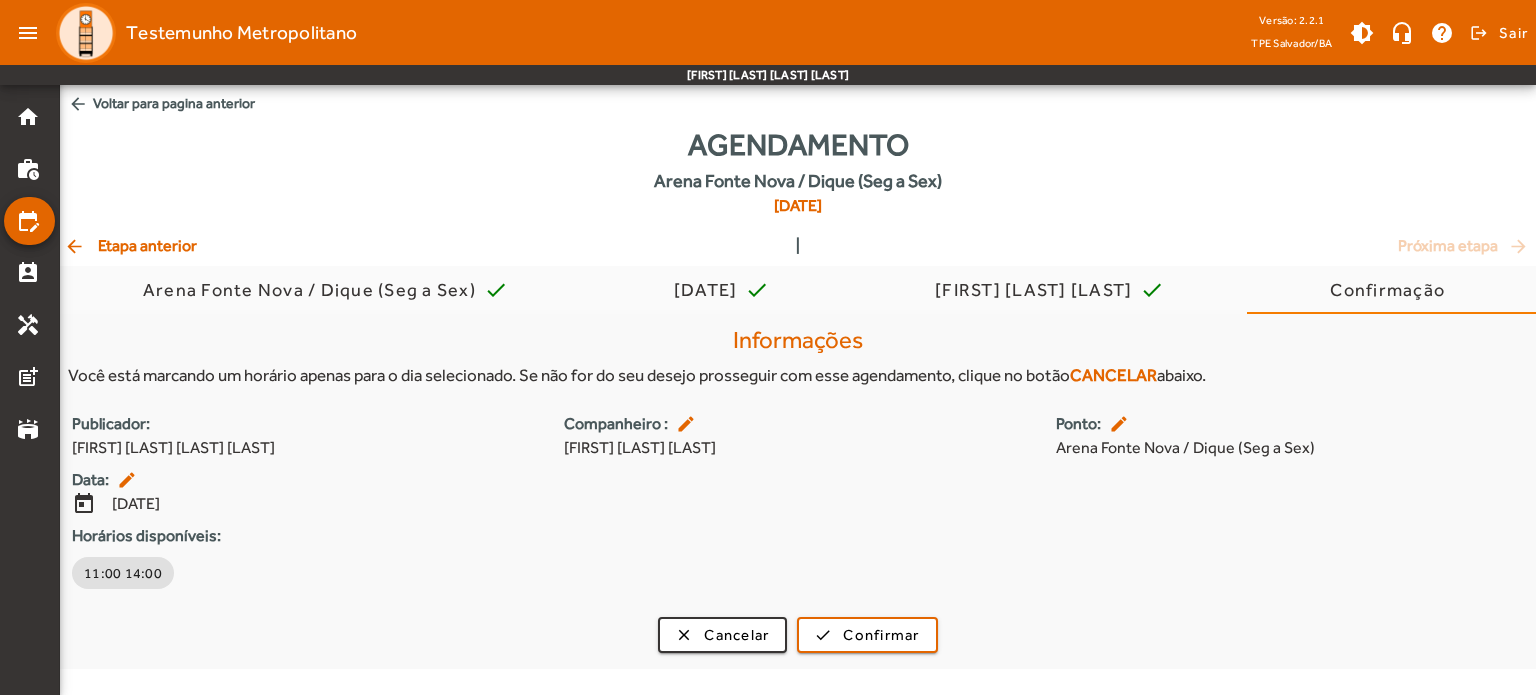 click on "arrow_back  Etapa anterior" 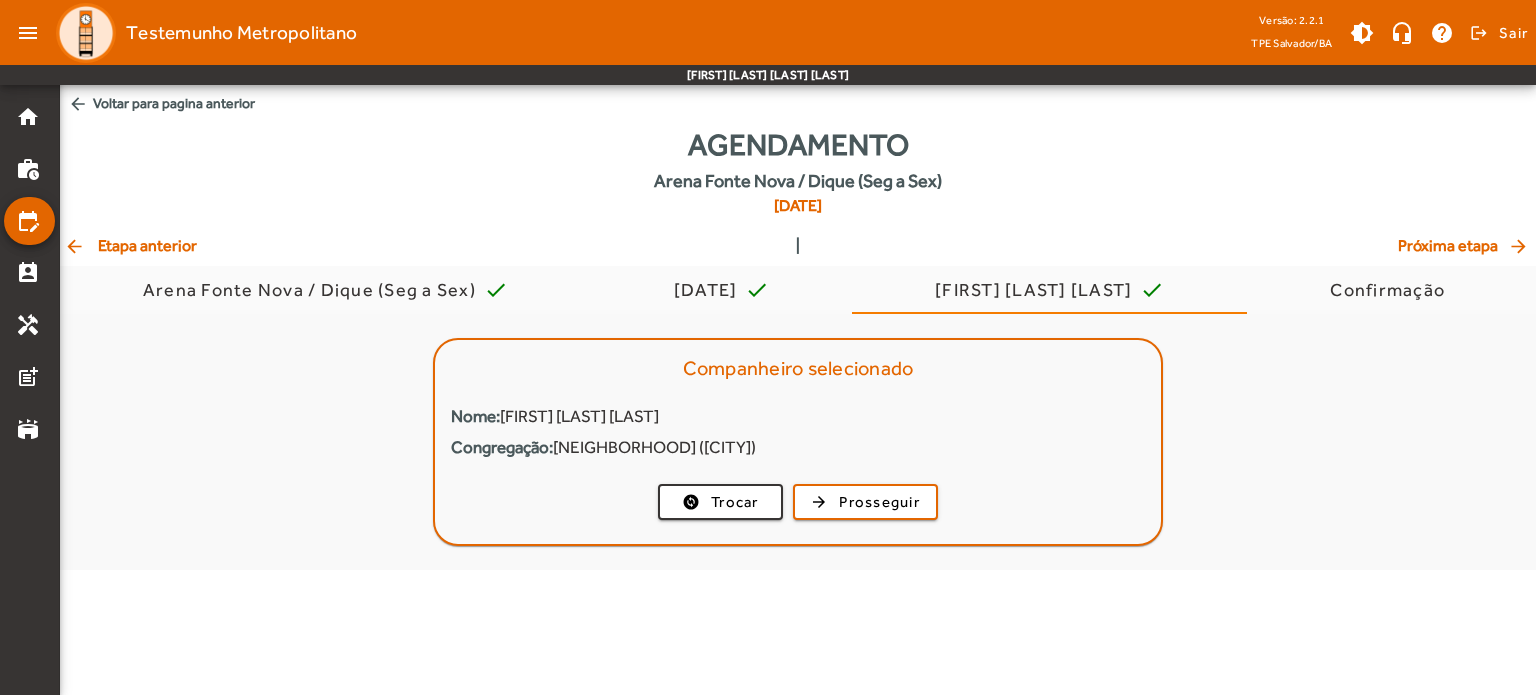 click on "arrow_back  Etapa anterior" 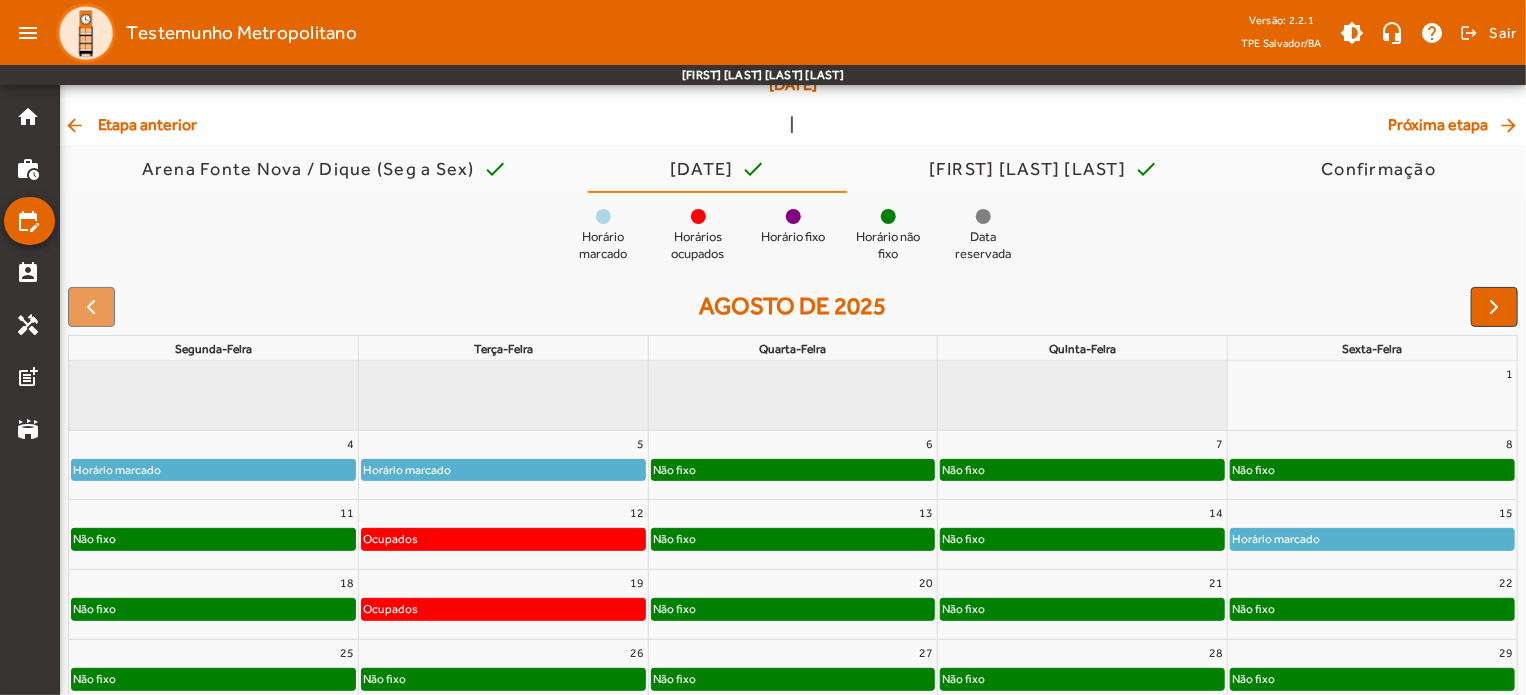 scroll, scrollTop: 124, scrollLeft: 0, axis: vertical 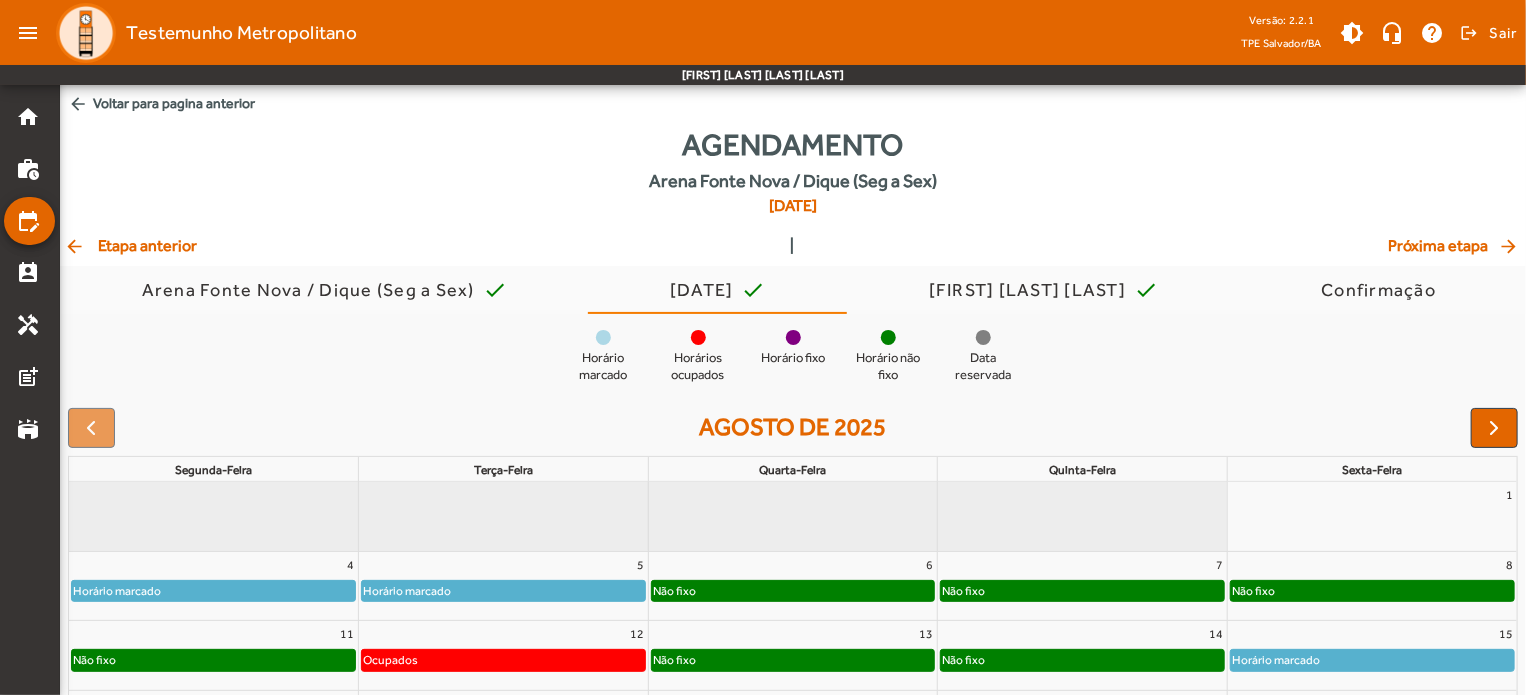 click on "arrow_back" 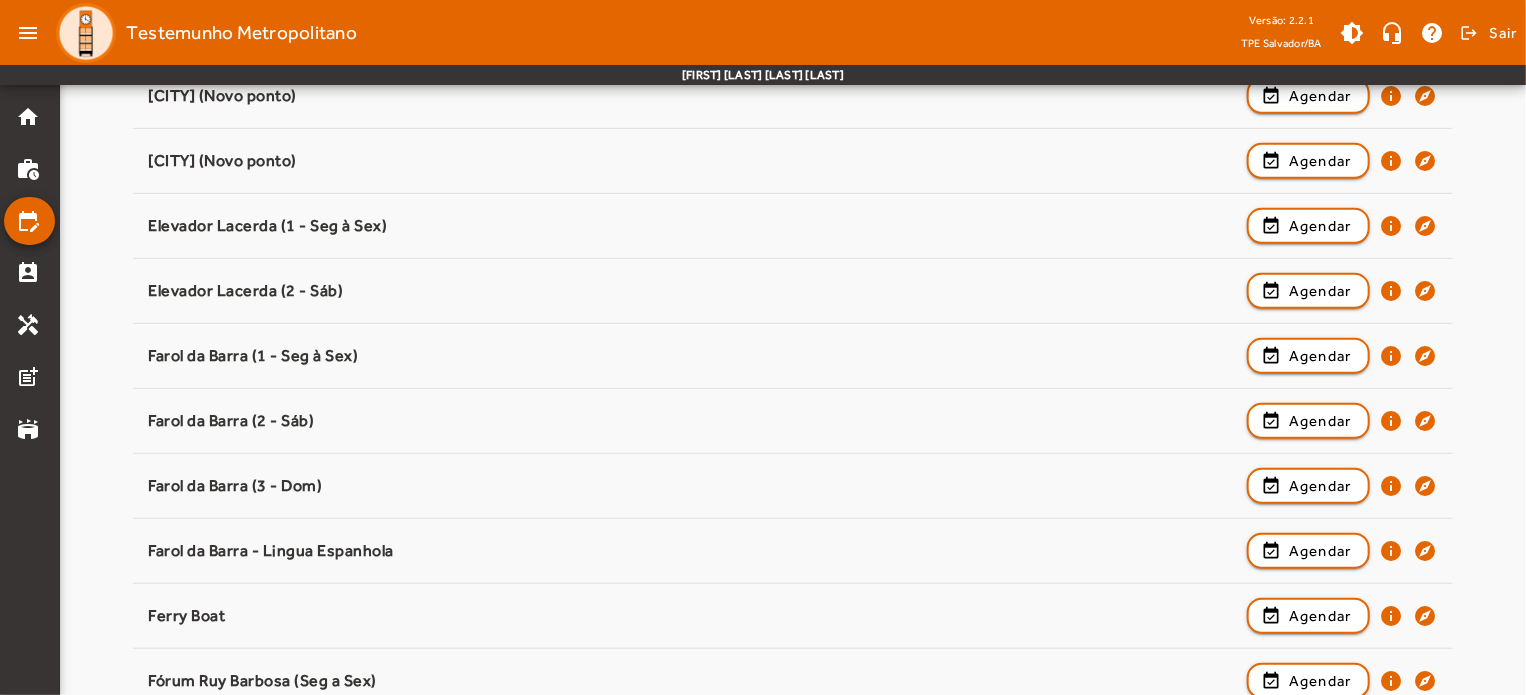 scroll, scrollTop: 520, scrollLeft: 0, axis: vertical 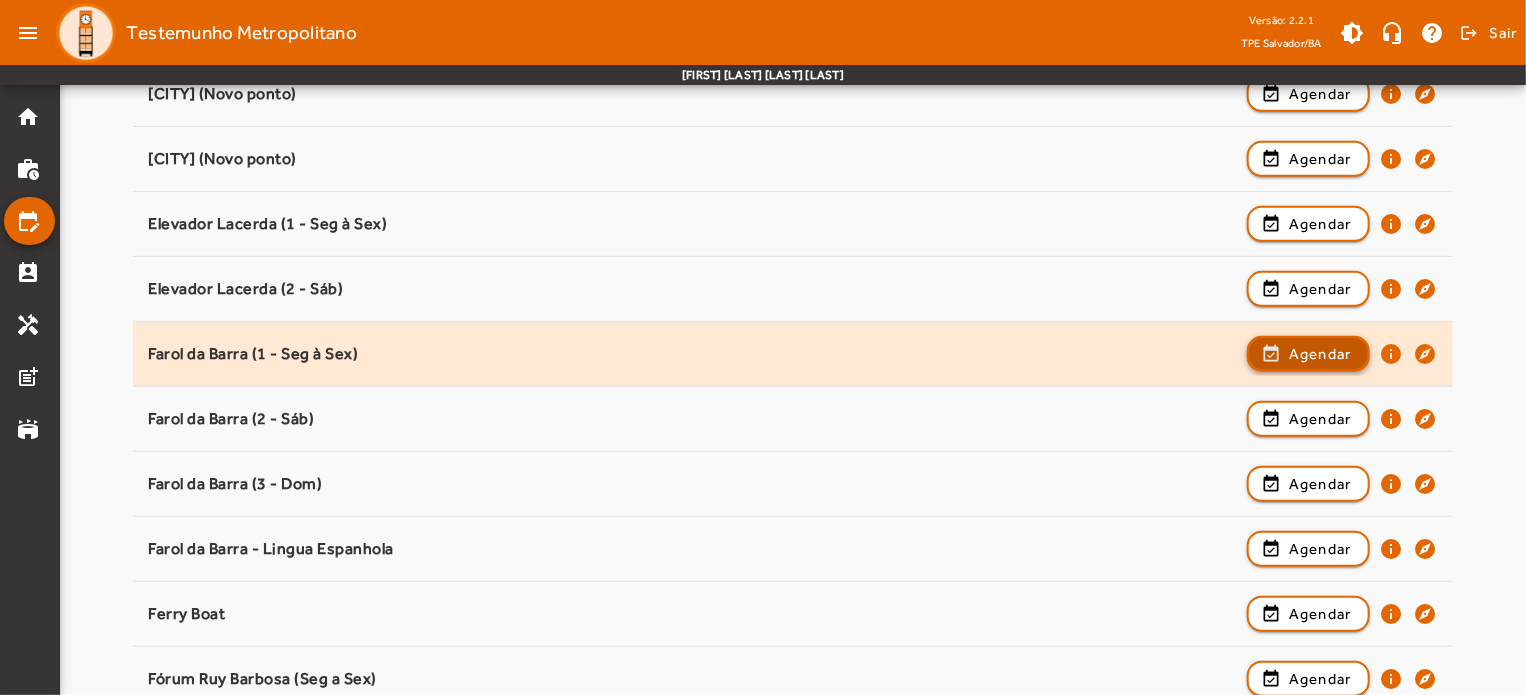 click on "Agendar" 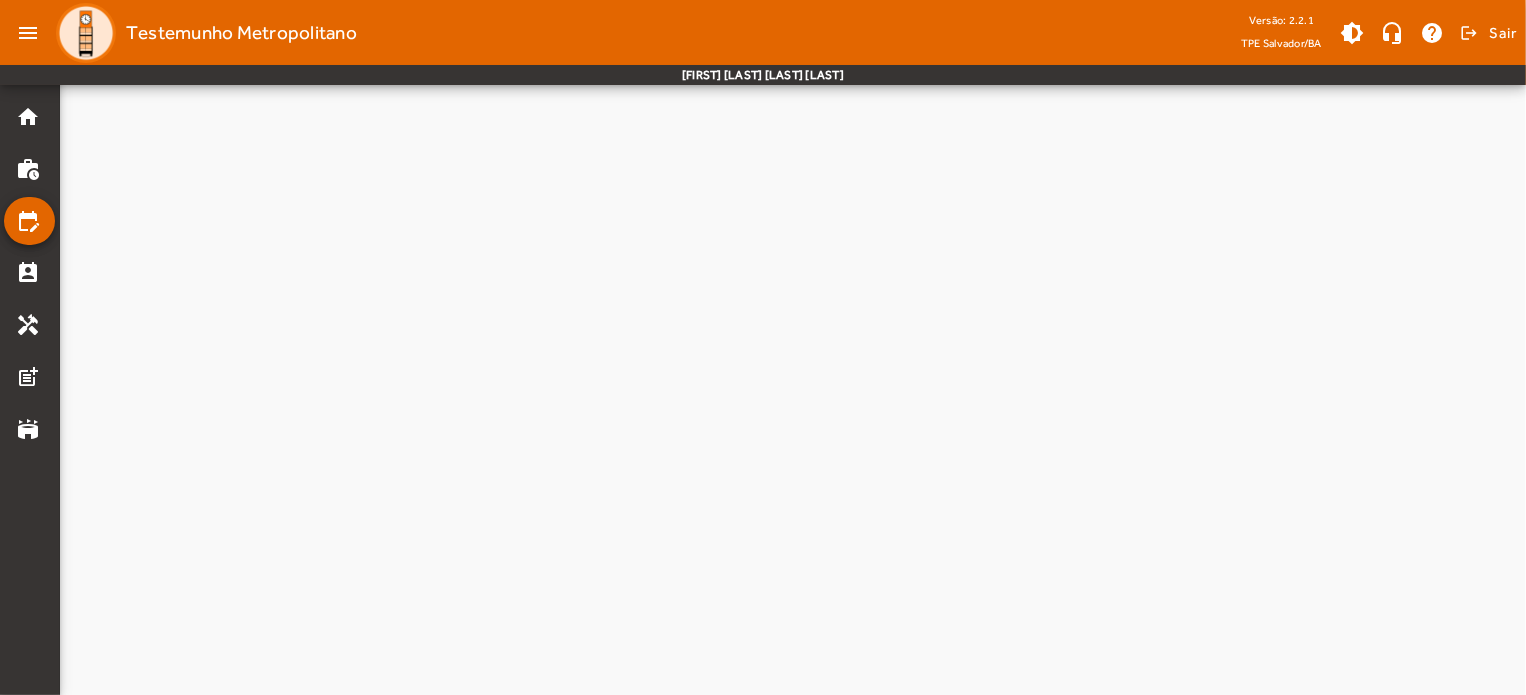 scroll, scrollTop: 0, scrollLeft: 0, axis: both 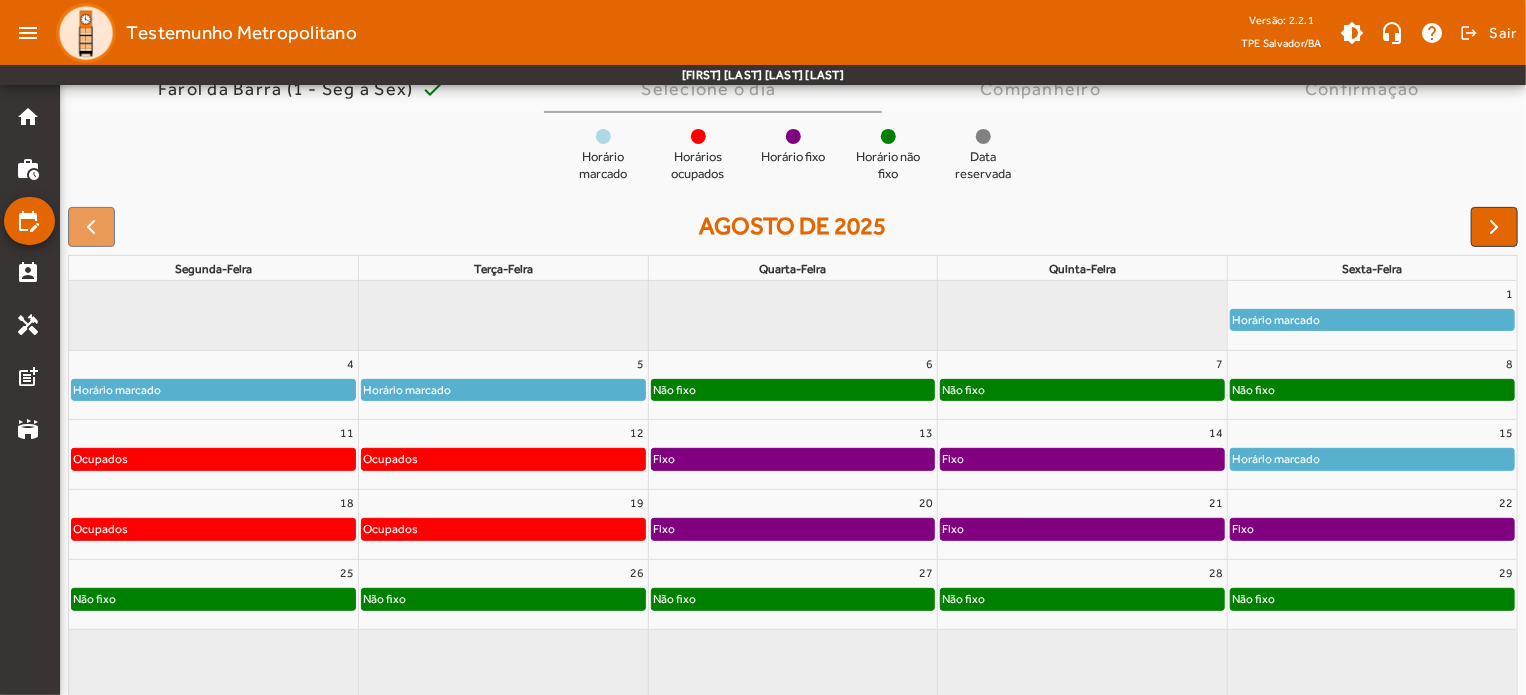 click on "Horário marcado" 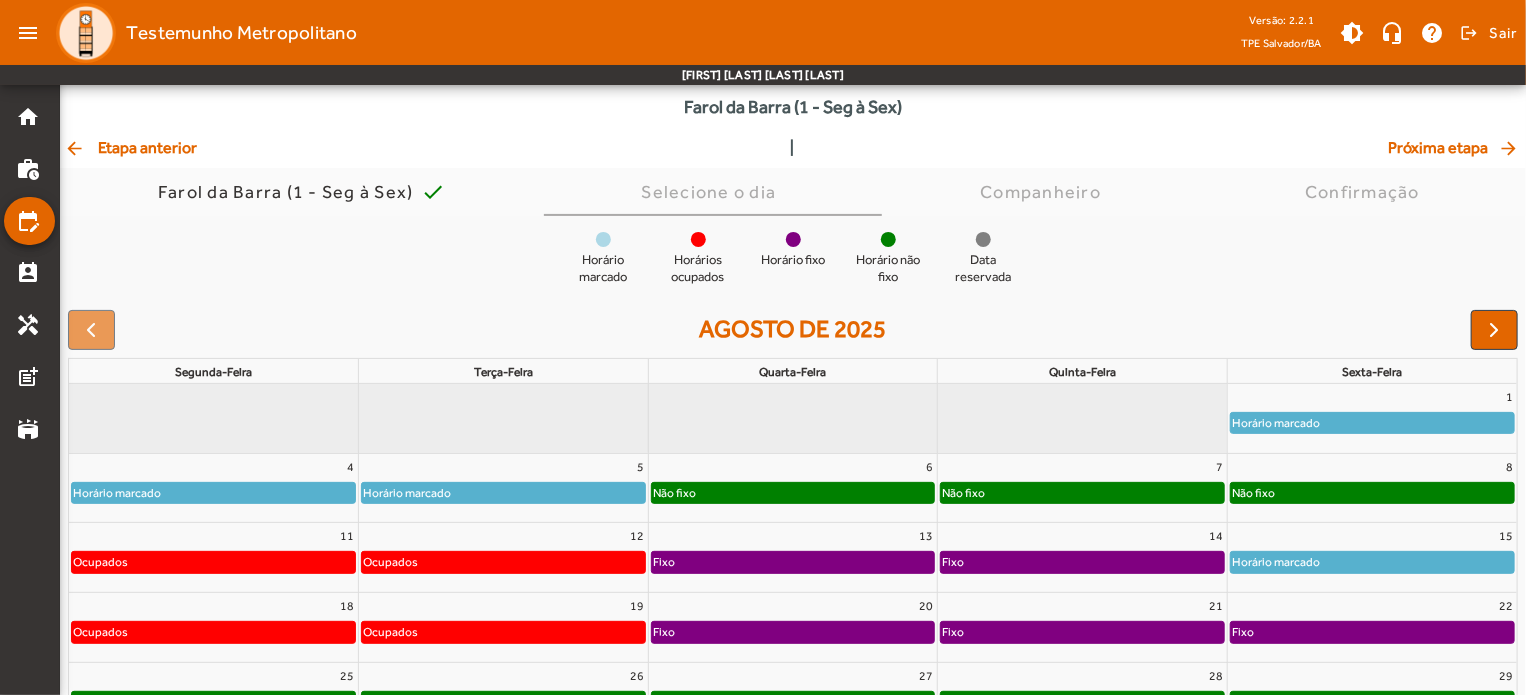 scroll, scrollTop: 68, scrollLeft: 0, axis: vertical 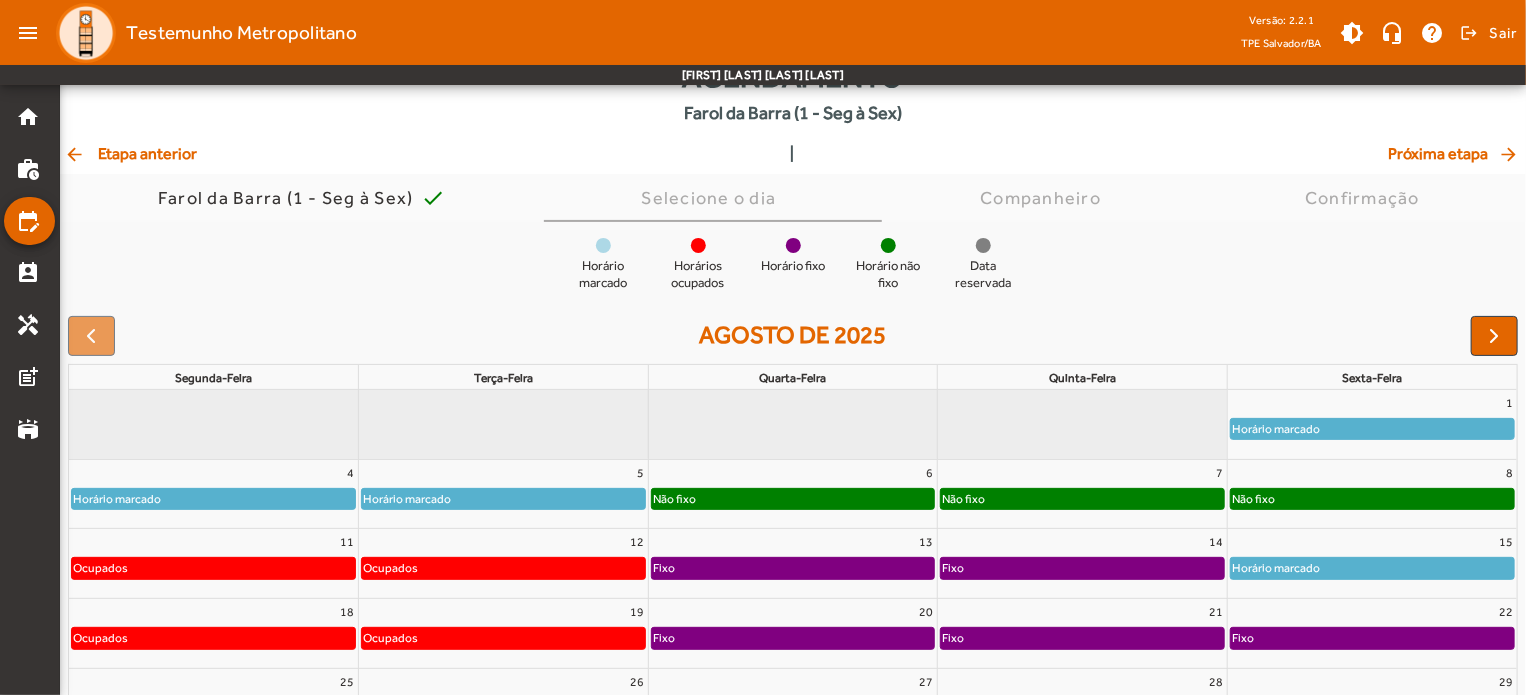 click on "arrow_back  Etapa anterior" 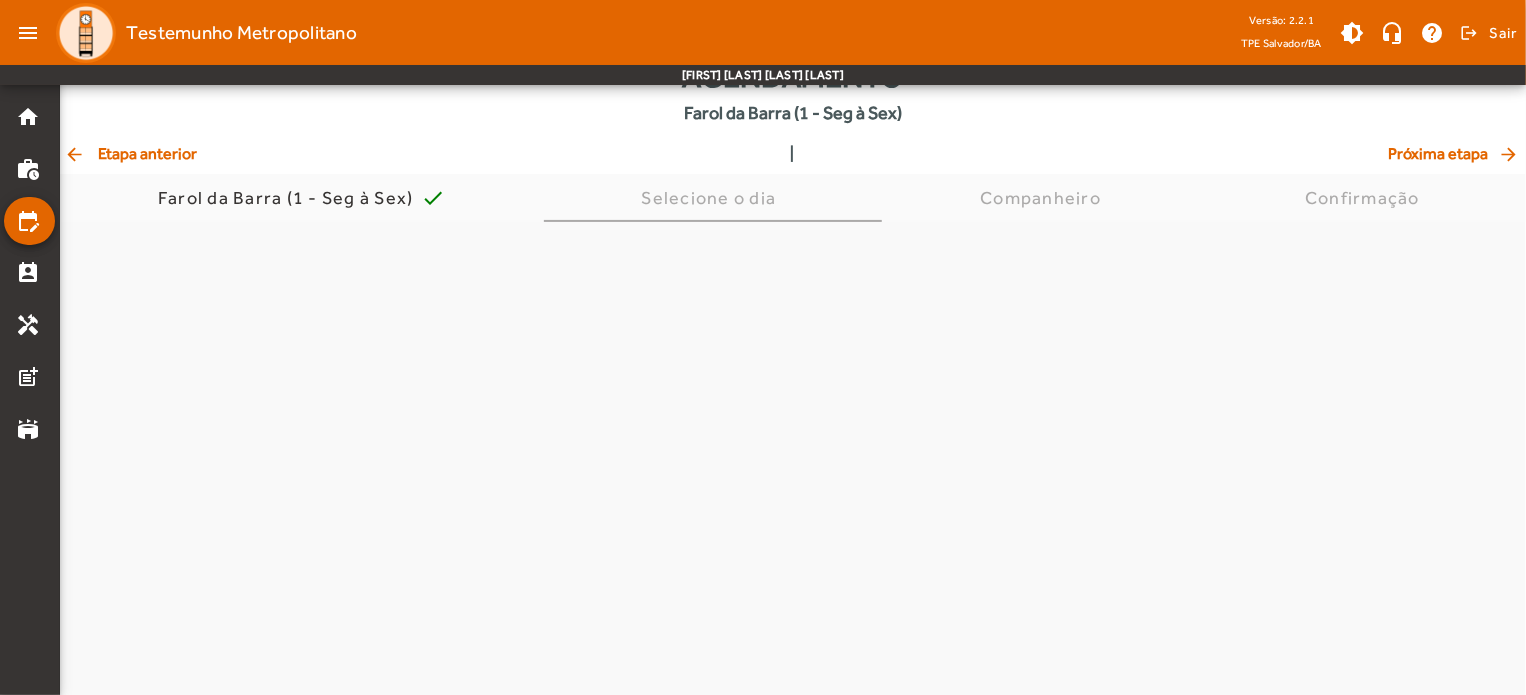 scroll, scrollTop: 0, scrollLeft: 0, axis: both 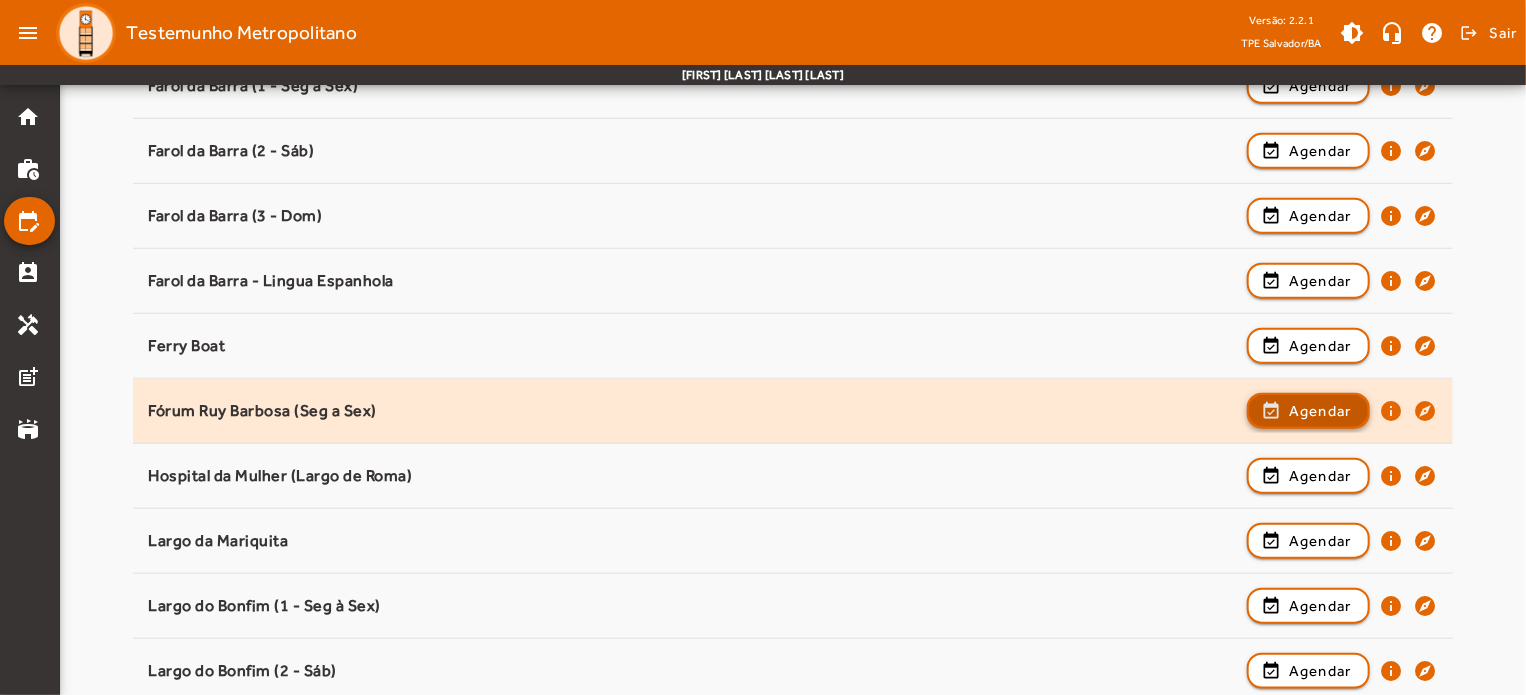 click on "Agendar" 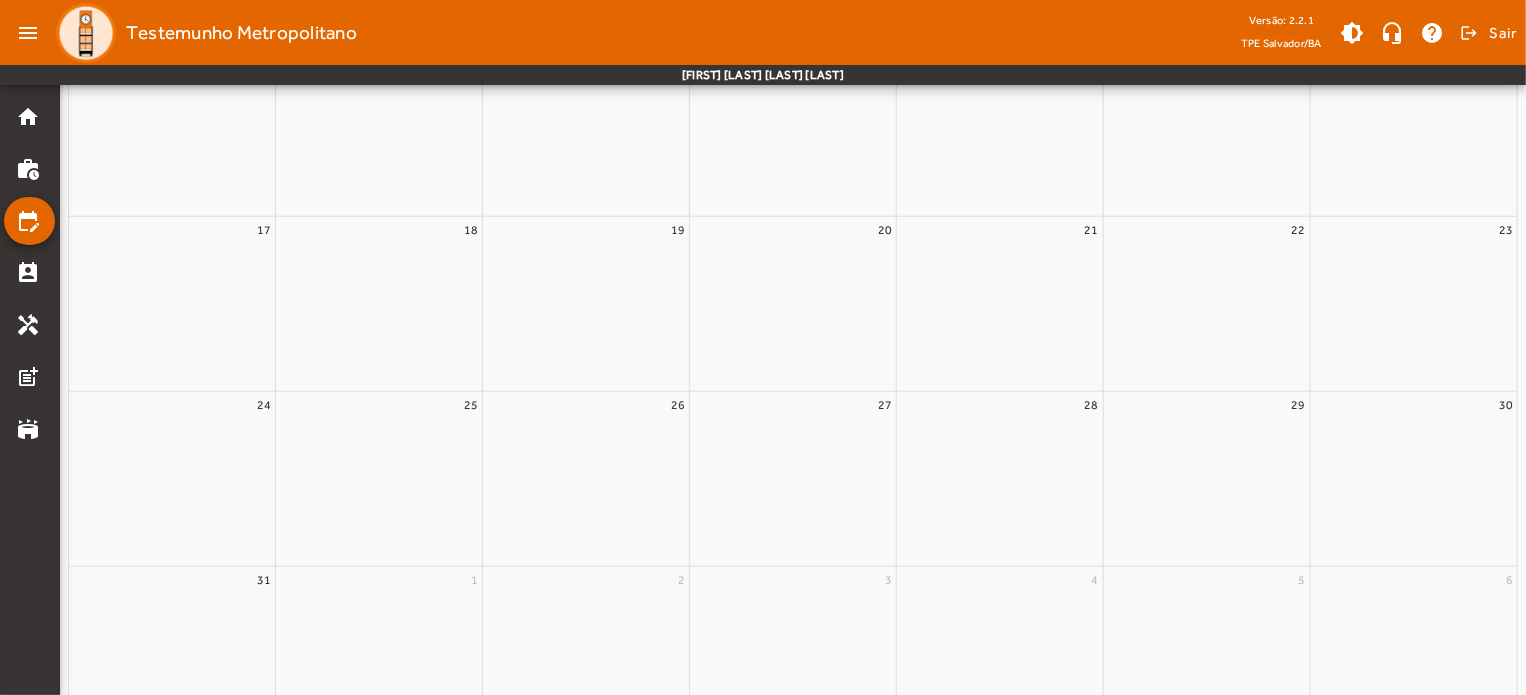 scroll, scrollTop: 0, scrollLeft: 0, axis: both 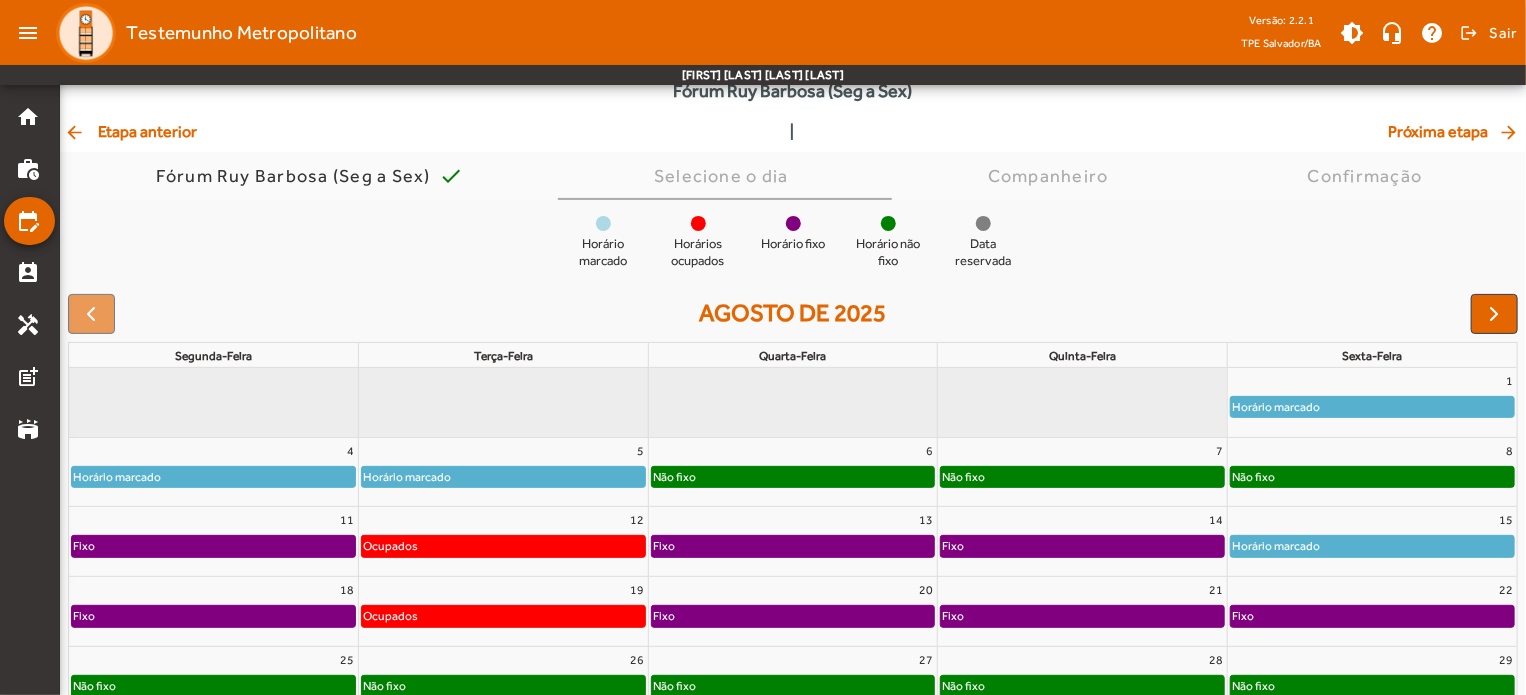 click on "arrow_back  Etapa anterior" 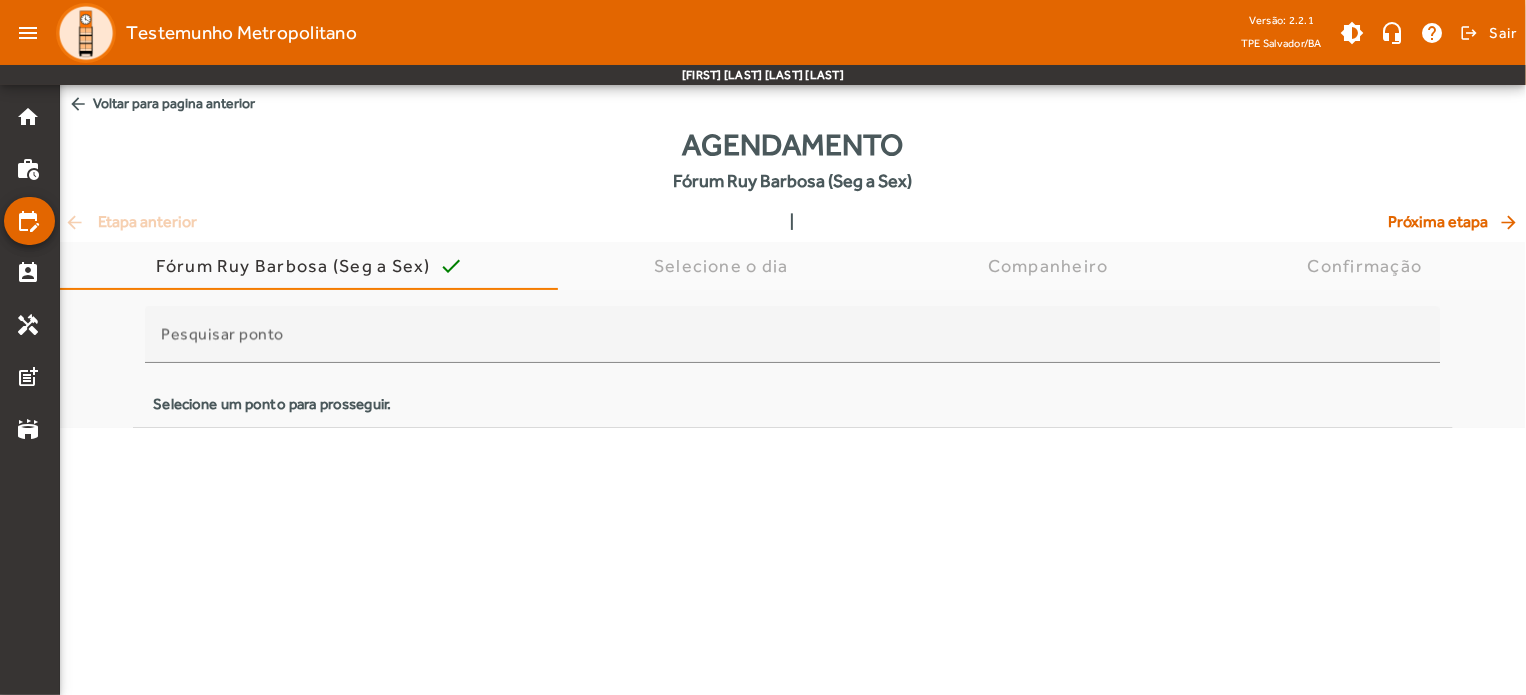scroll, scrollTop: 0, scrollLeft: 0, axis: both 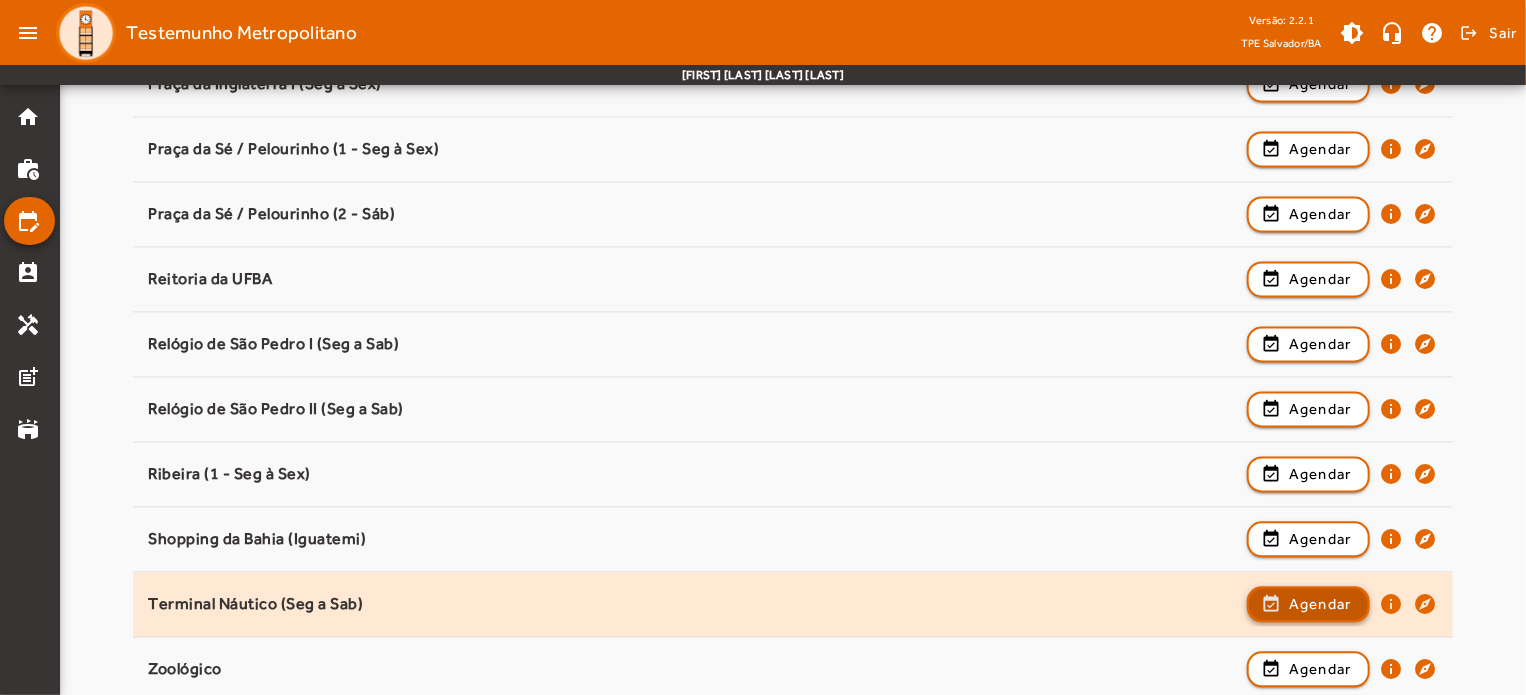 click on "Agendar" 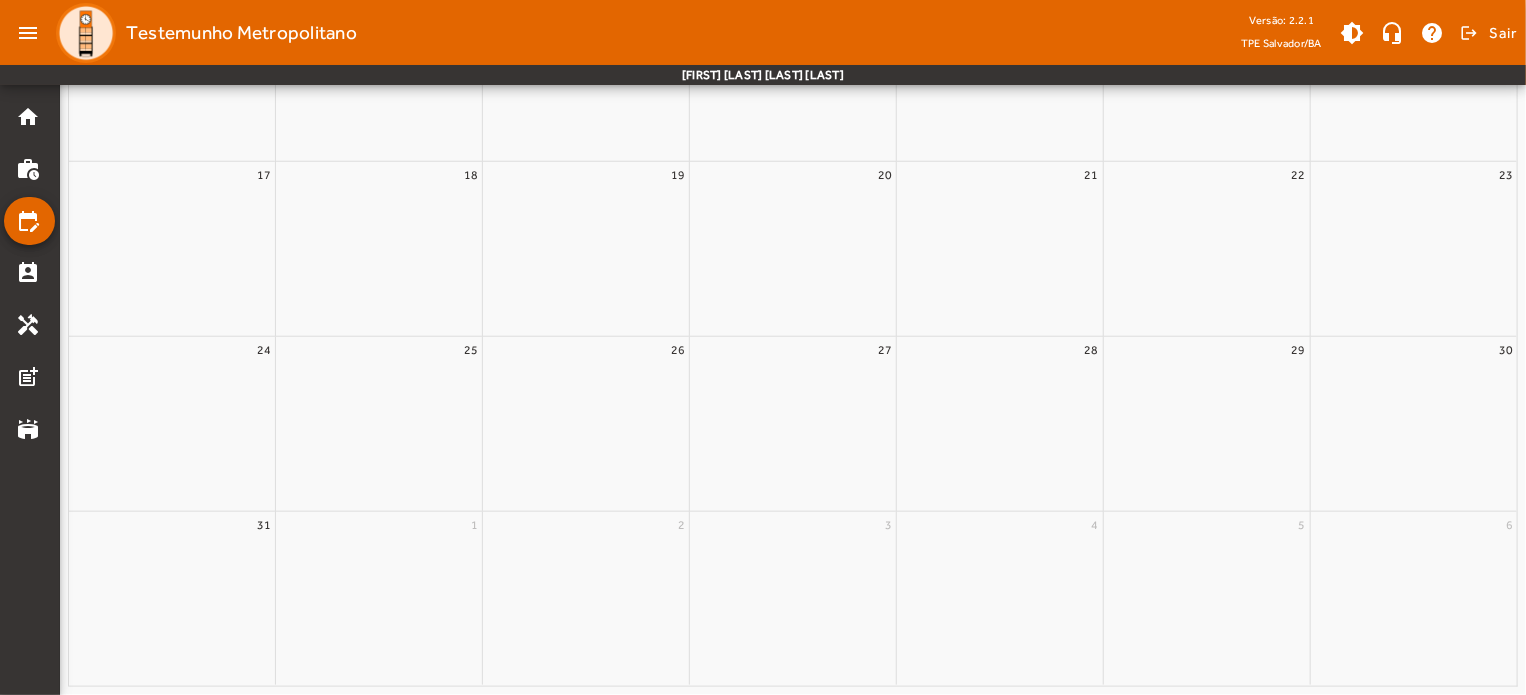scroll, scrollTop: 0, scrollLeft: 0, axis: both 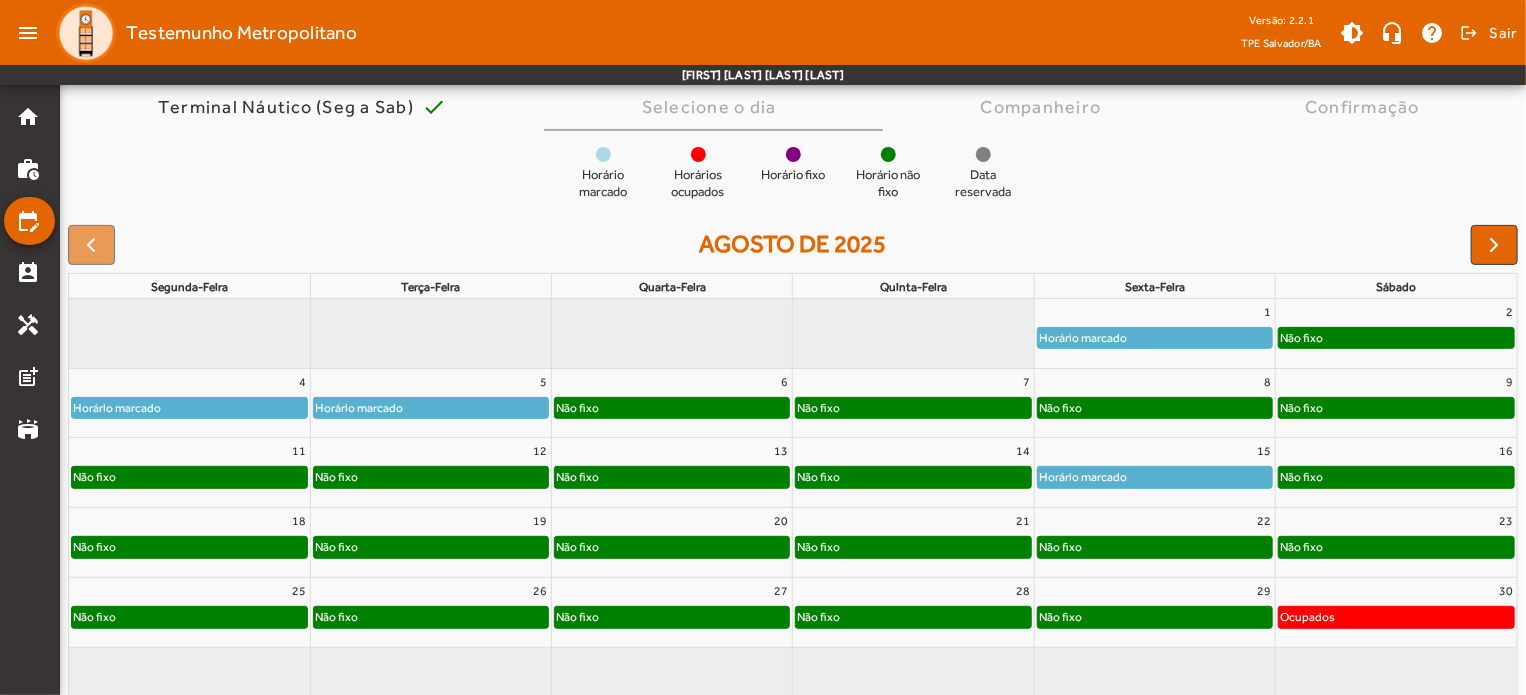 click on "Não fixo" 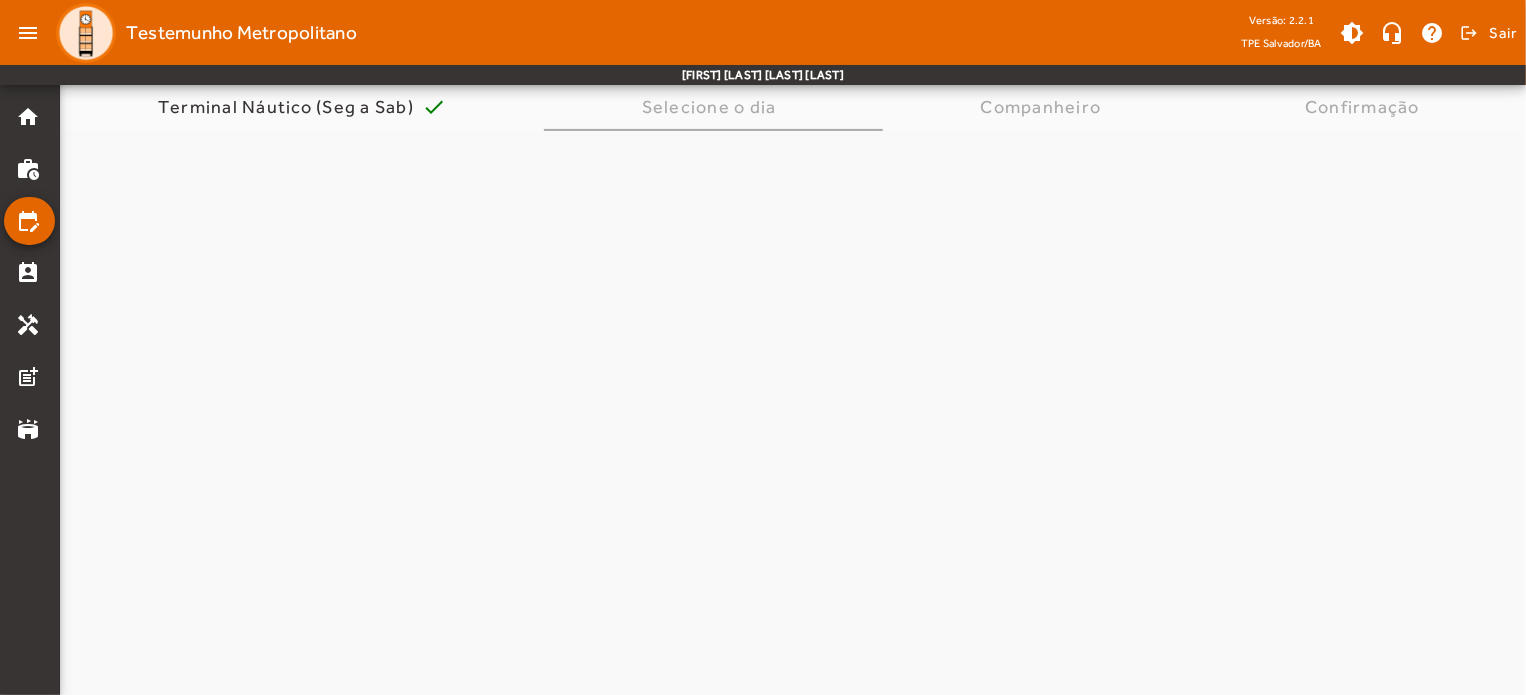 scroll, scrollTop: 0, scrollLeft: 0, axis: both 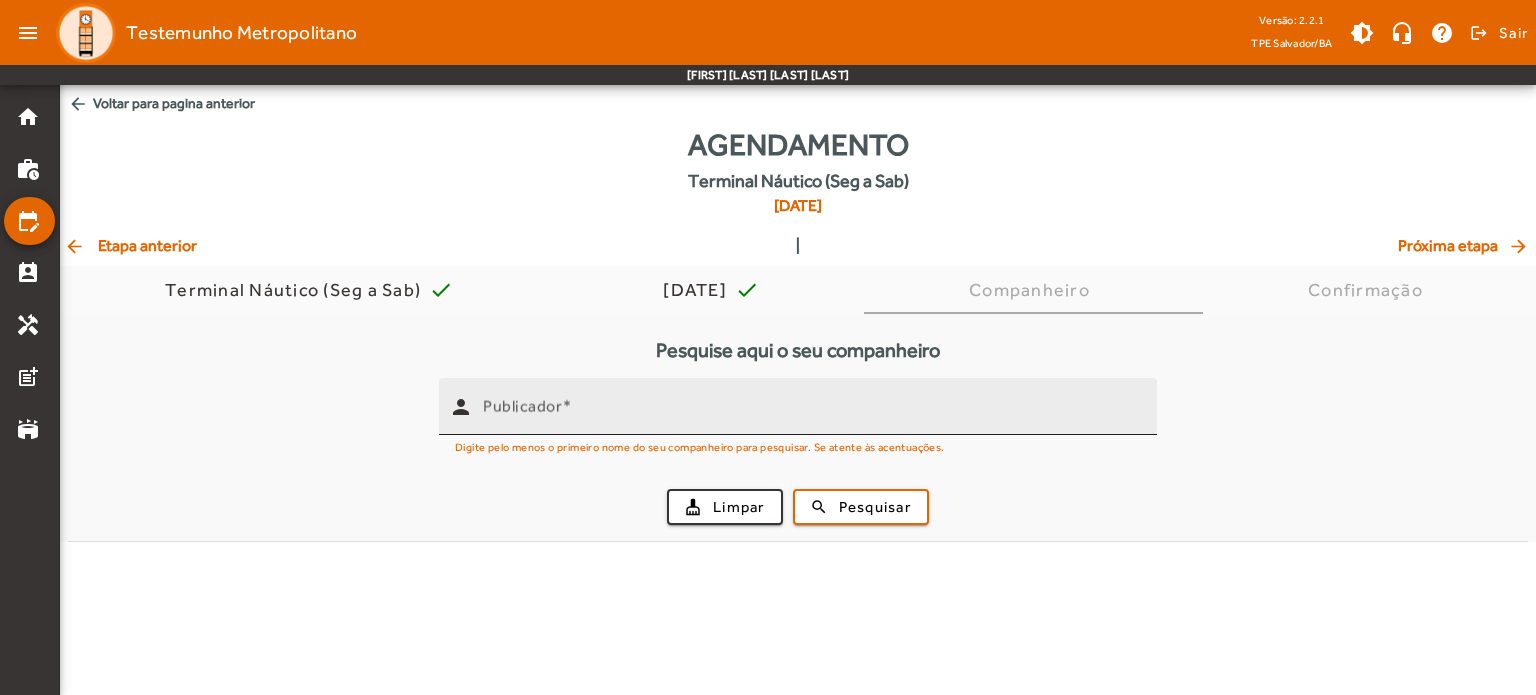 click on "Publicador" at bounding box center (812, 406) 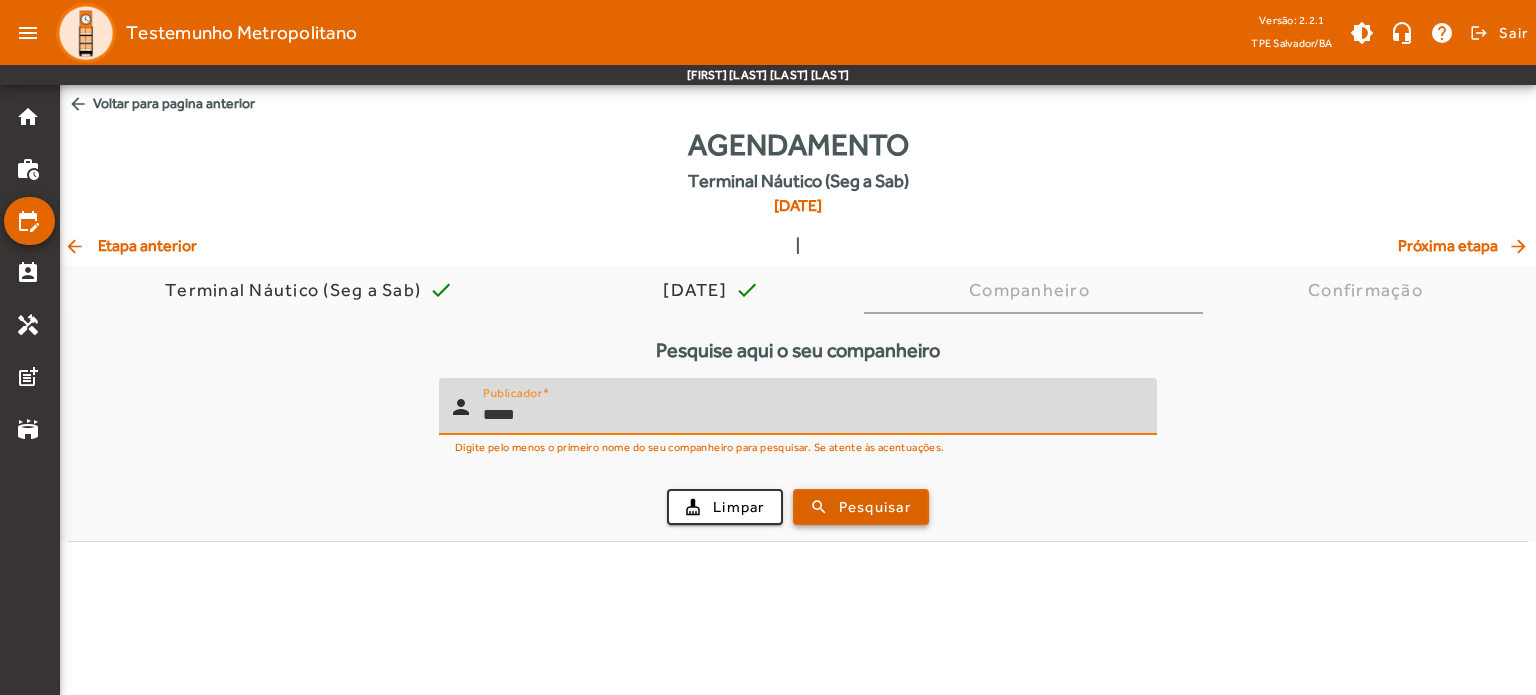 type on "*****" 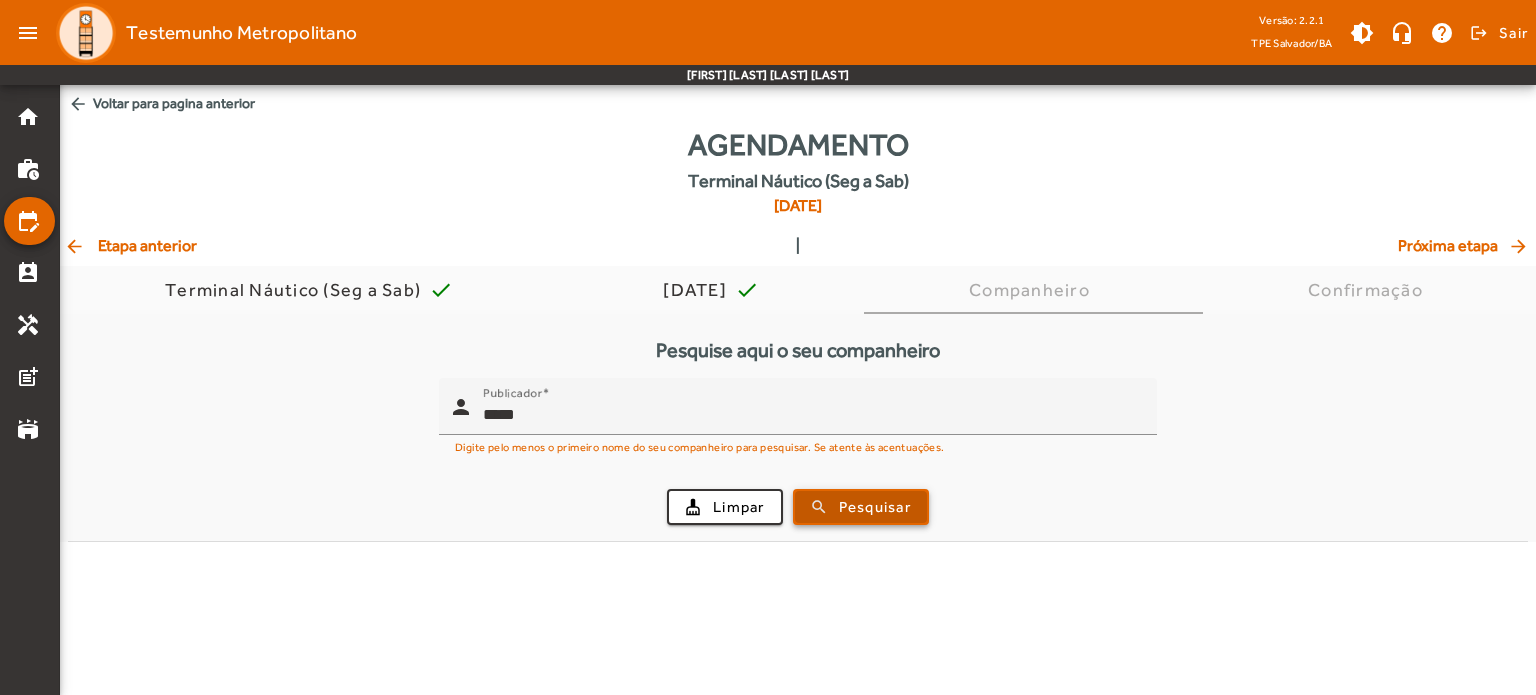 click on "Pesquisar" at bounding box center [875, 507] 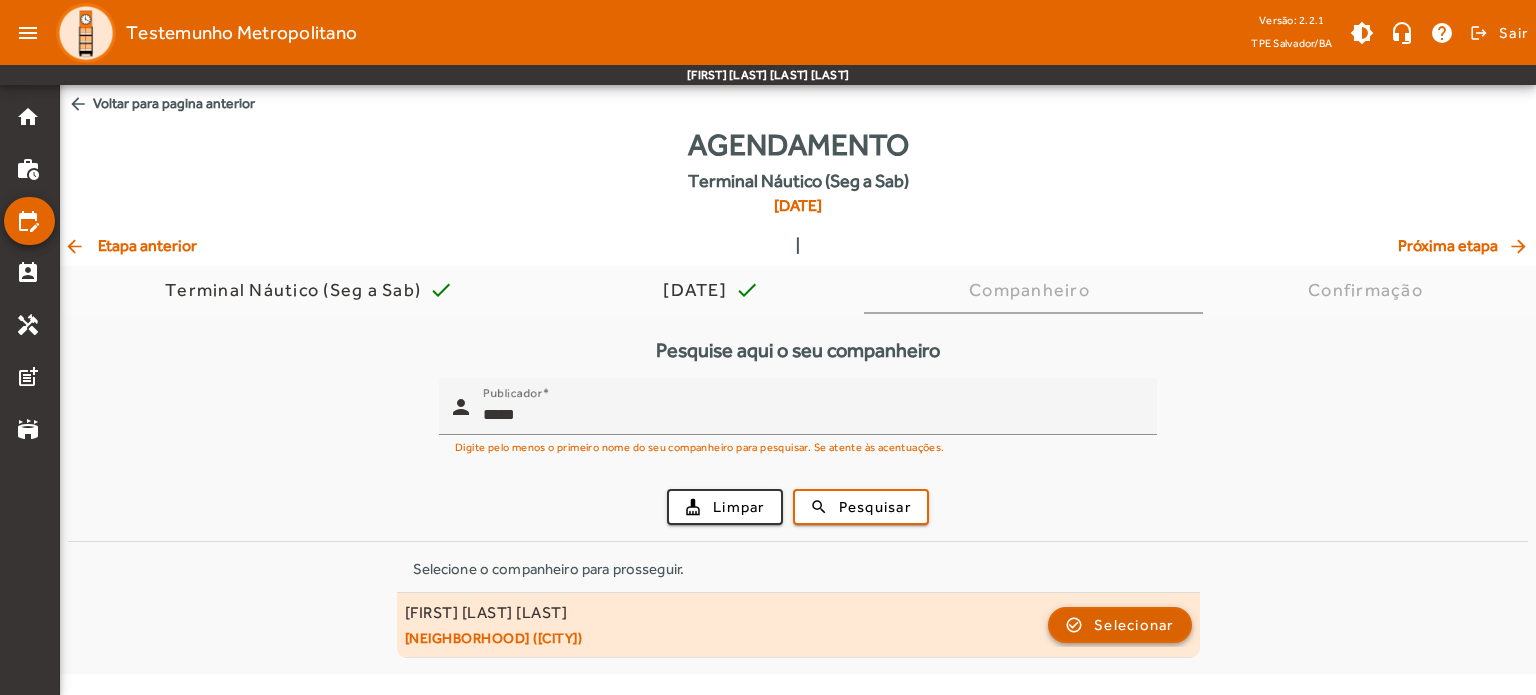click on "Selecionar" 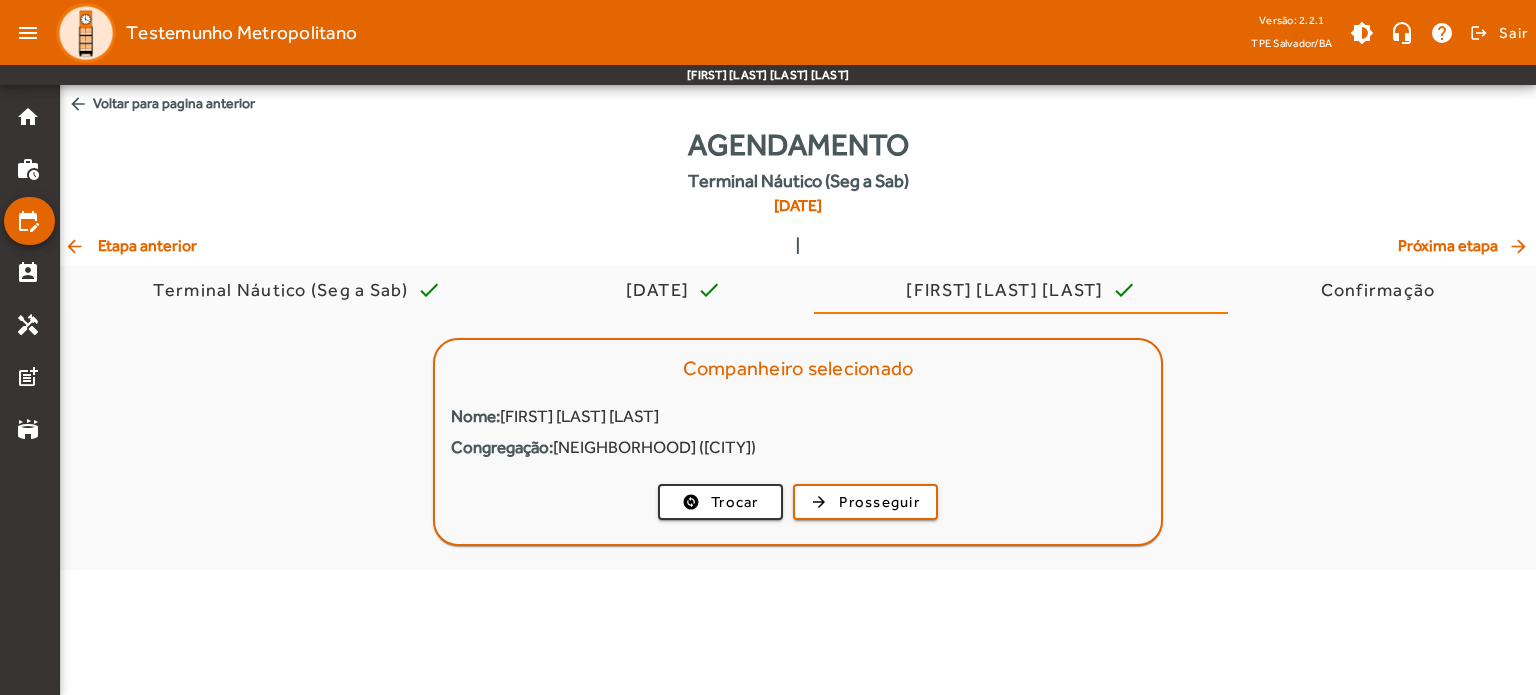 click on "menu Testemunho Metropolitano Versão: 2.2.1 TPE Salvador/[STATE] brightness_medium headset_mic help logout Sair [FIRST] [LAST] [LAST] home work_history edit_calendar perm_contact_calendar handyman post_add stadium arrow_back Voltar para pagina anterior Agendamento Terminal Náutico (Seg a Sab) [DATE] arrow_back Etapa anterior | Próxima etapa arrow_forward Terminal Náutico (Seg a Sab) check [DATE] check [FIRST] [LAST] [LAST] check Confirmação Companheiro selecionado Nome: [FIRST] [LAST] [LAST] Congregação: Rio das Pedras (Salvador) change_circle Trocar arrow_forward Prosseguir
Alterar tema do sistema Sair da plataforma Menu de Ações Fale com o TPE Dúvidas / Suporte Página inicial Lista de espera Agendar horário Consultar agenda Solicitar conserto Pedido de publicações Eventos" at bounding box center (768, 347) 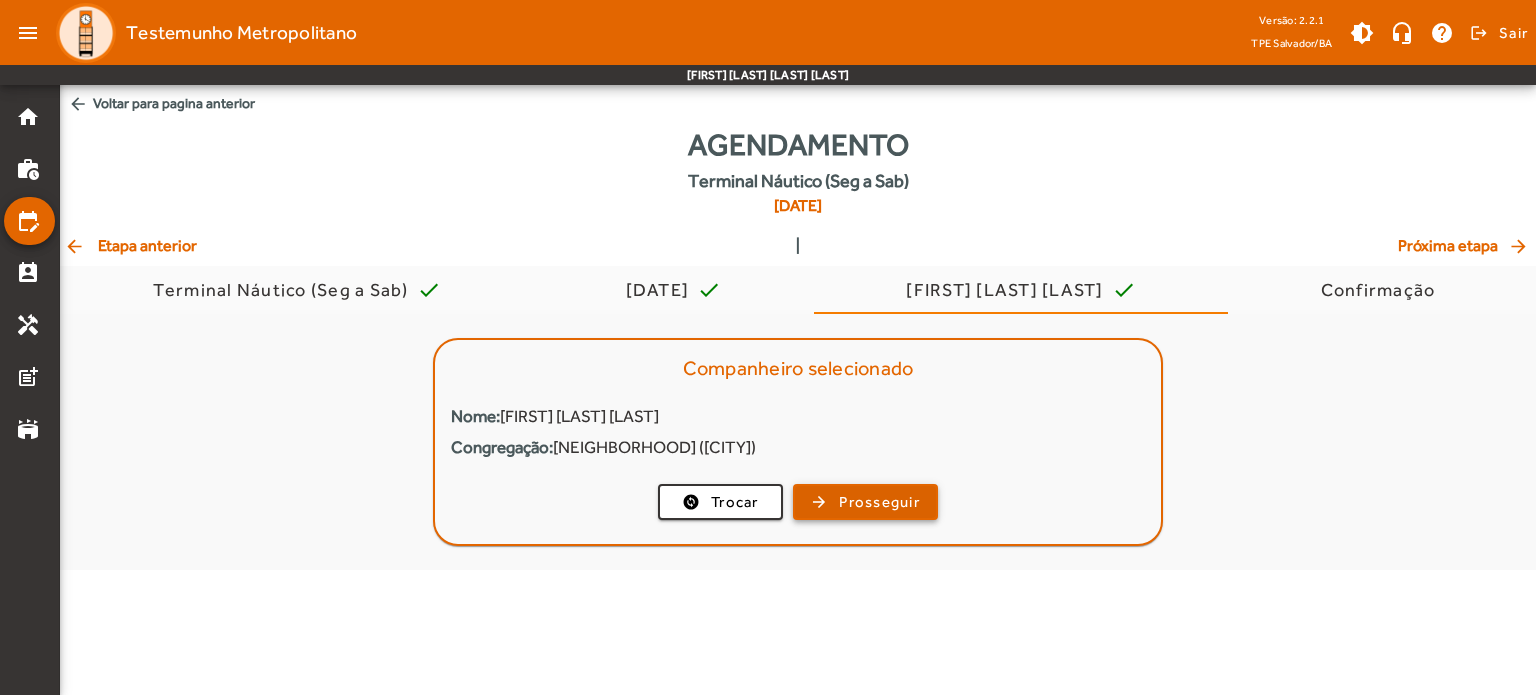 click on "Prosseguir" 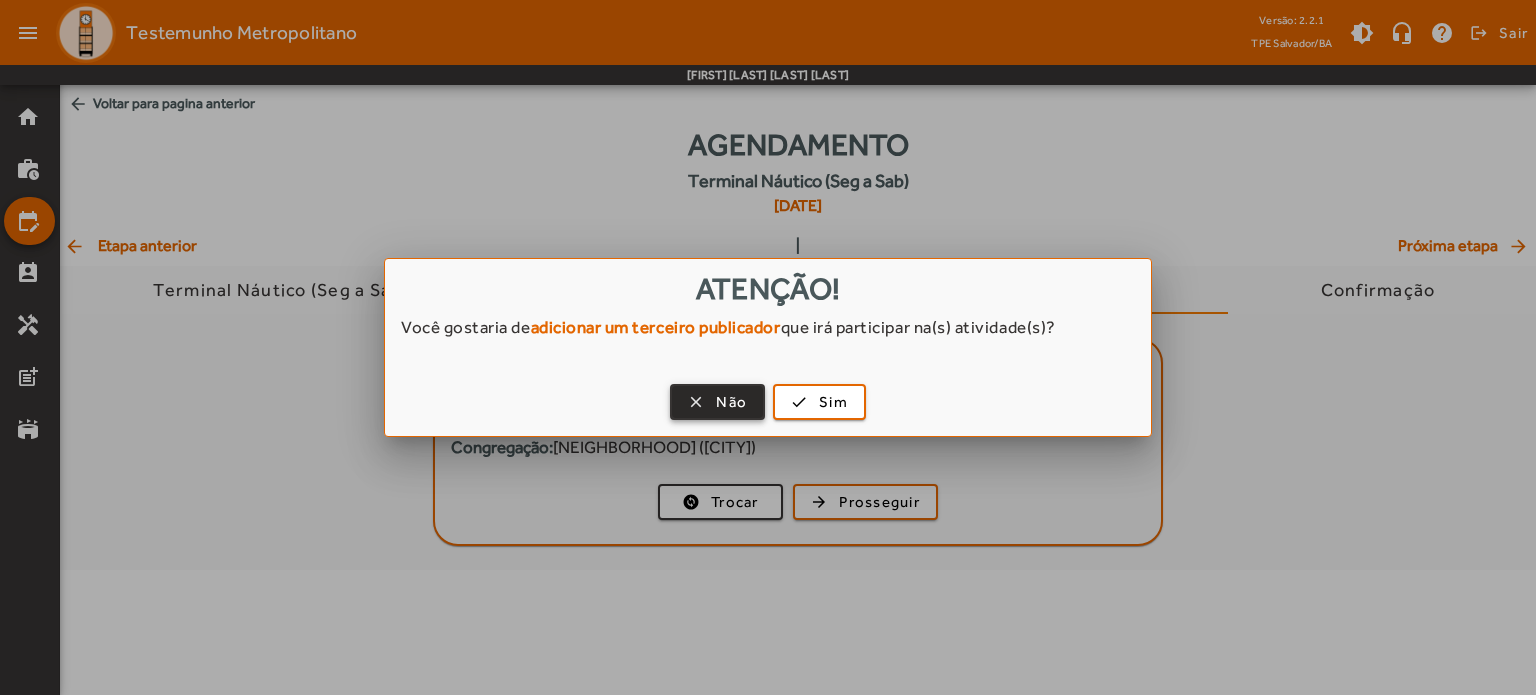 click on "Não" at bounding box center (731, 402) 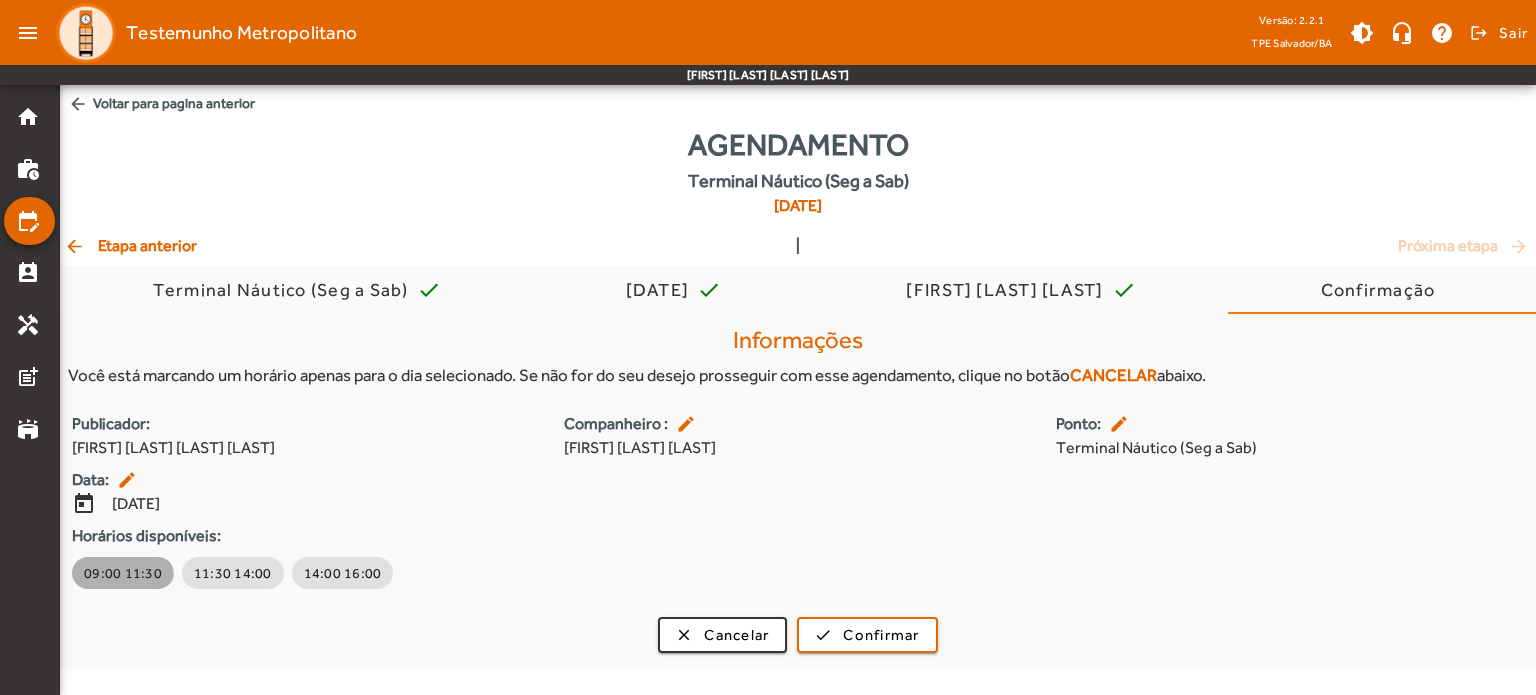 click on "09:00 11:30" at bounding box center [123, 573] 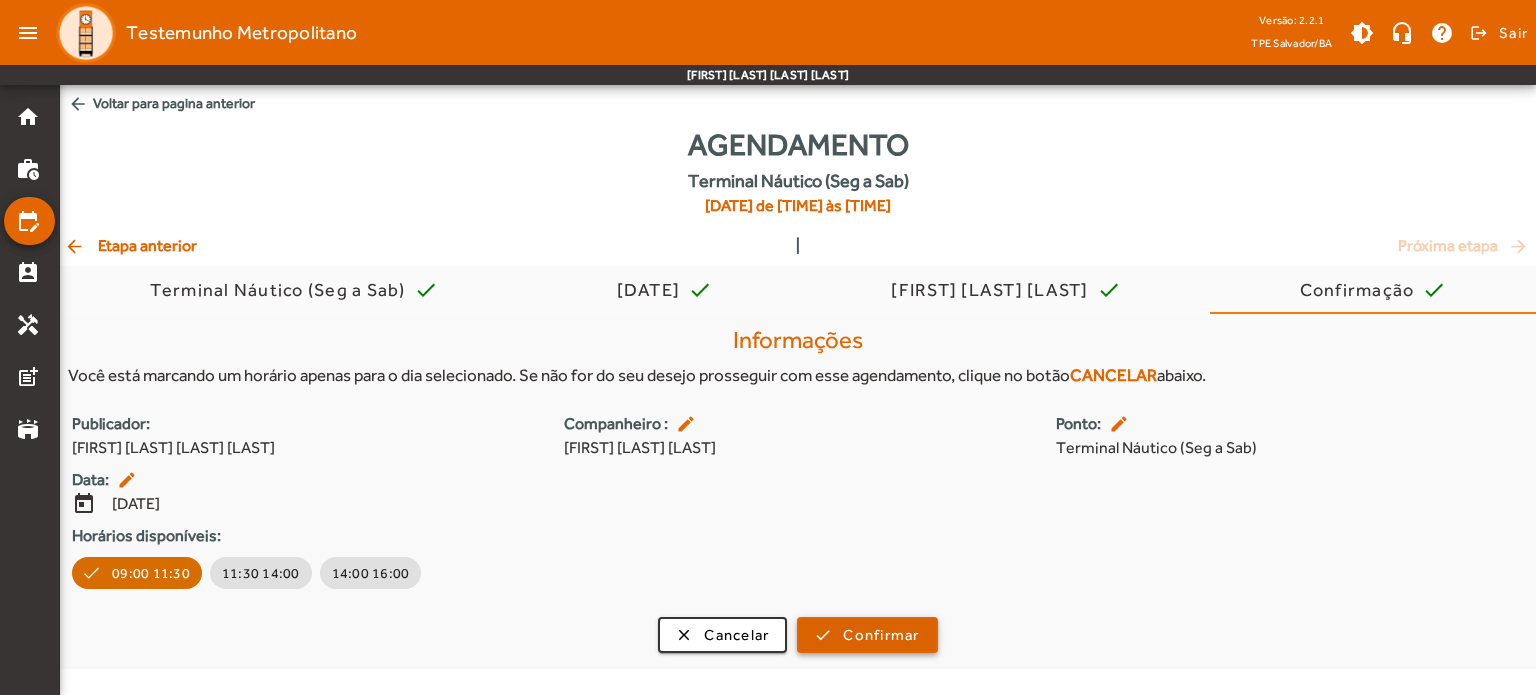 click on "Confirmar" at bounding box center [881, 635] 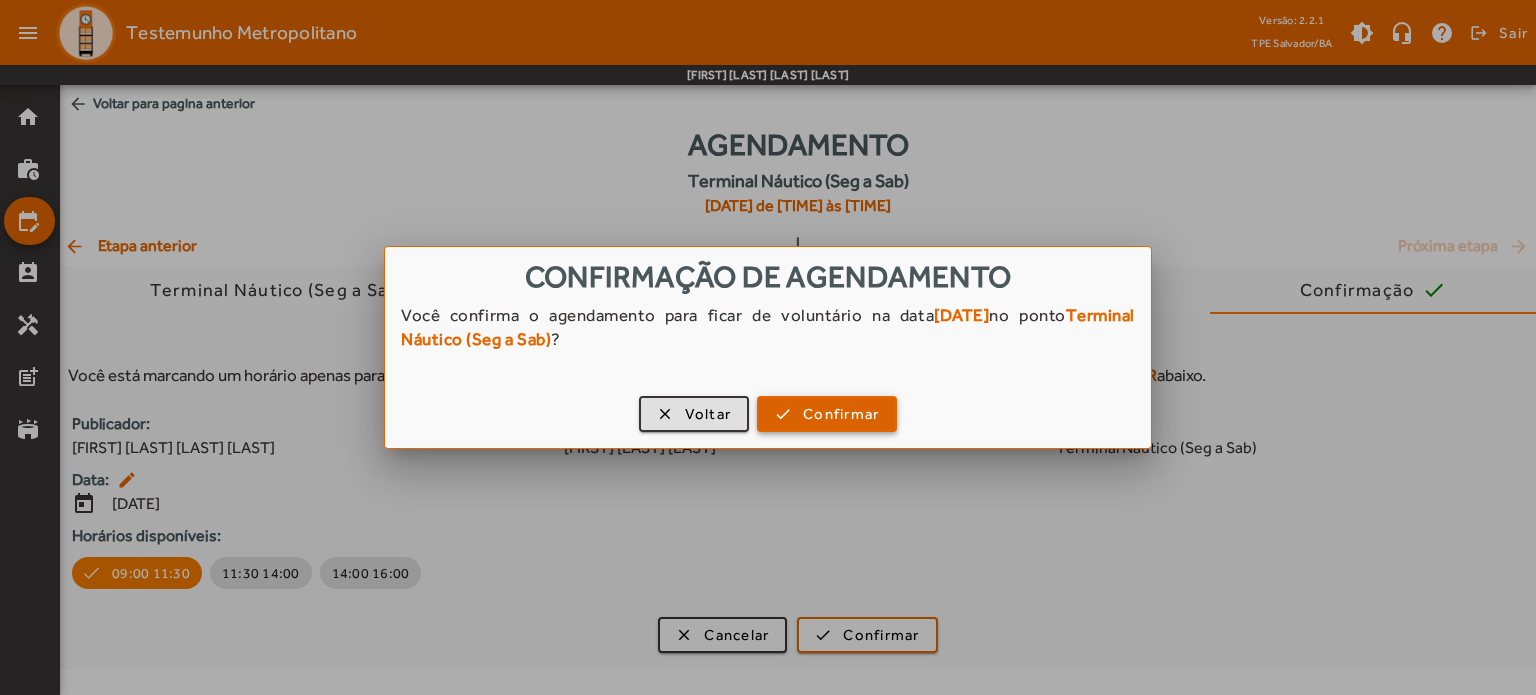 click on "Confirmar" at bounding box center (841, 414) 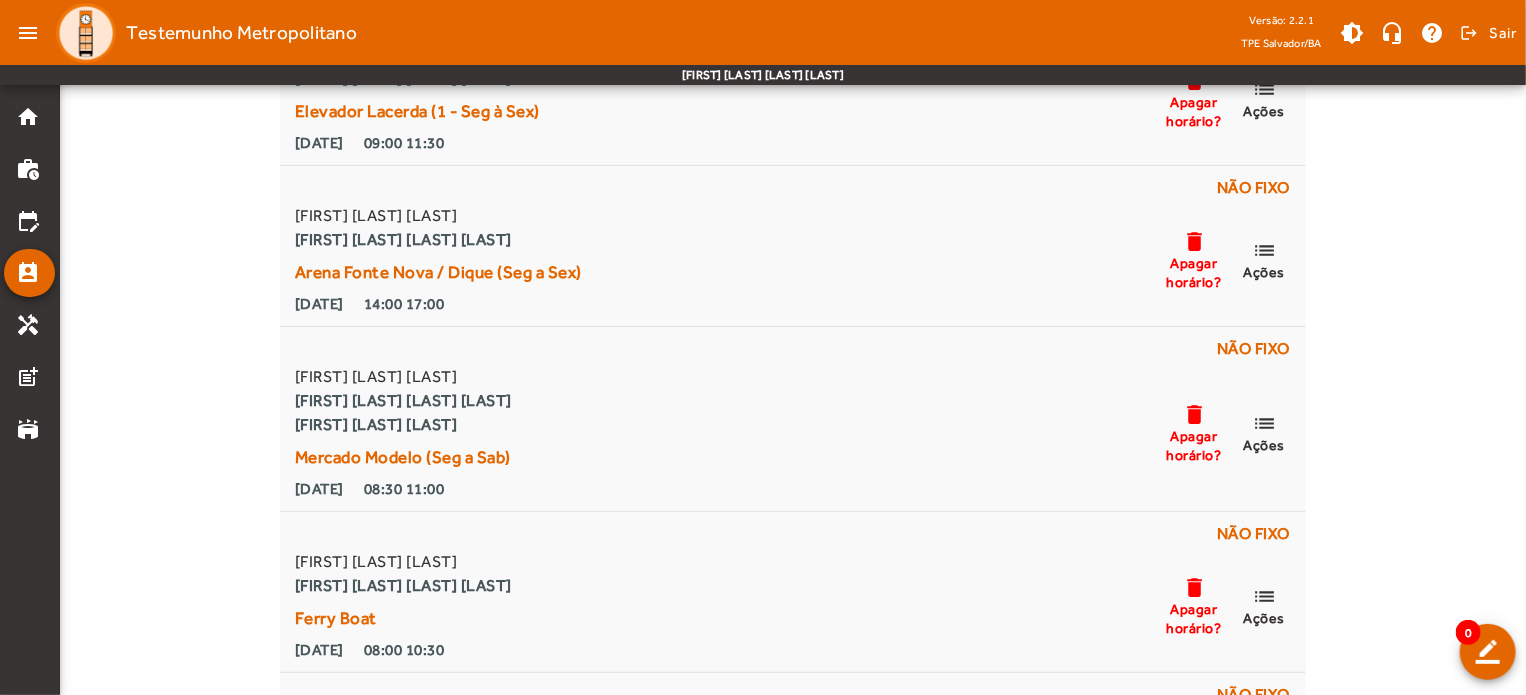 scroll, scrollTop: 240, scrollLeft: 0, axis: vertical 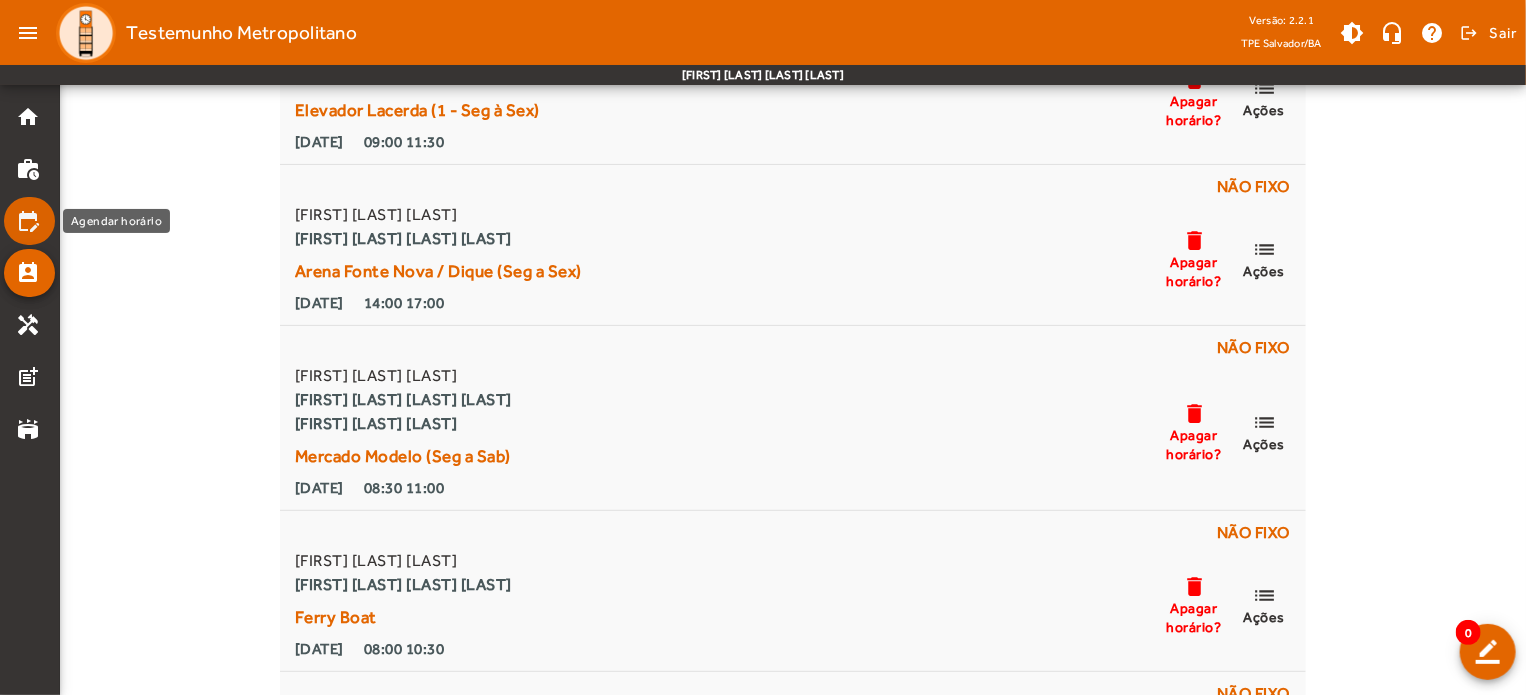 click on "edit_calendar" 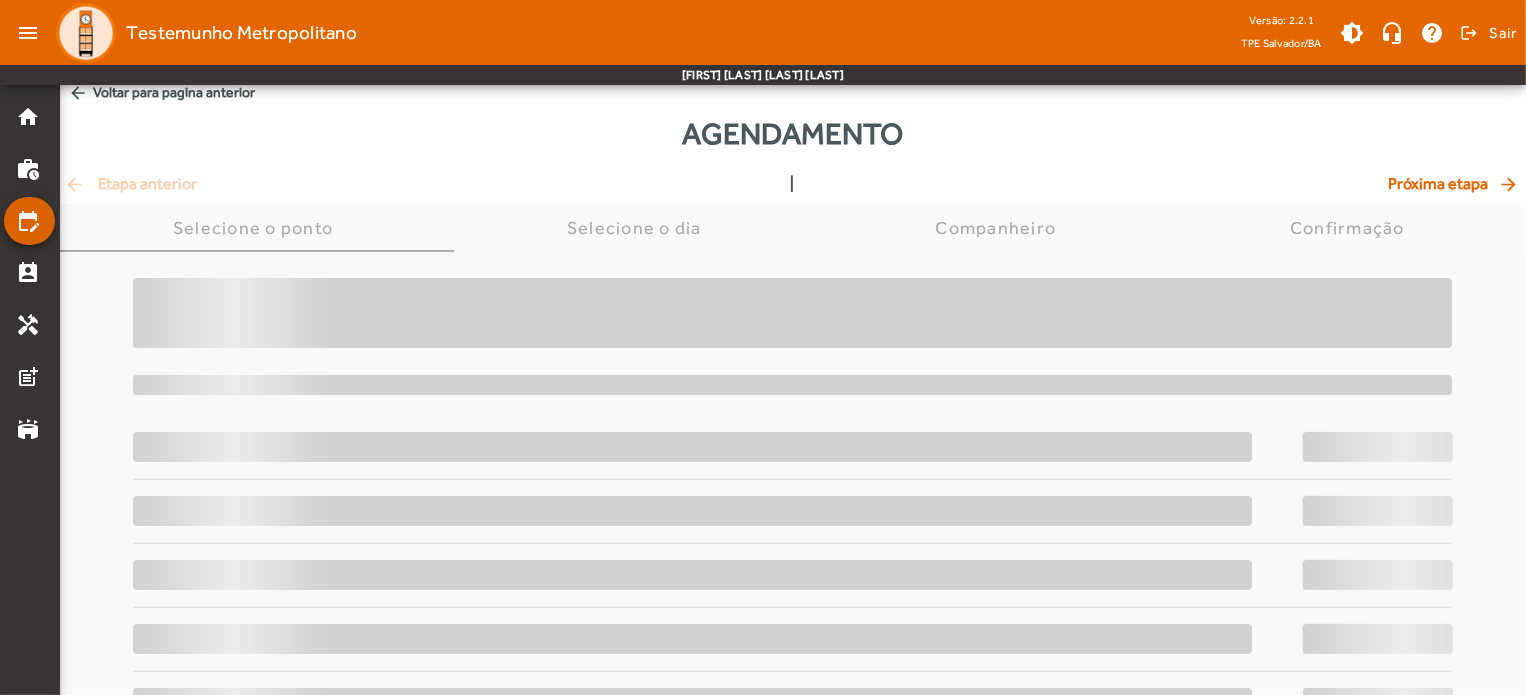 scroll, scrollTop: 0, scrollLeft: 0, axis: both 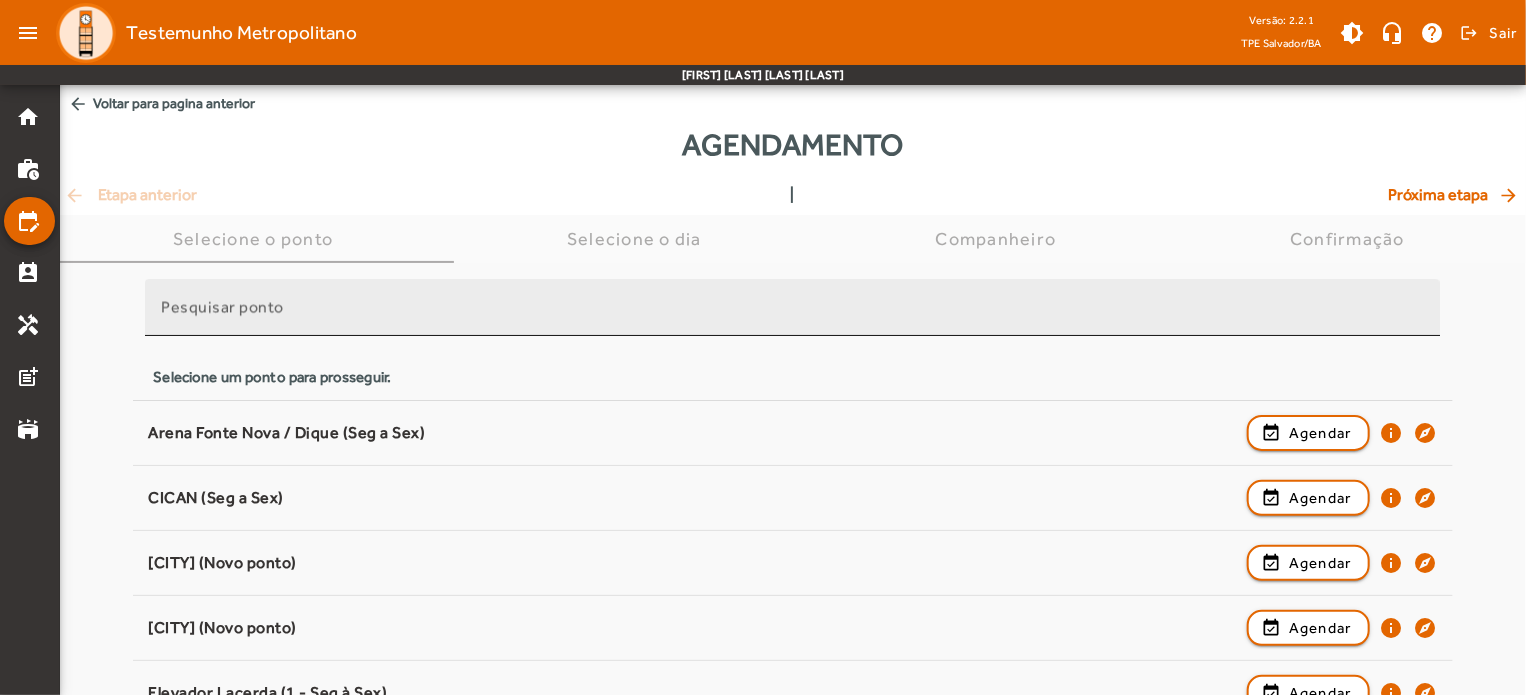click on "Pesquisar ponto" at bounding box center (792, 316) 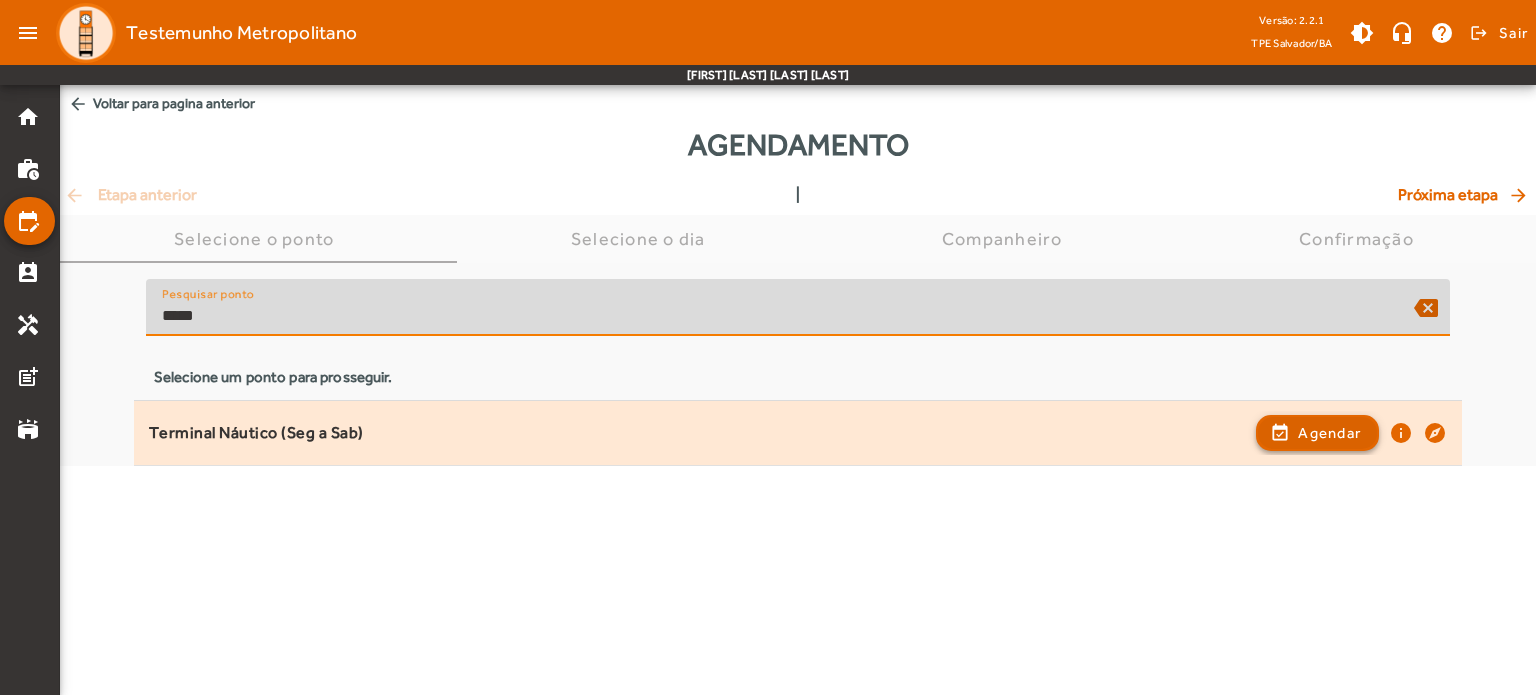 type on "*****" 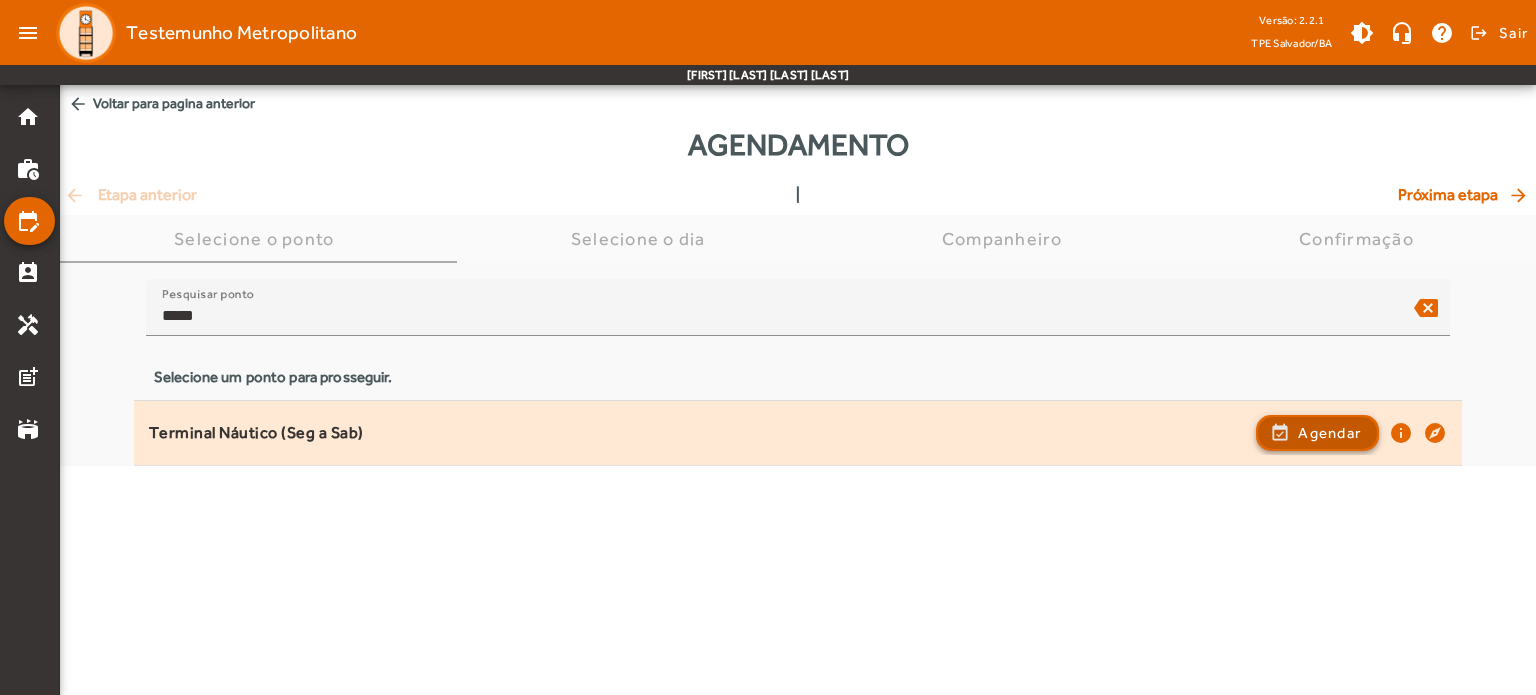 click 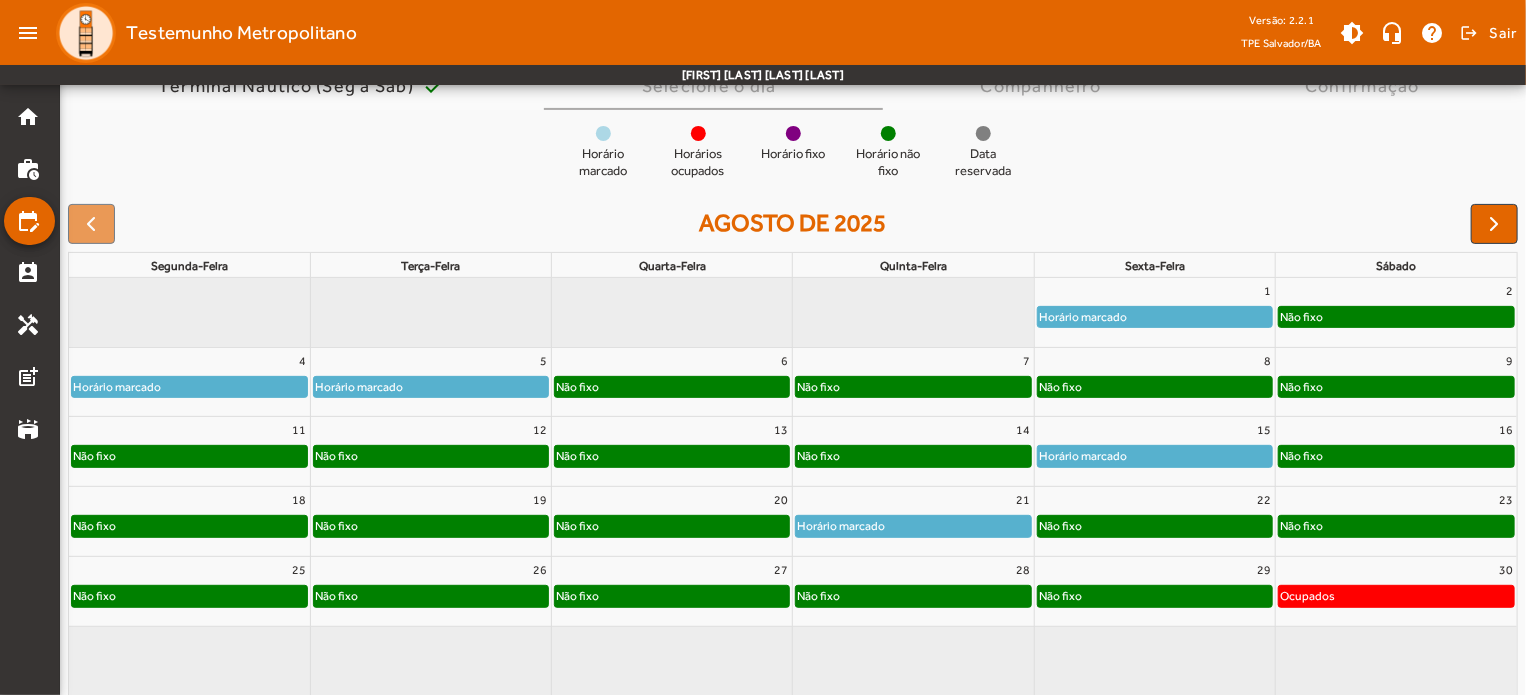 scroll, scrollTop: 190, scrollLeft: 0, axis: vertical 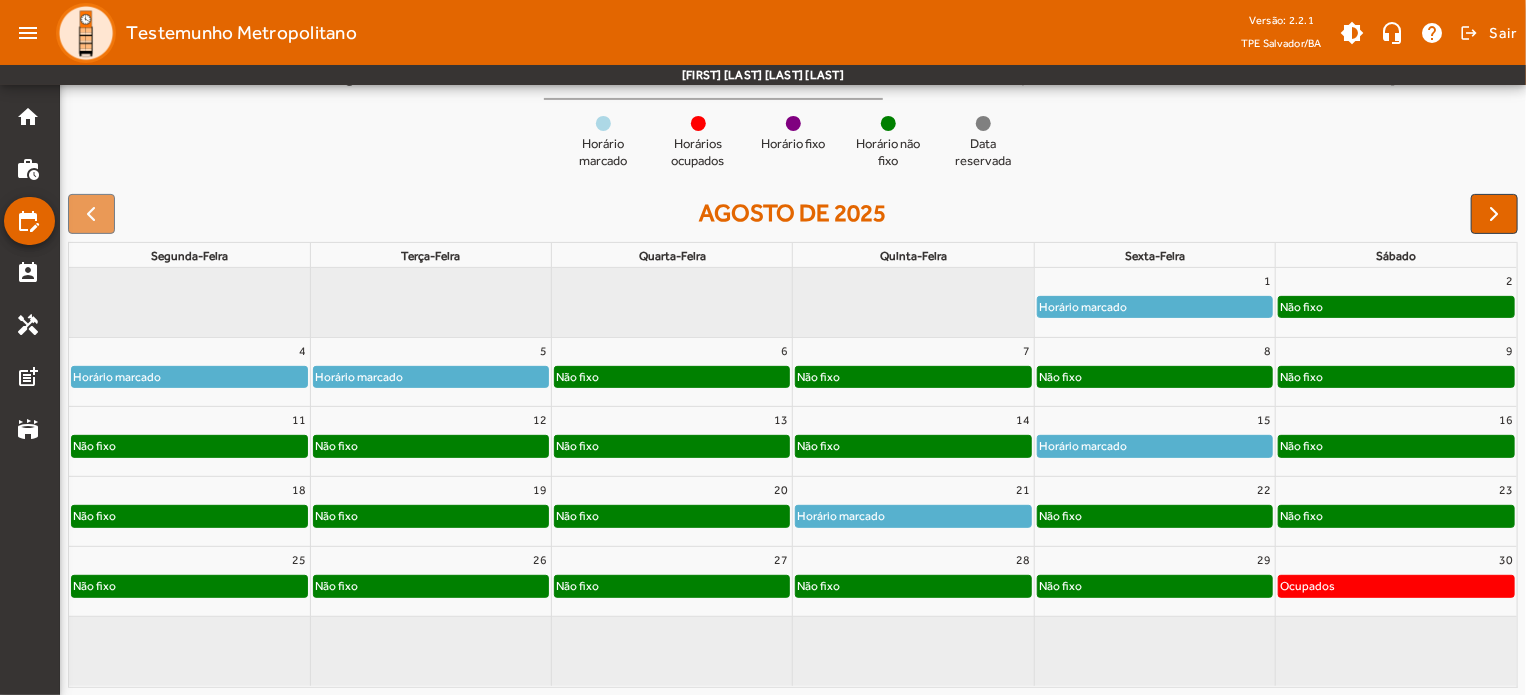 click on "21" at bounding box center (913, 490) 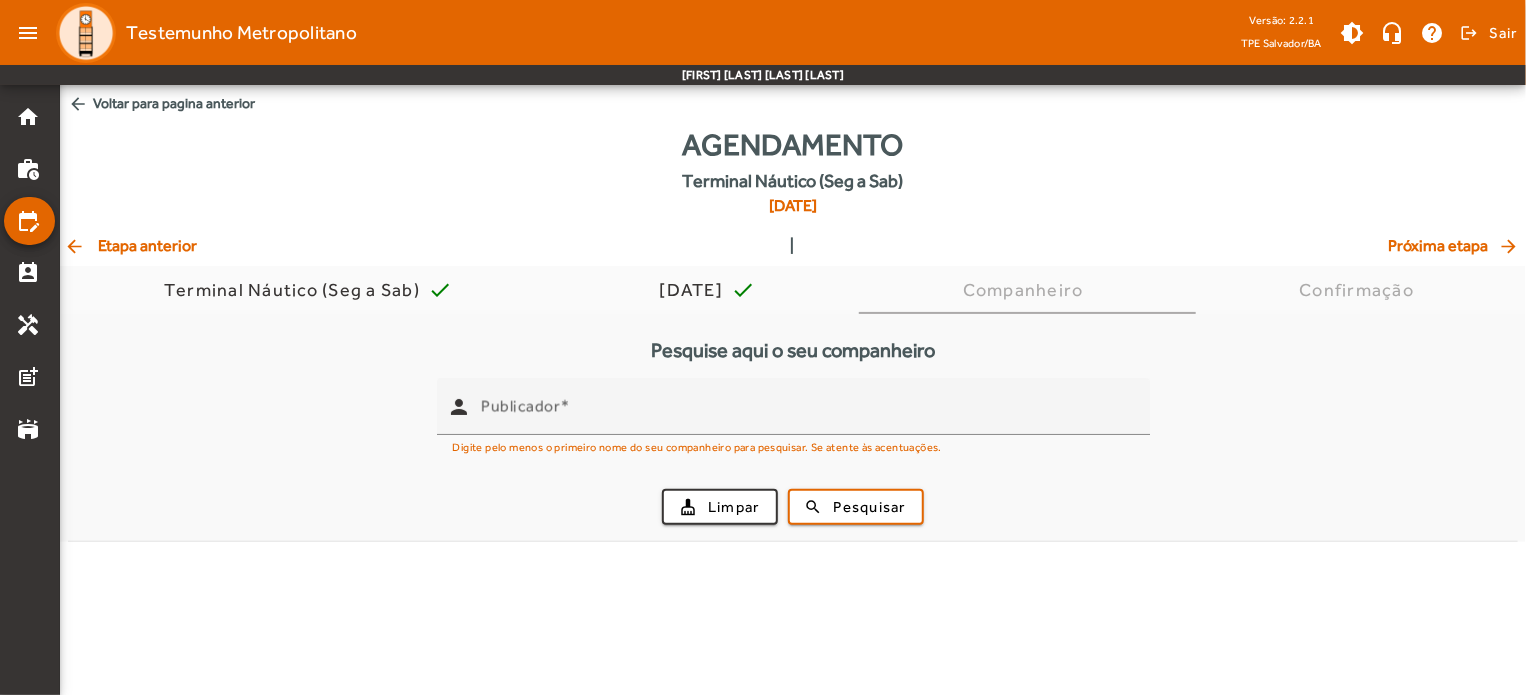 scroll, scrollTop: 0, scrollLeft: 0, axis: both 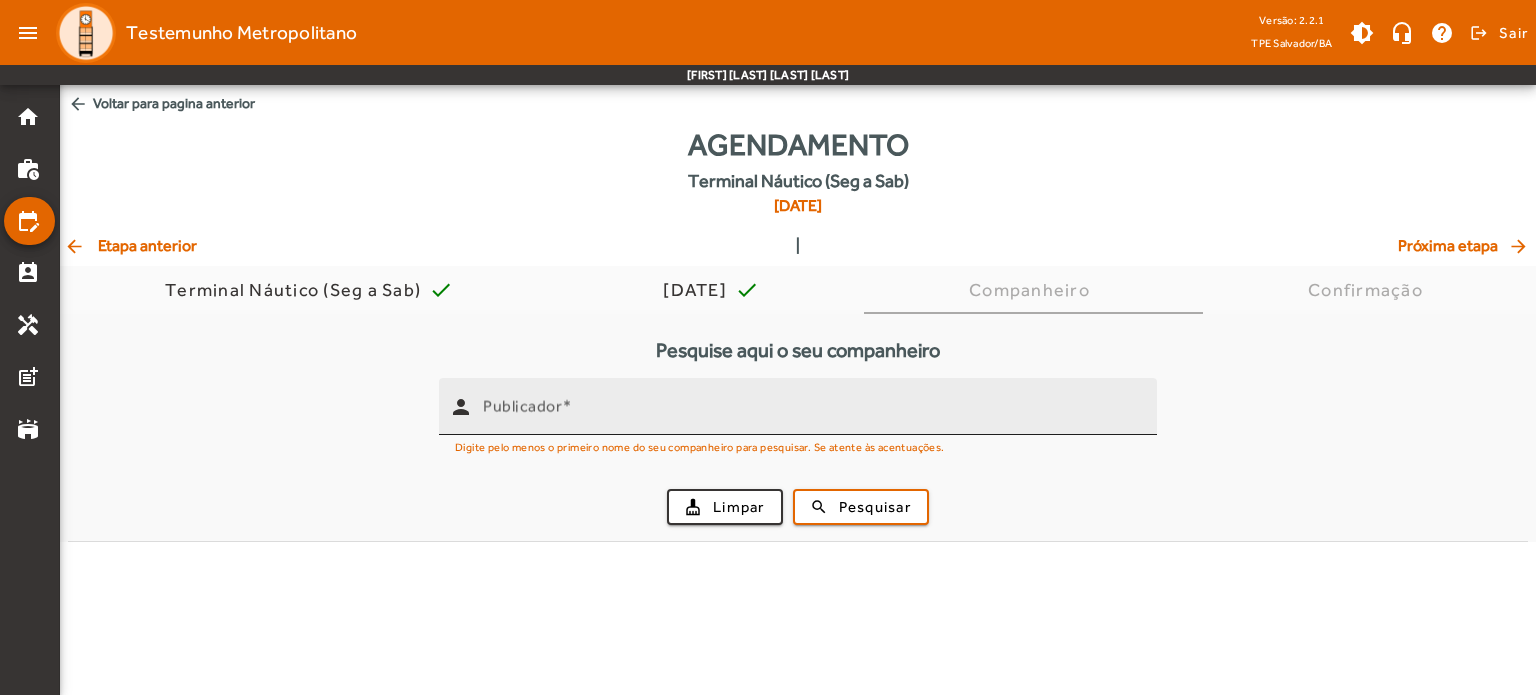 click on "Publicador" at bounding box center (812, 415) 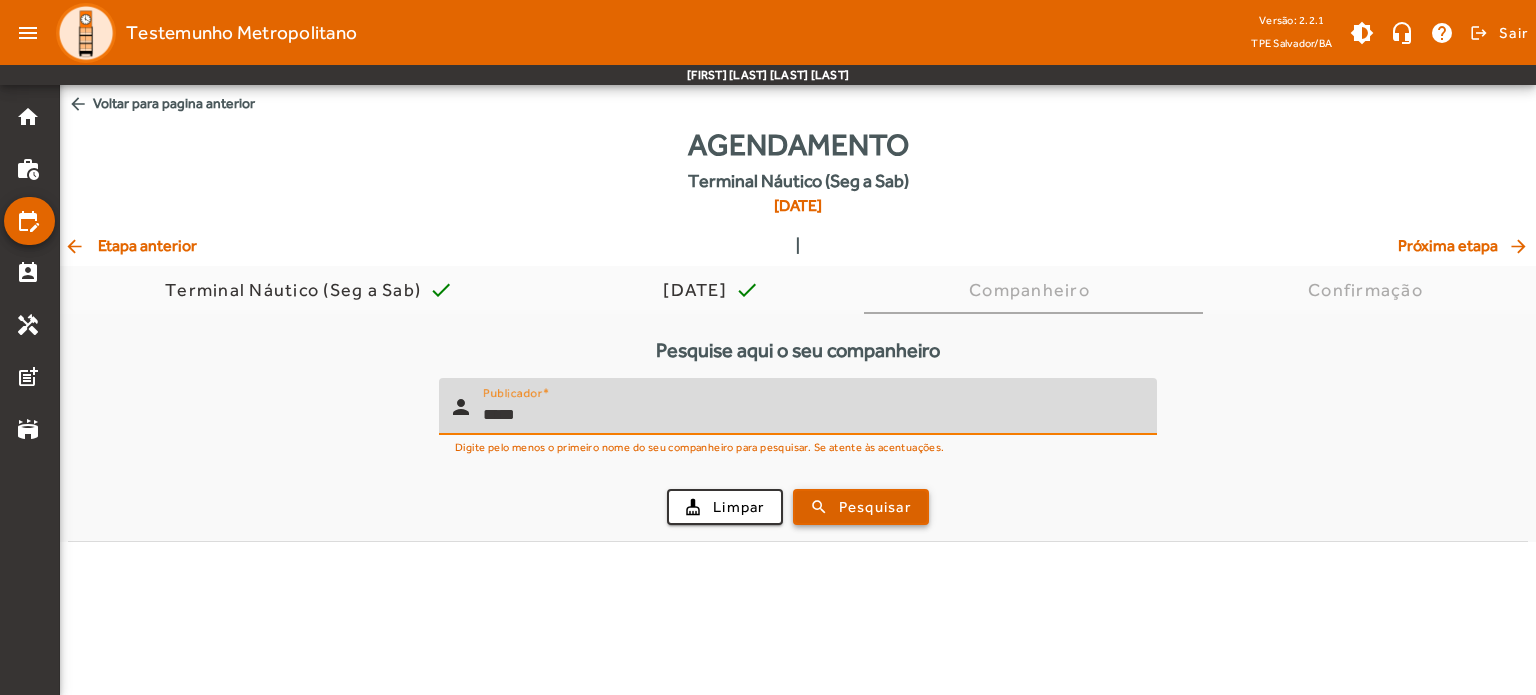 type on "*****" 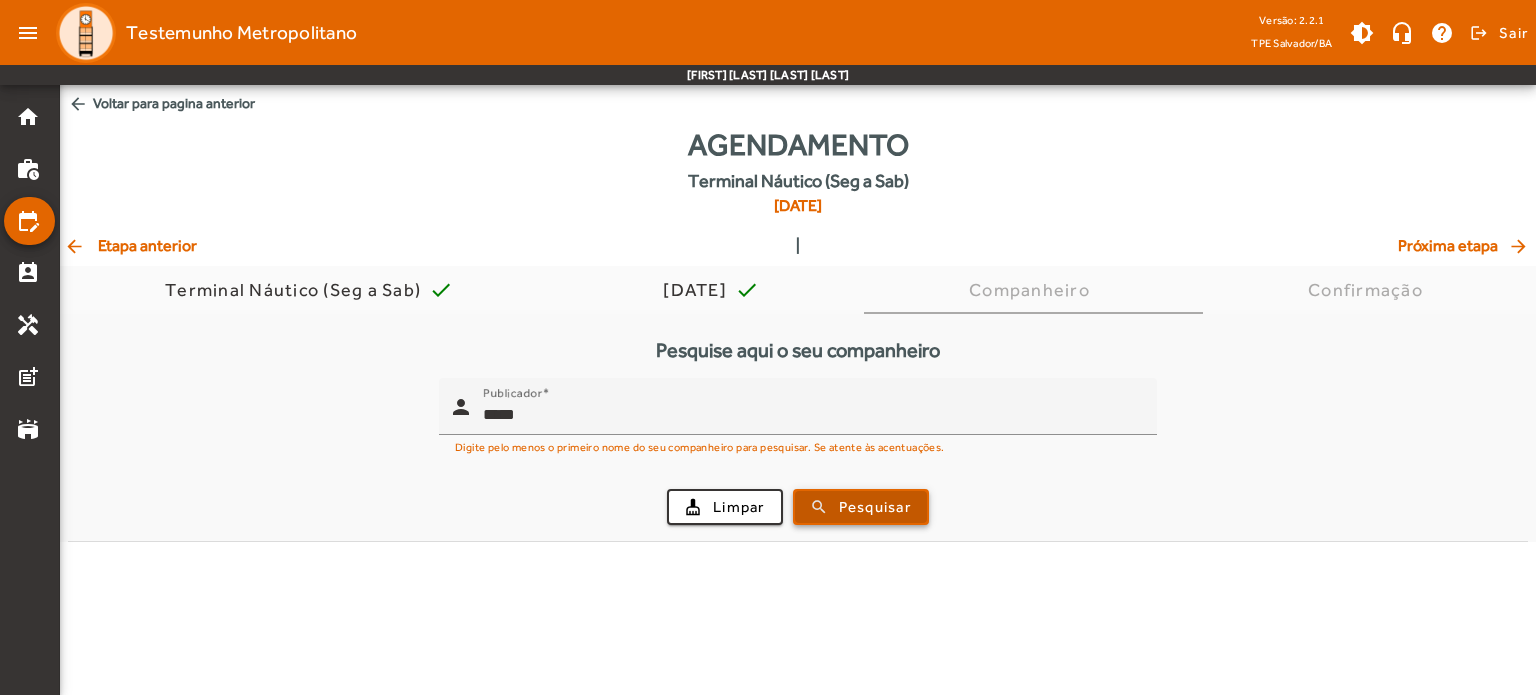 click at bounding box center [861, 507] 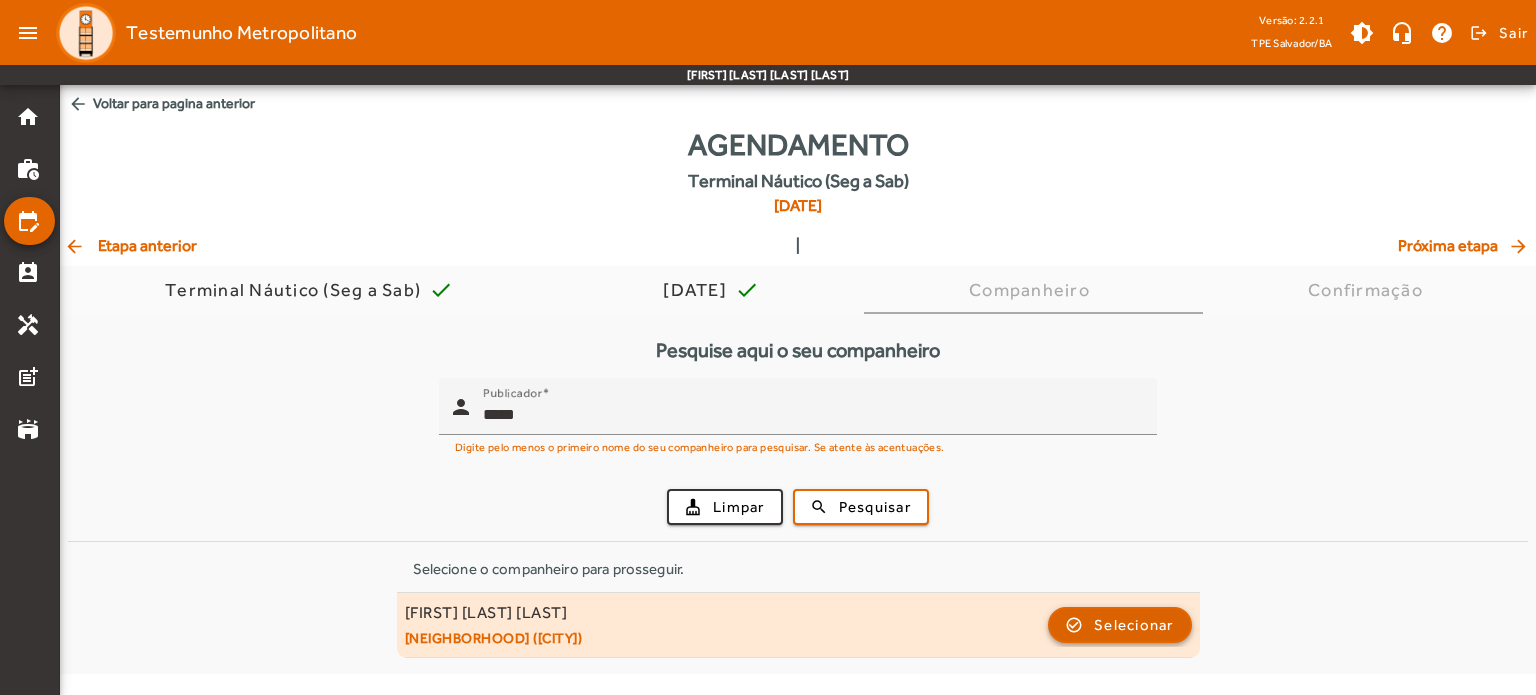 click on "Selecionar" 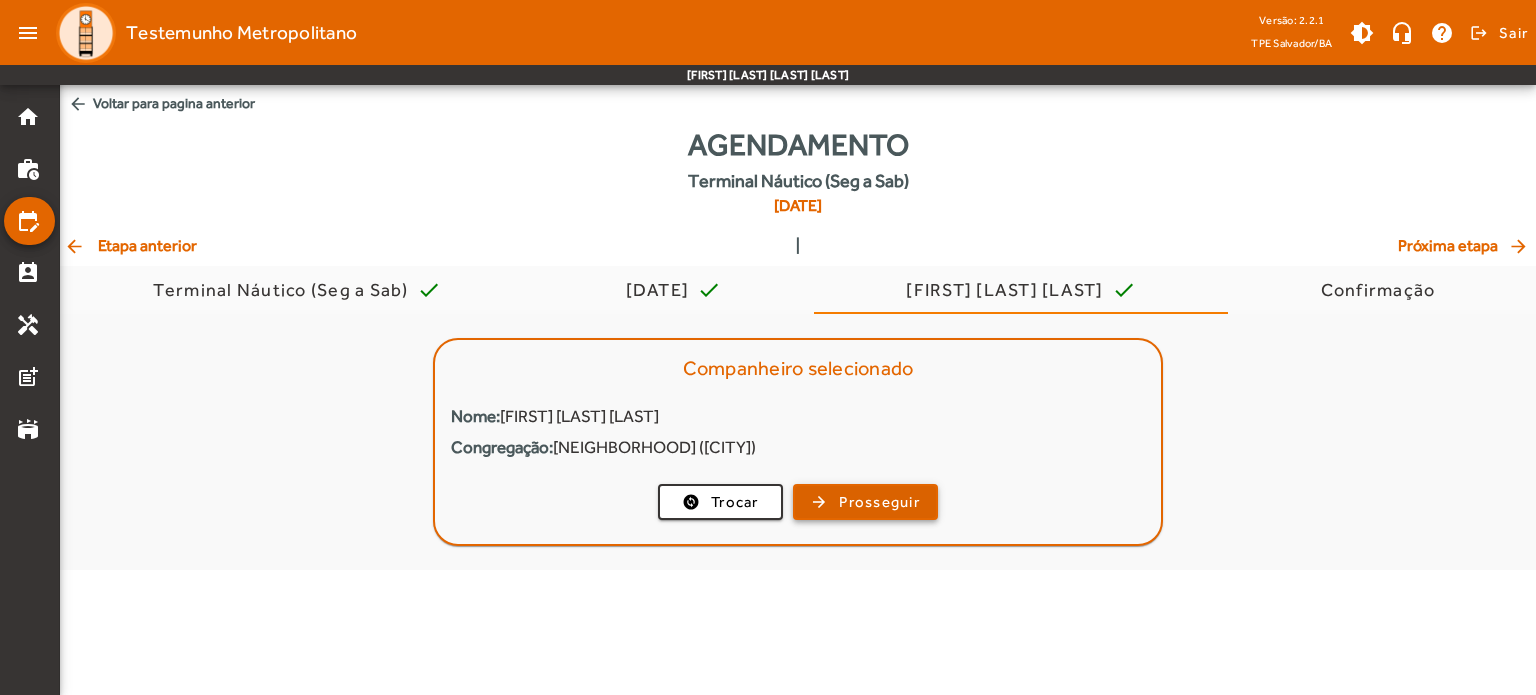 click on "Prosseguir" 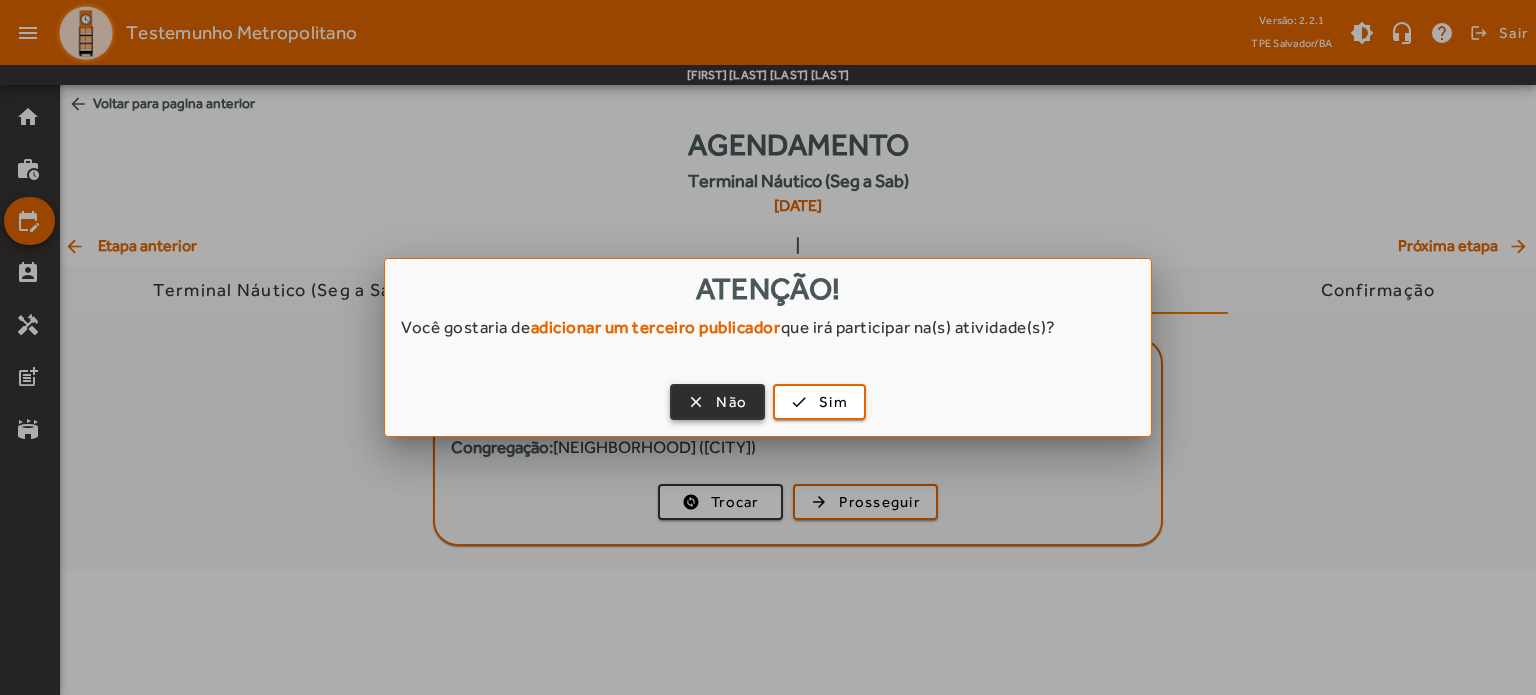 click on "Não" at bounding box center [731, 402] 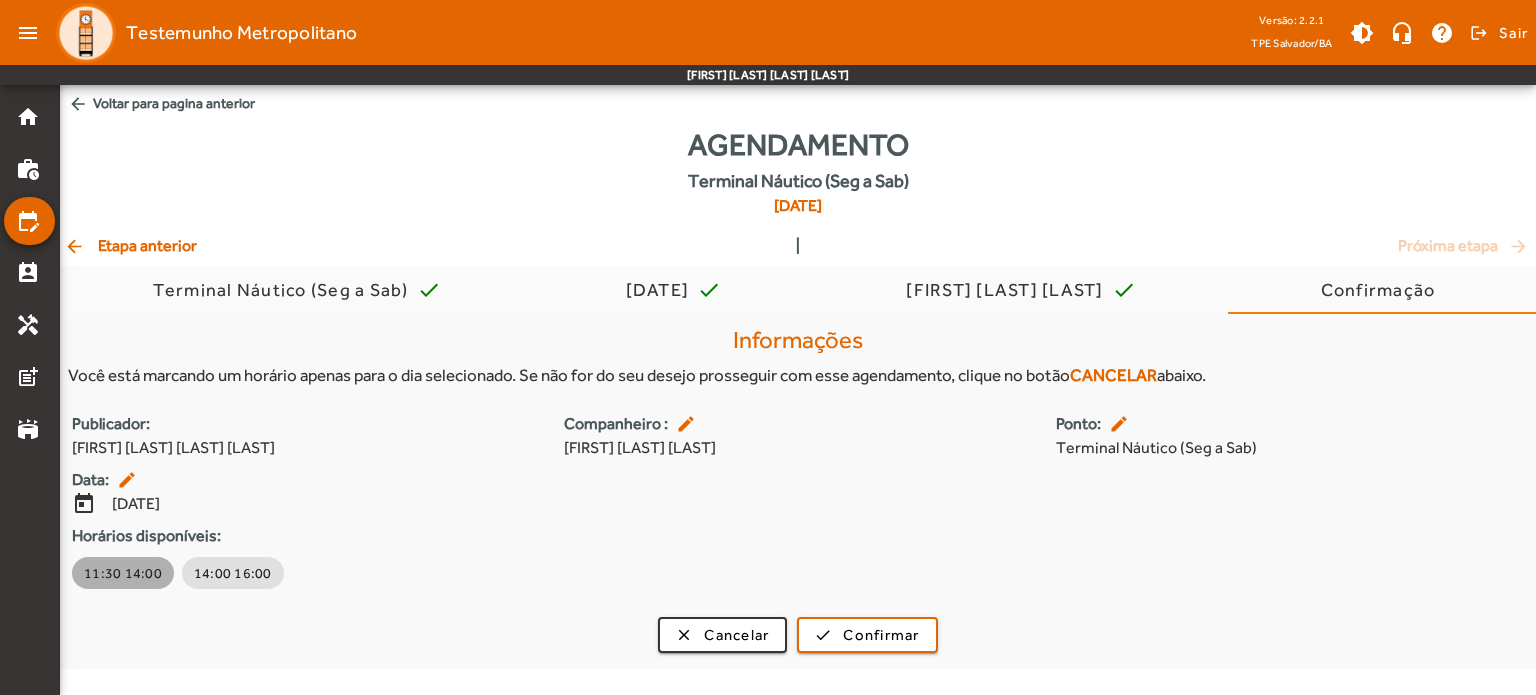 click on "11:30 14:00" at bounding box center [123, 573] 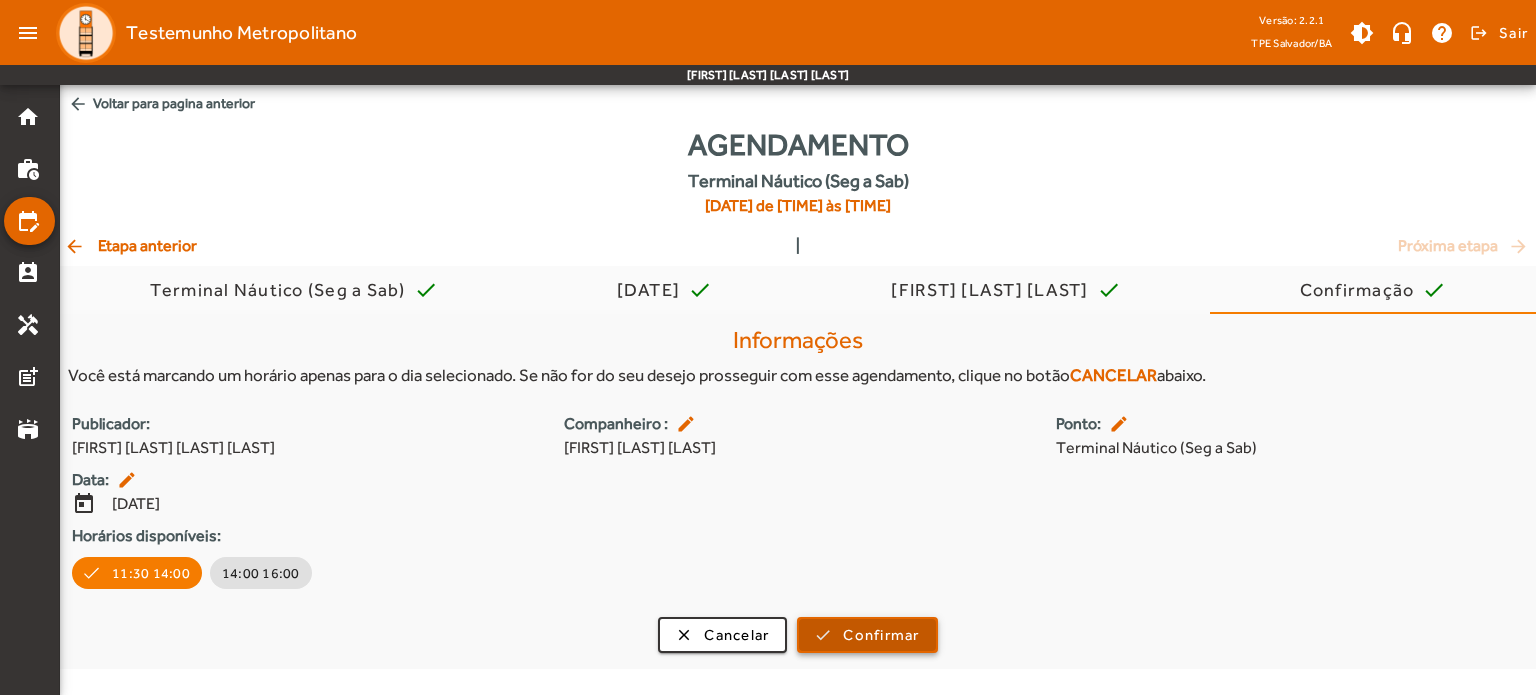 click on "Confirmar" at bounding box center (881, 635) 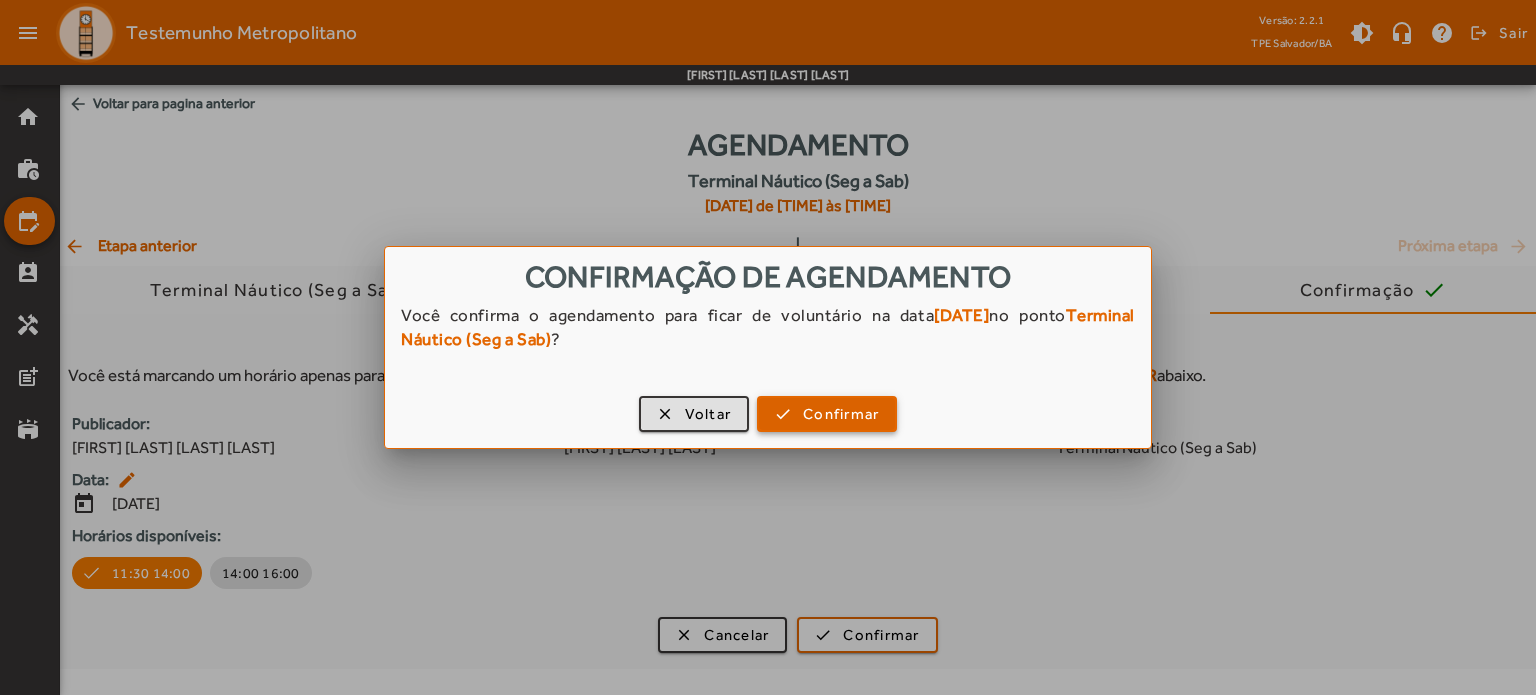 click on "Confirmar" at bounding box center [841, 414] 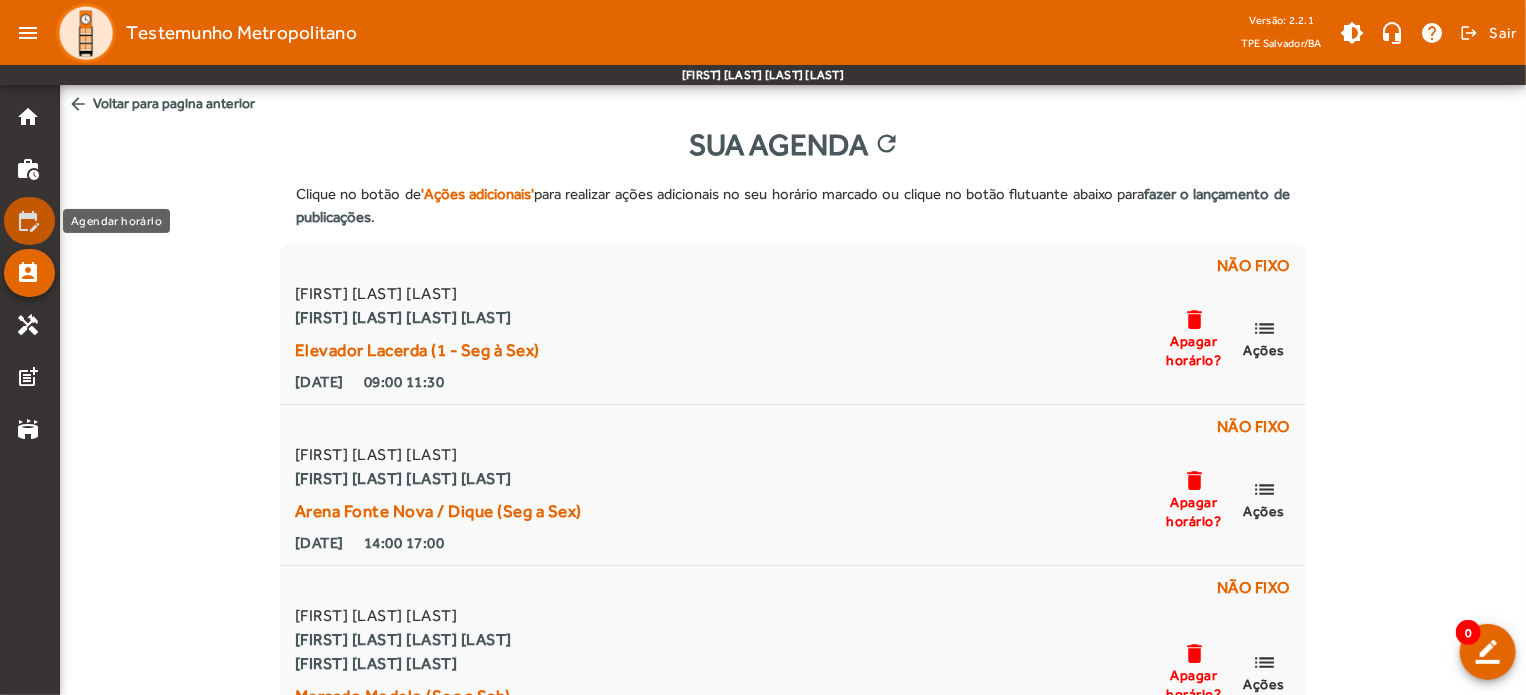 click on "edit_calendar" 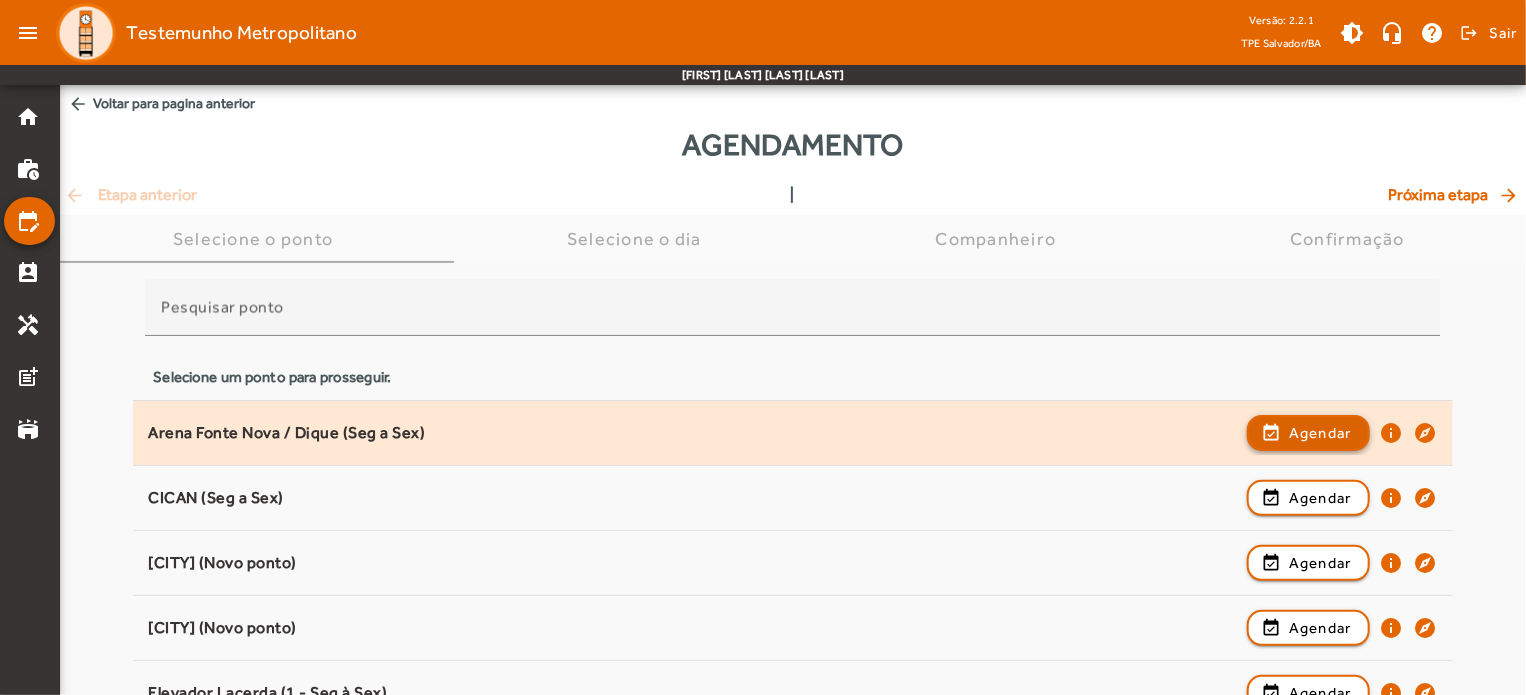 click on "Agendar" at bounding box center (1320, 498) 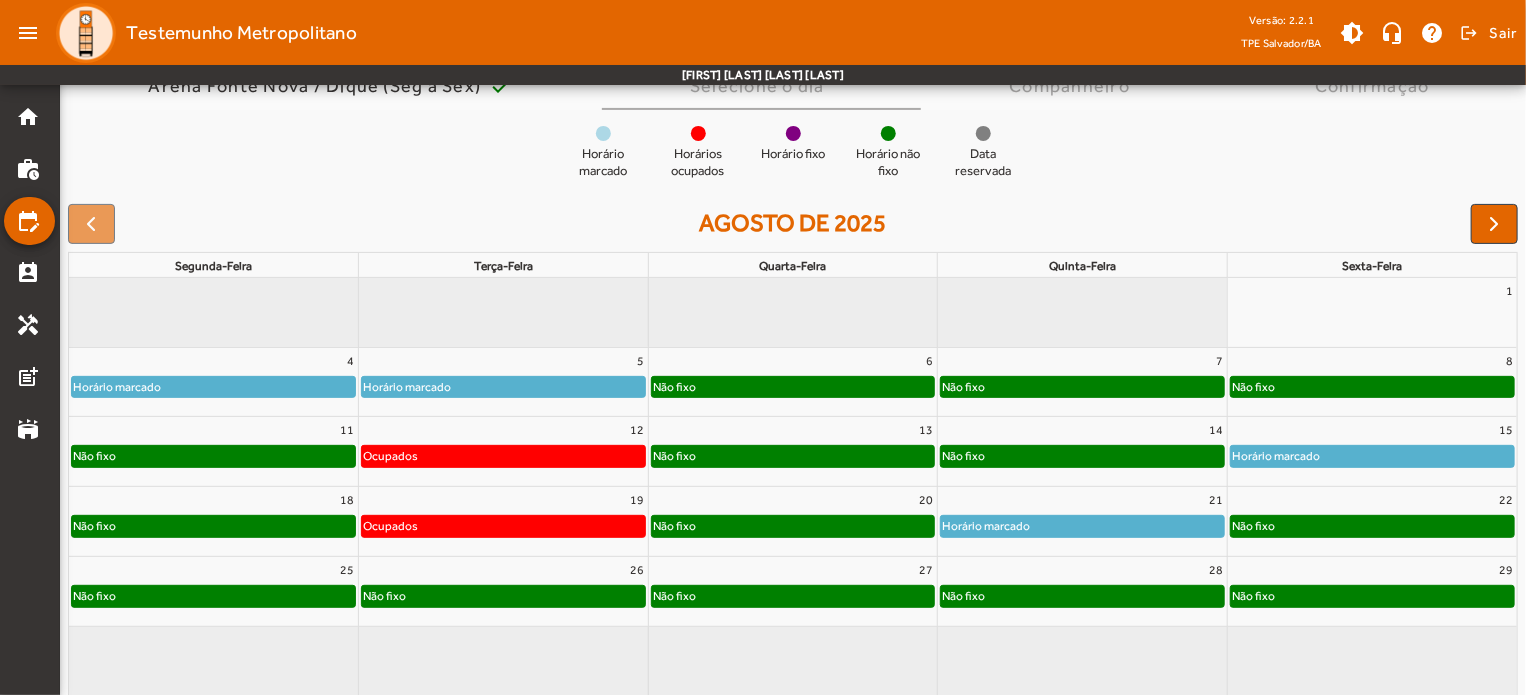 scroll, scrollTop: 190, scrollLeft: 0, axis: vertical 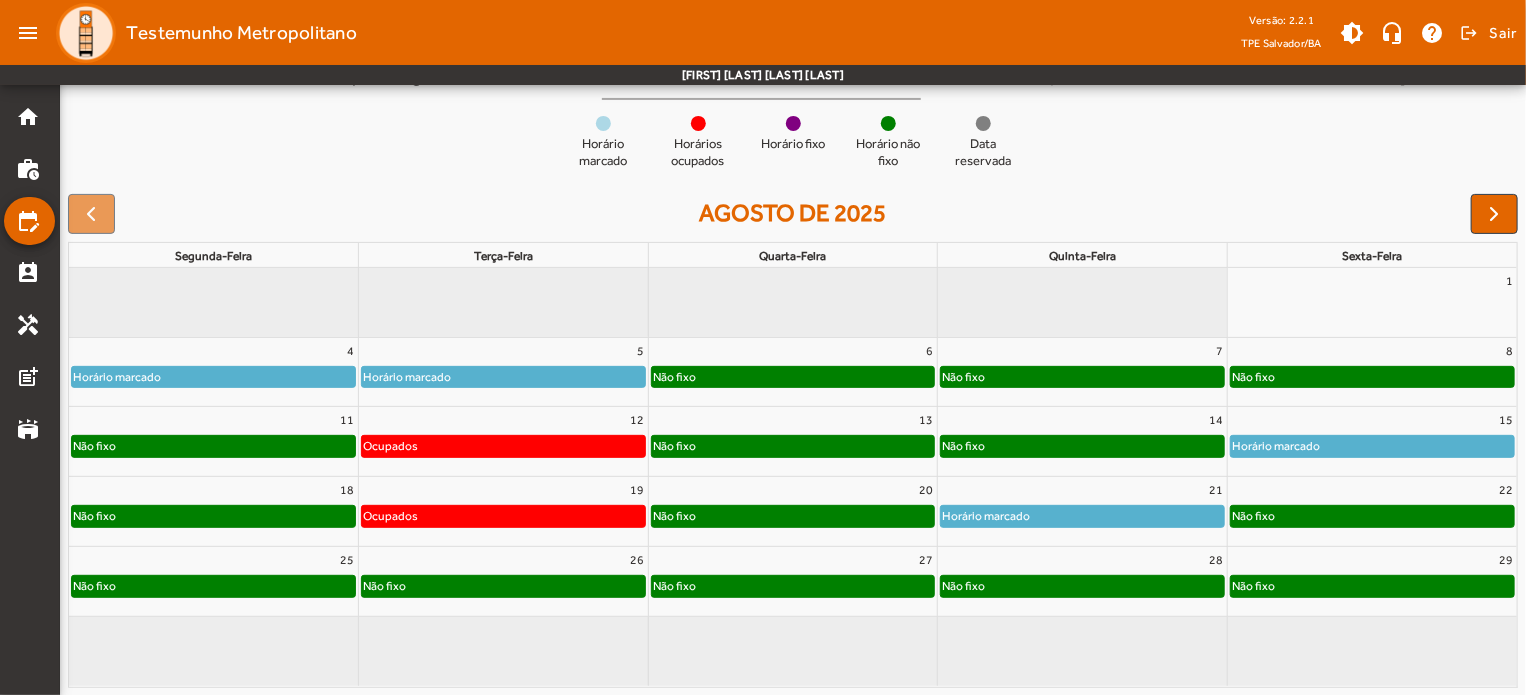 click on "Não fixo" 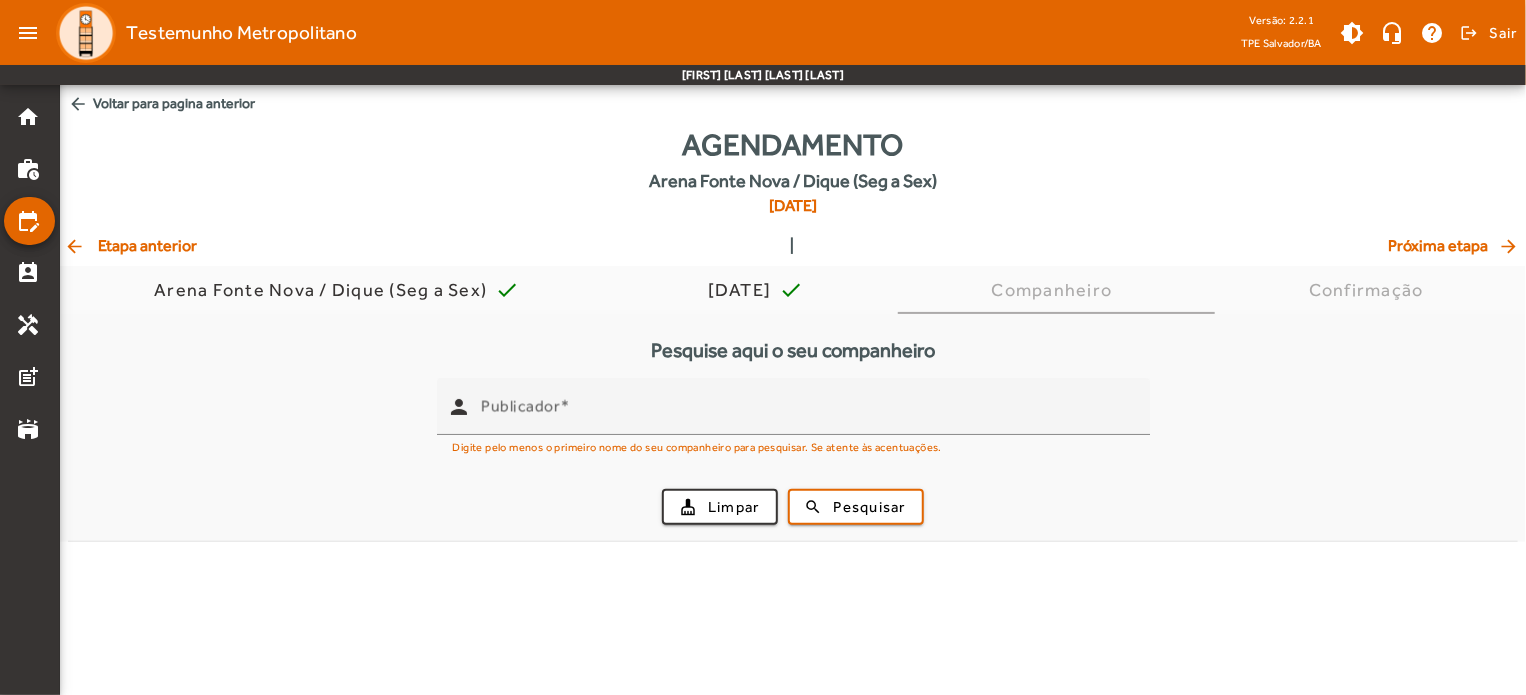 scroll, scrollTop: 0, scrollLeft: 0, axis: both 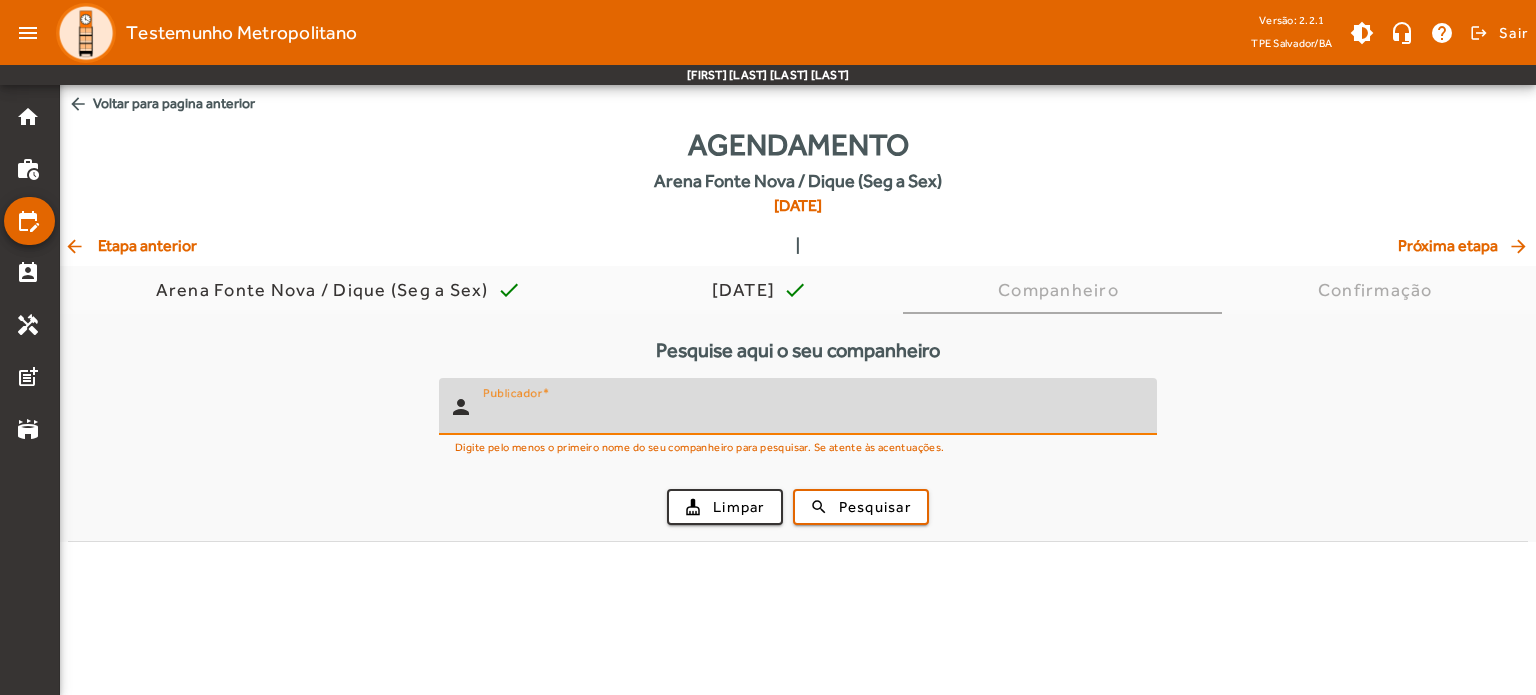 click on "Publicador" at bounding box center (812, 415) 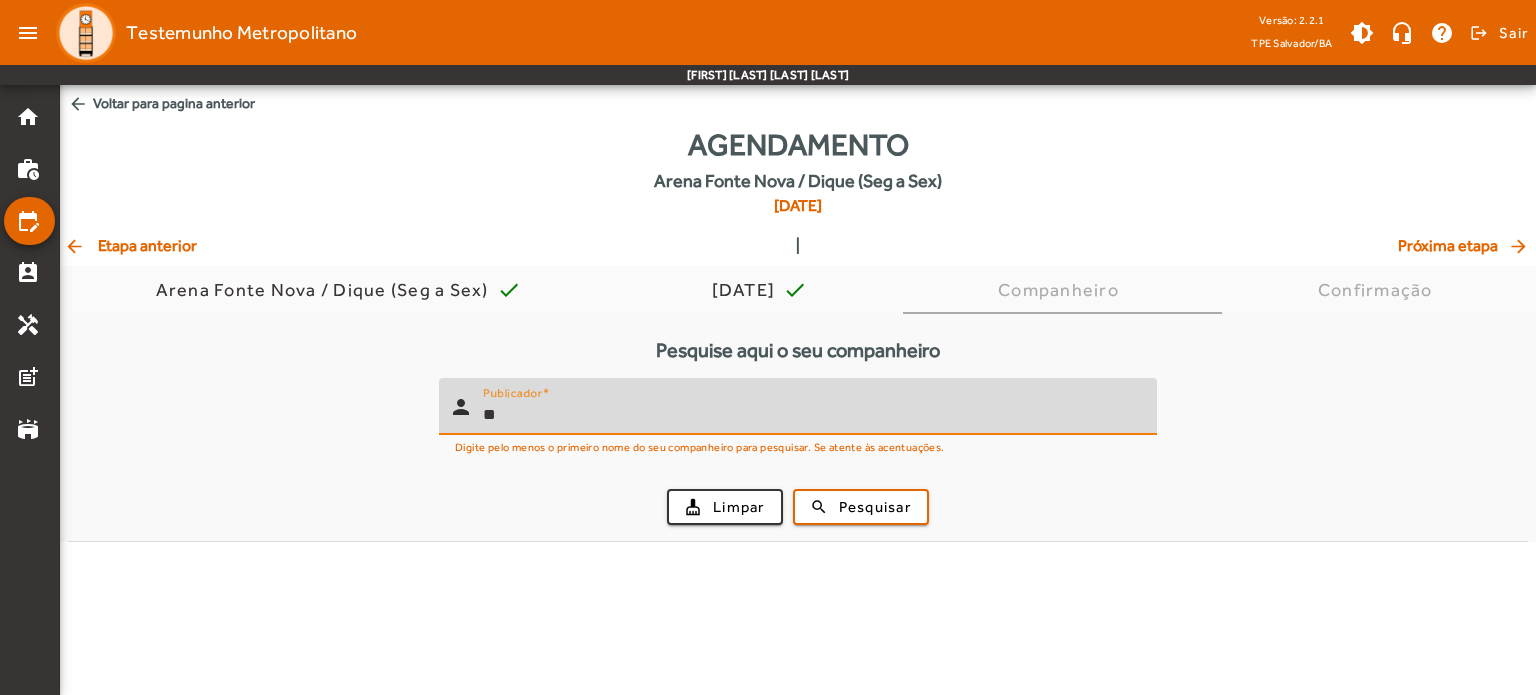 type on "*" 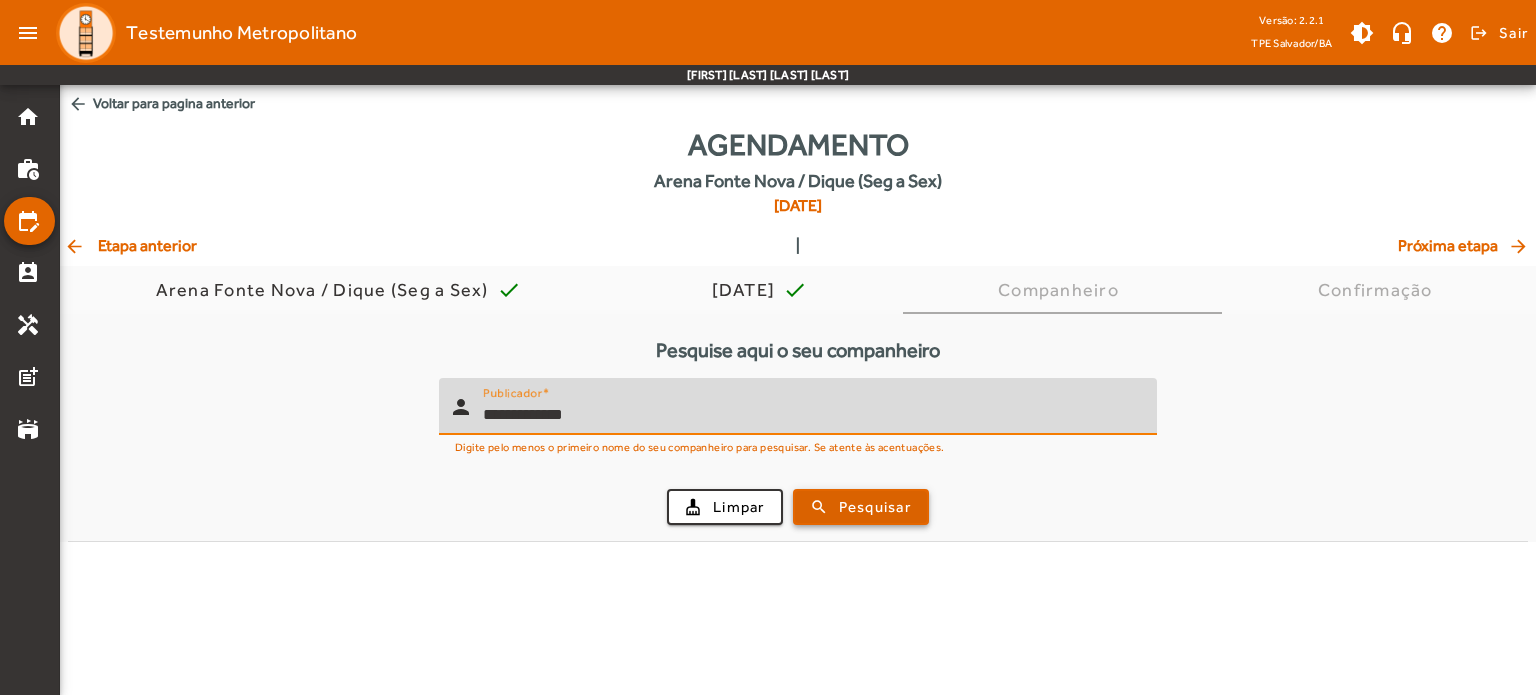 drag, startPoint x: 872, startPoint y: 499, endPoint x: 883, endPoint y: 499, distance: 11 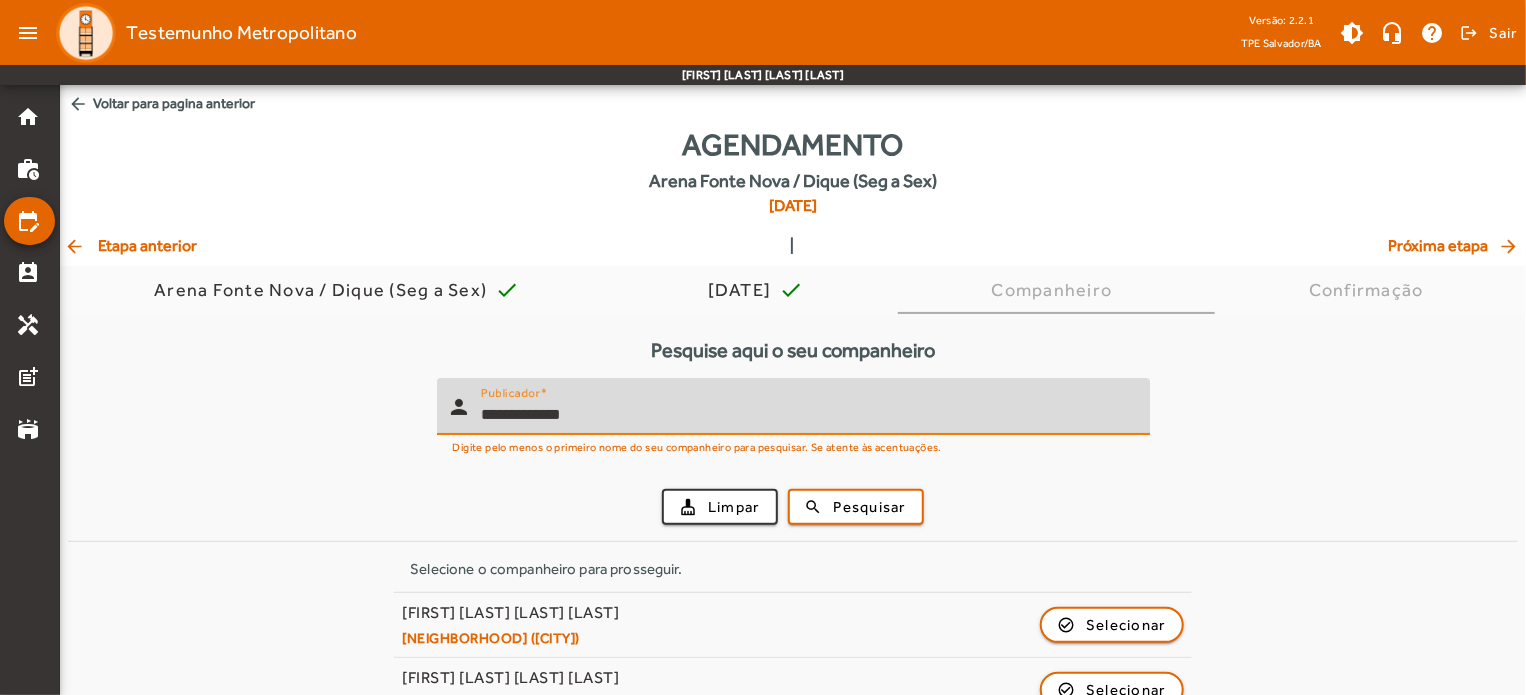 click on "**********" at bounding box center (807, 415) 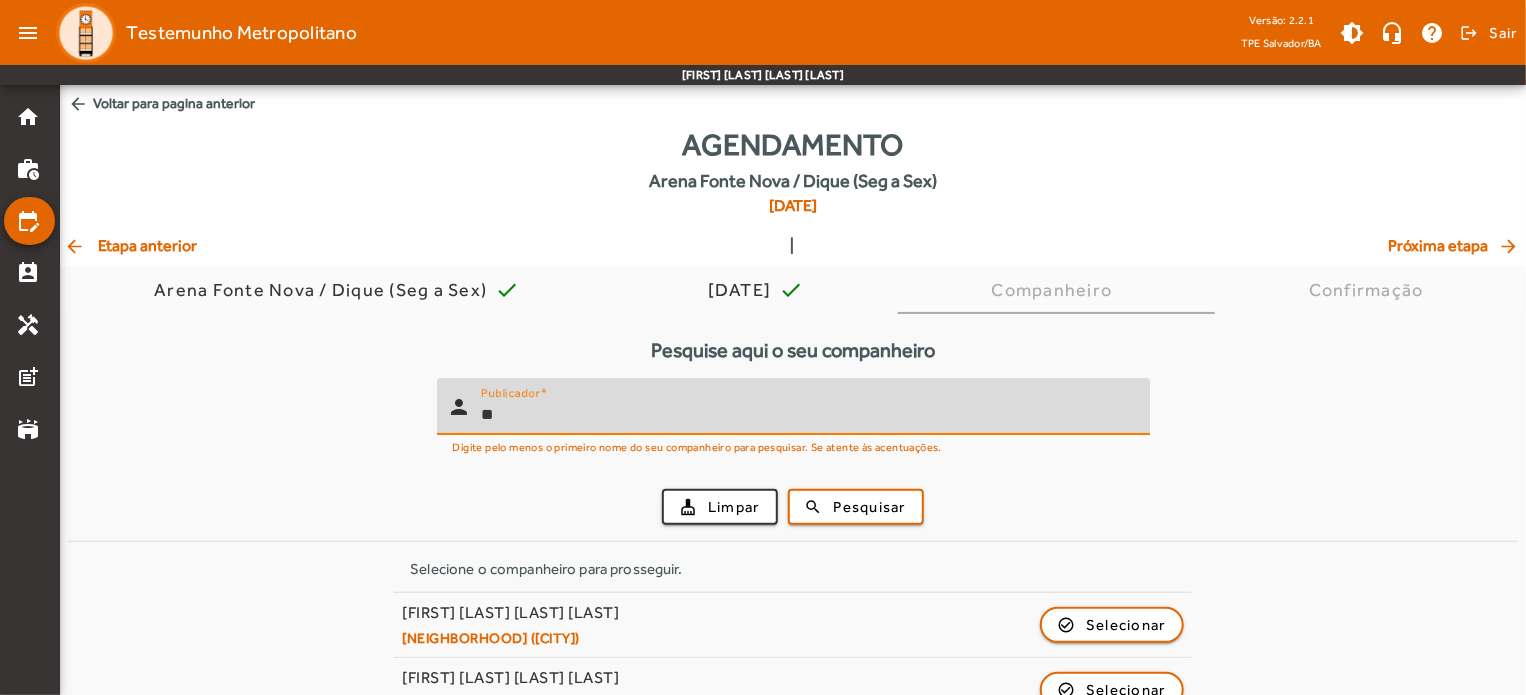 type on "*" 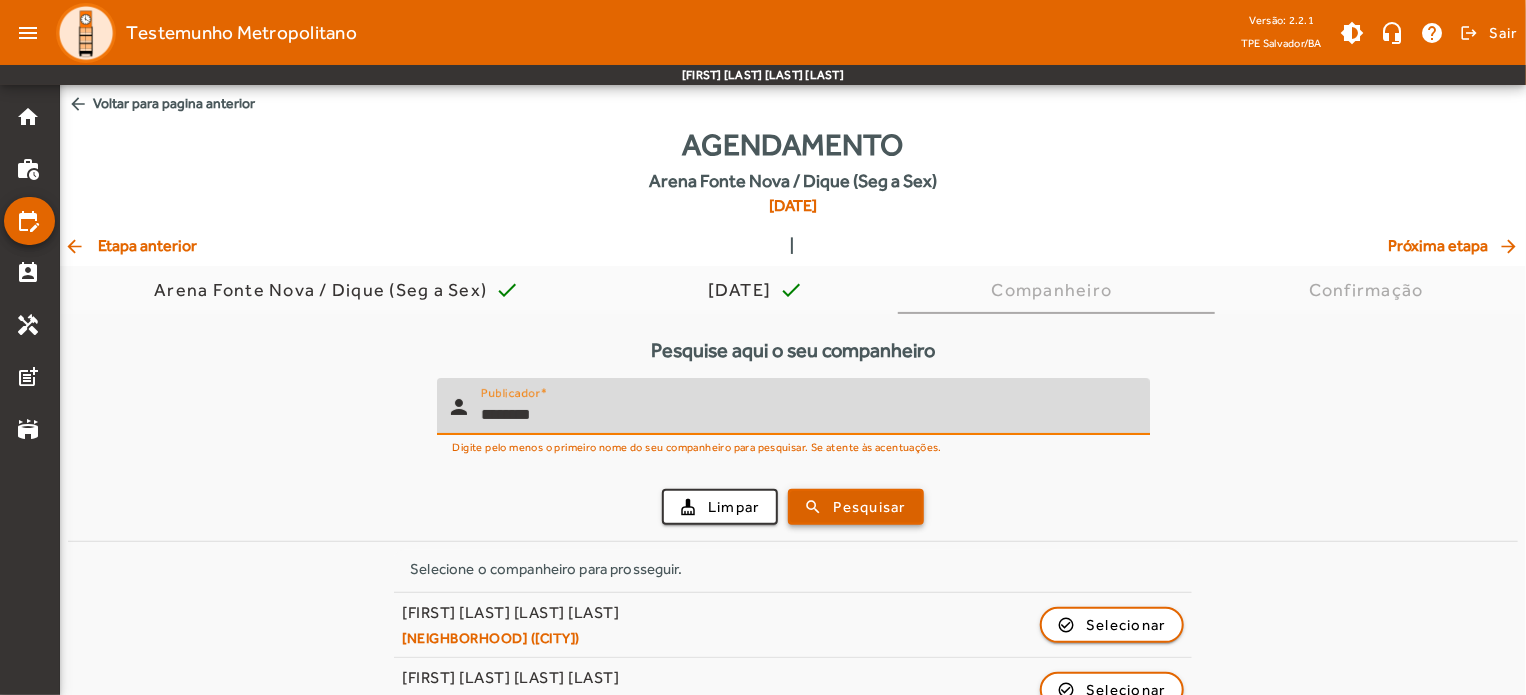 click at bounding box center (856, 507) 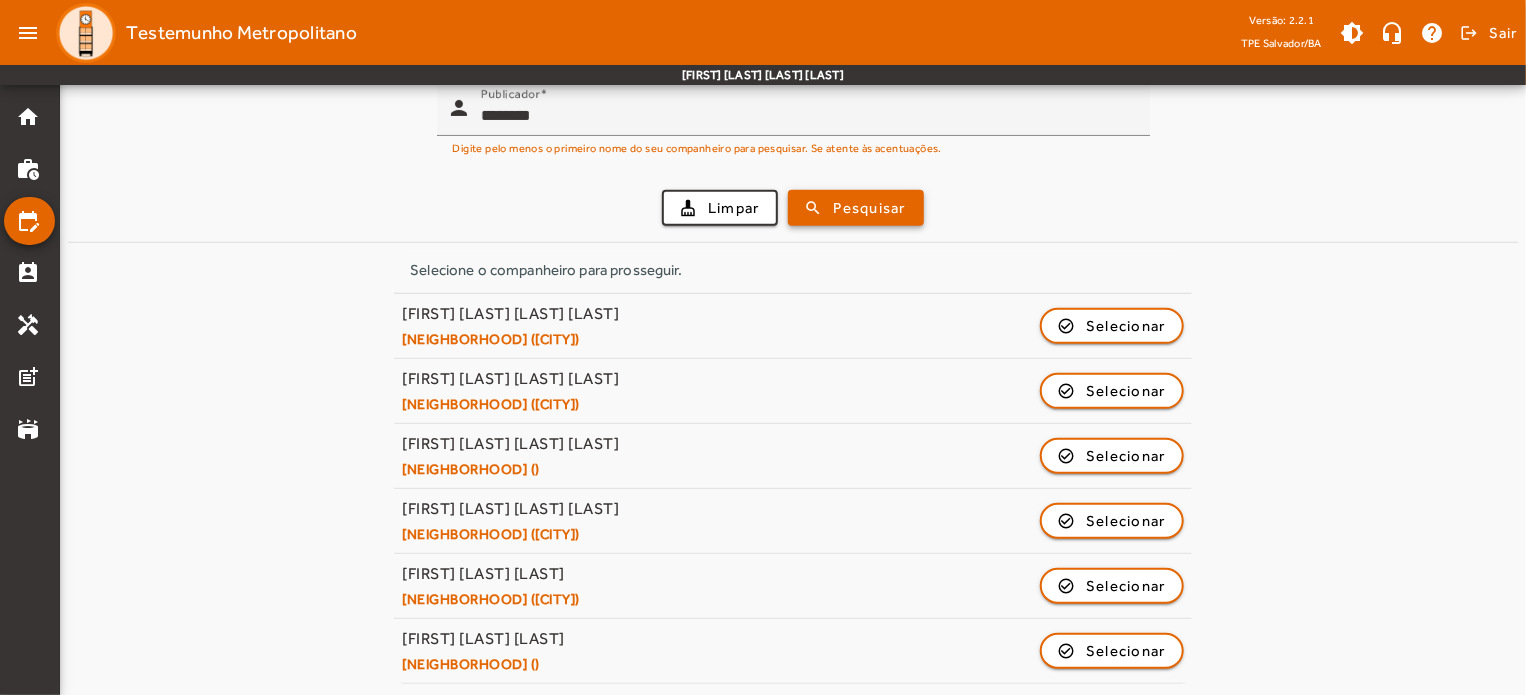scroll, scrollTop: 301, scrollLeft: 0, axis: vertical 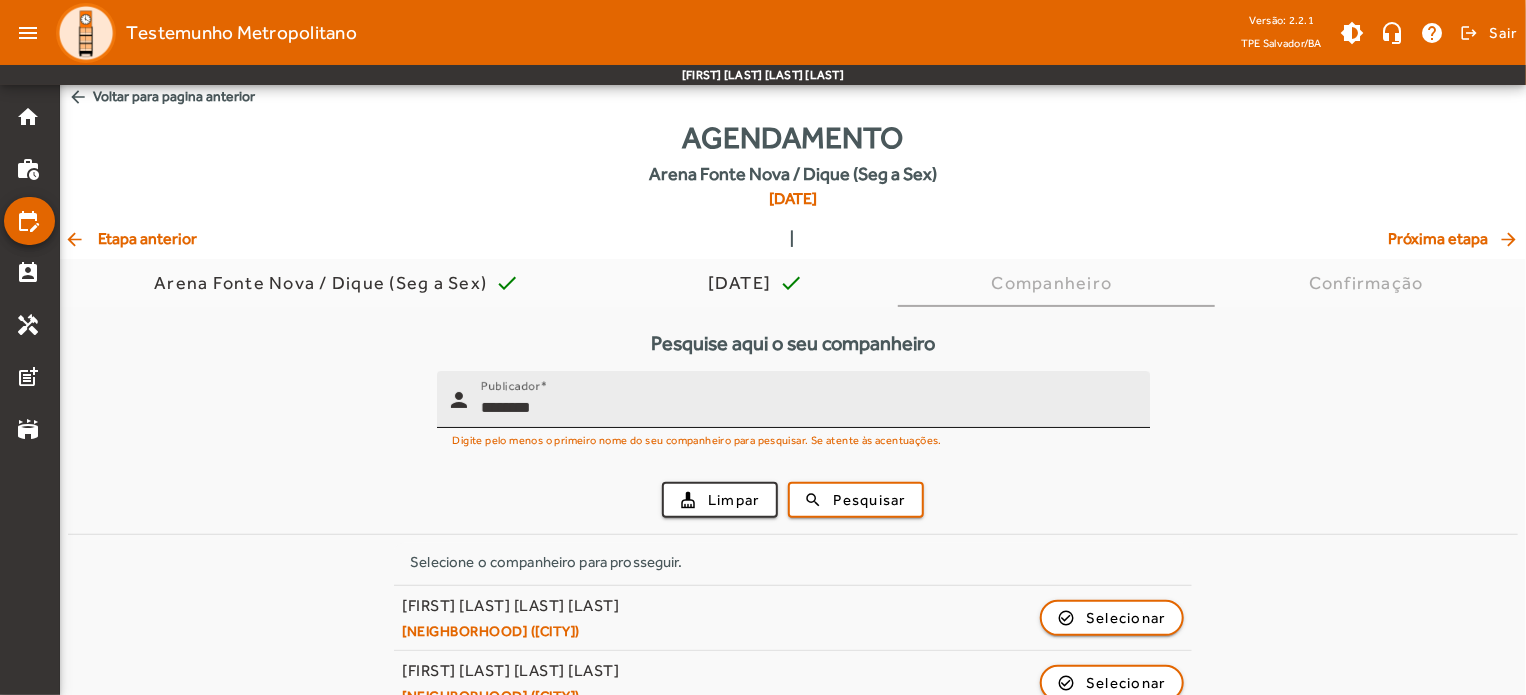 click on "*******" at bounding box center [807, 408] 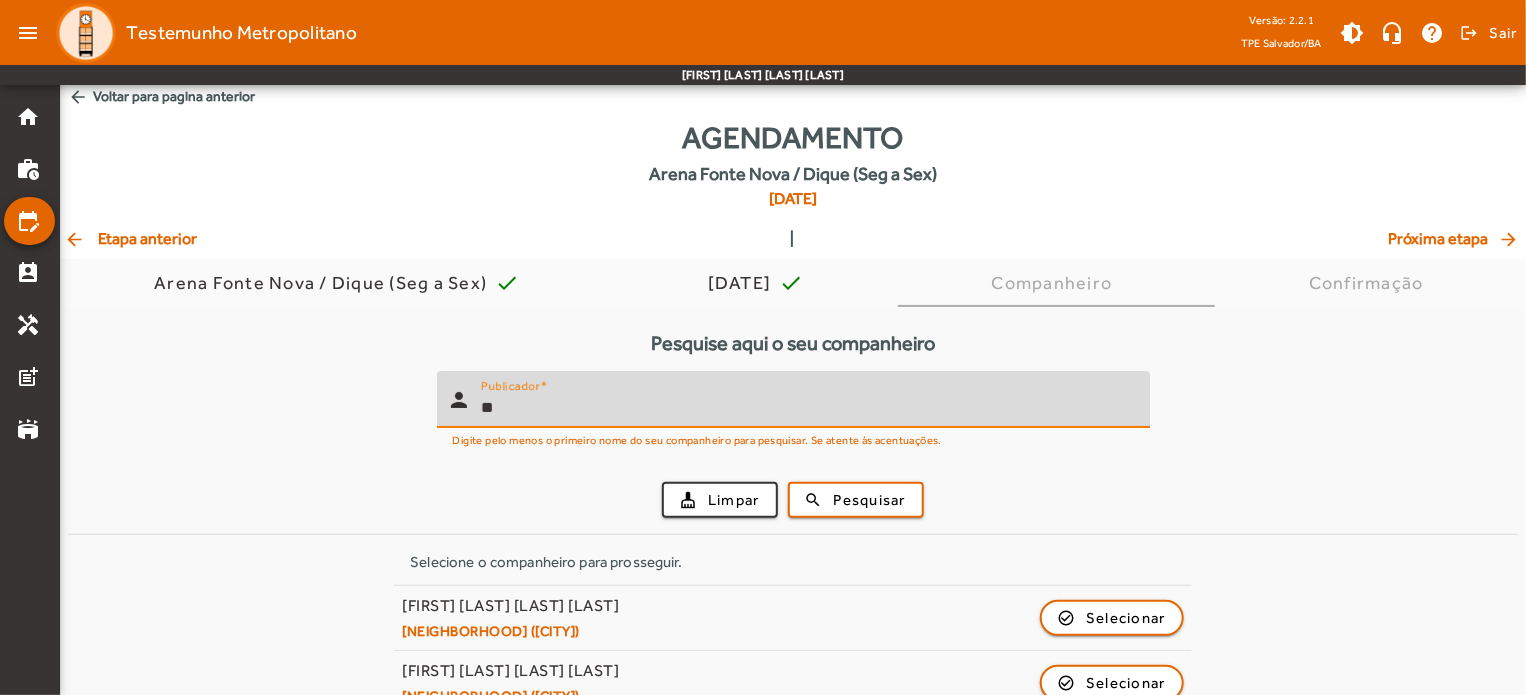 type on "*" 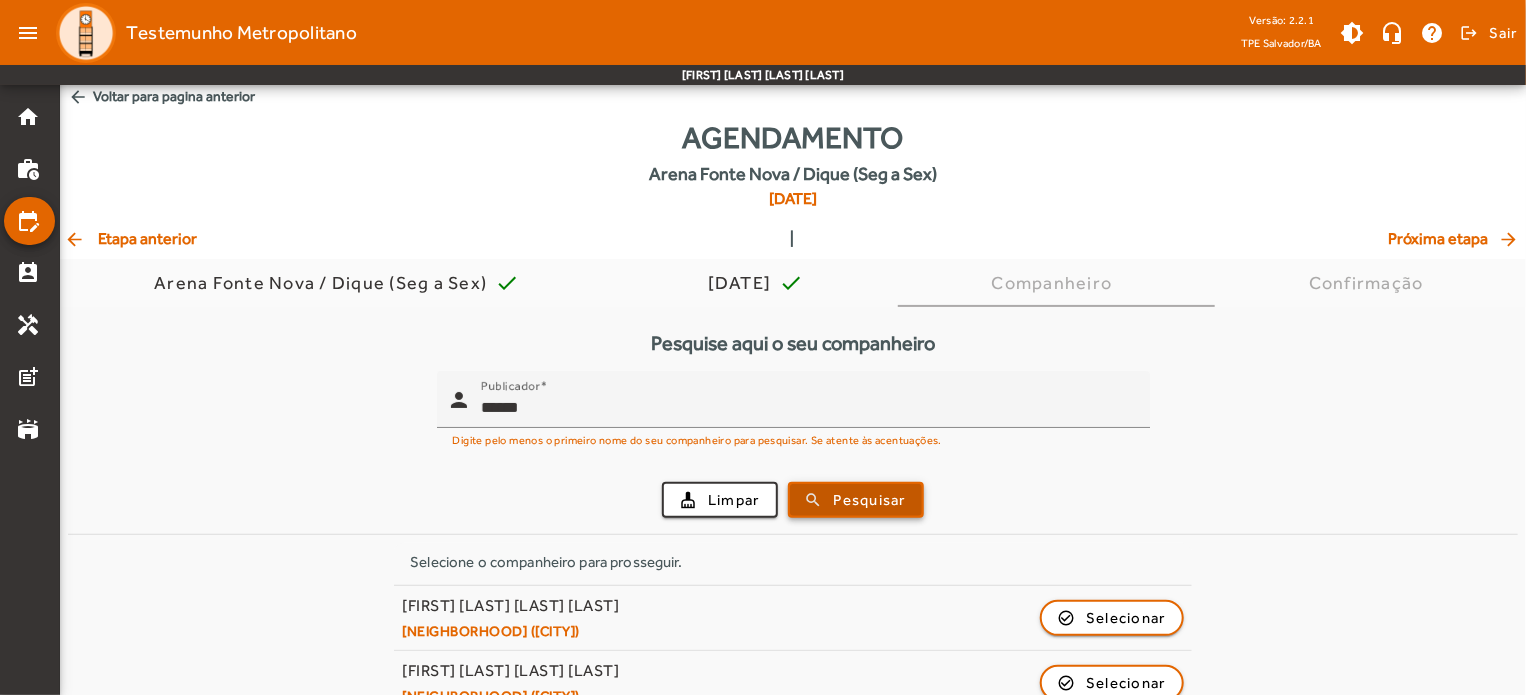 click on "Pesquisar" at bounding box center (870, 500) 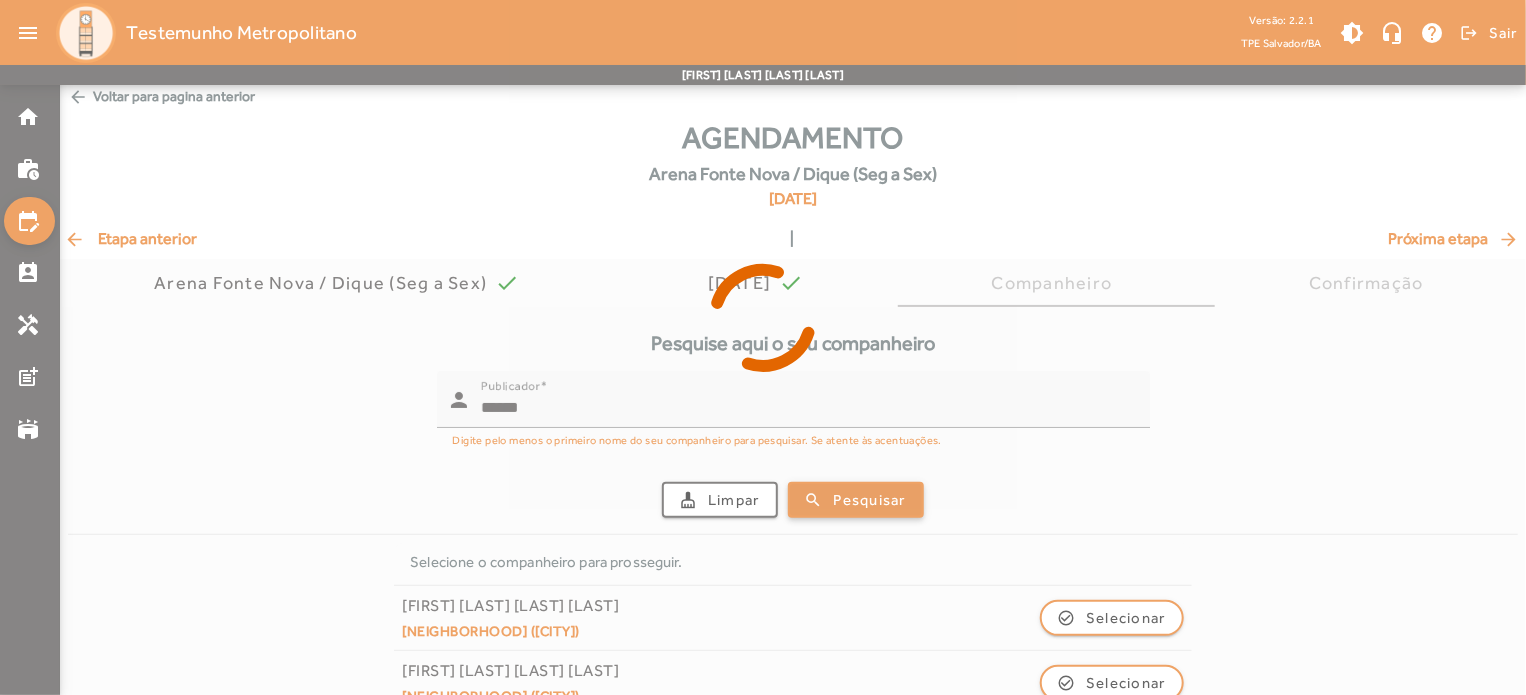 scroll, scrollTop: 0, scrollLeft: 0, axis: both 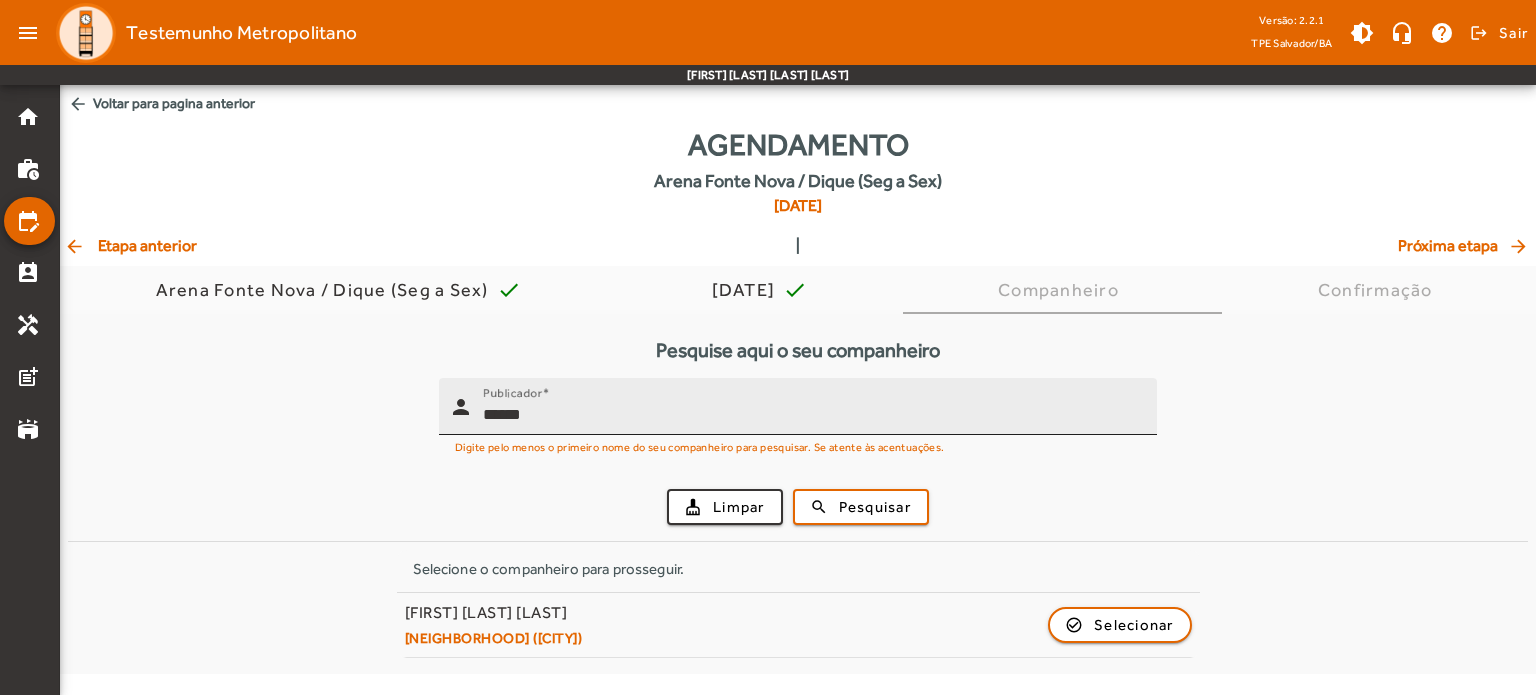 click on "******" at bounding box center [812, 415] 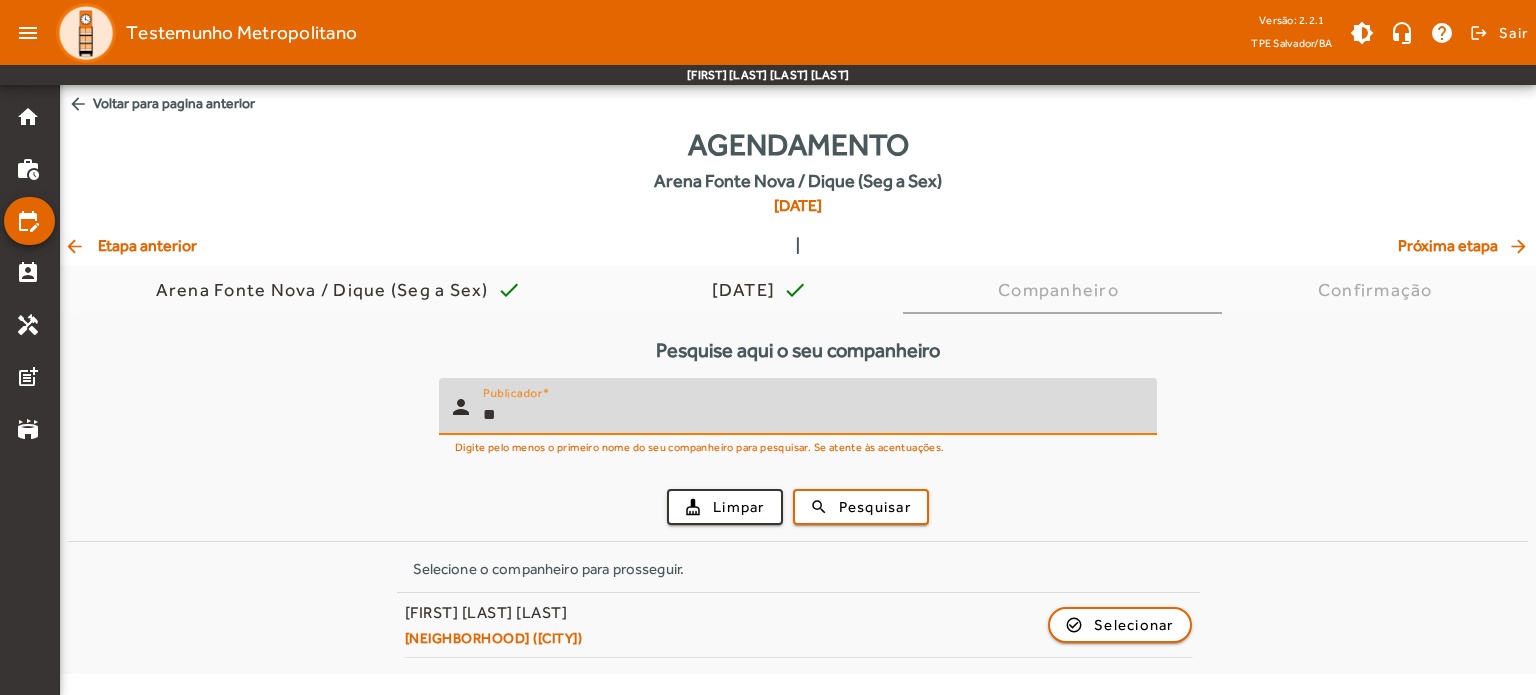 type on "*" 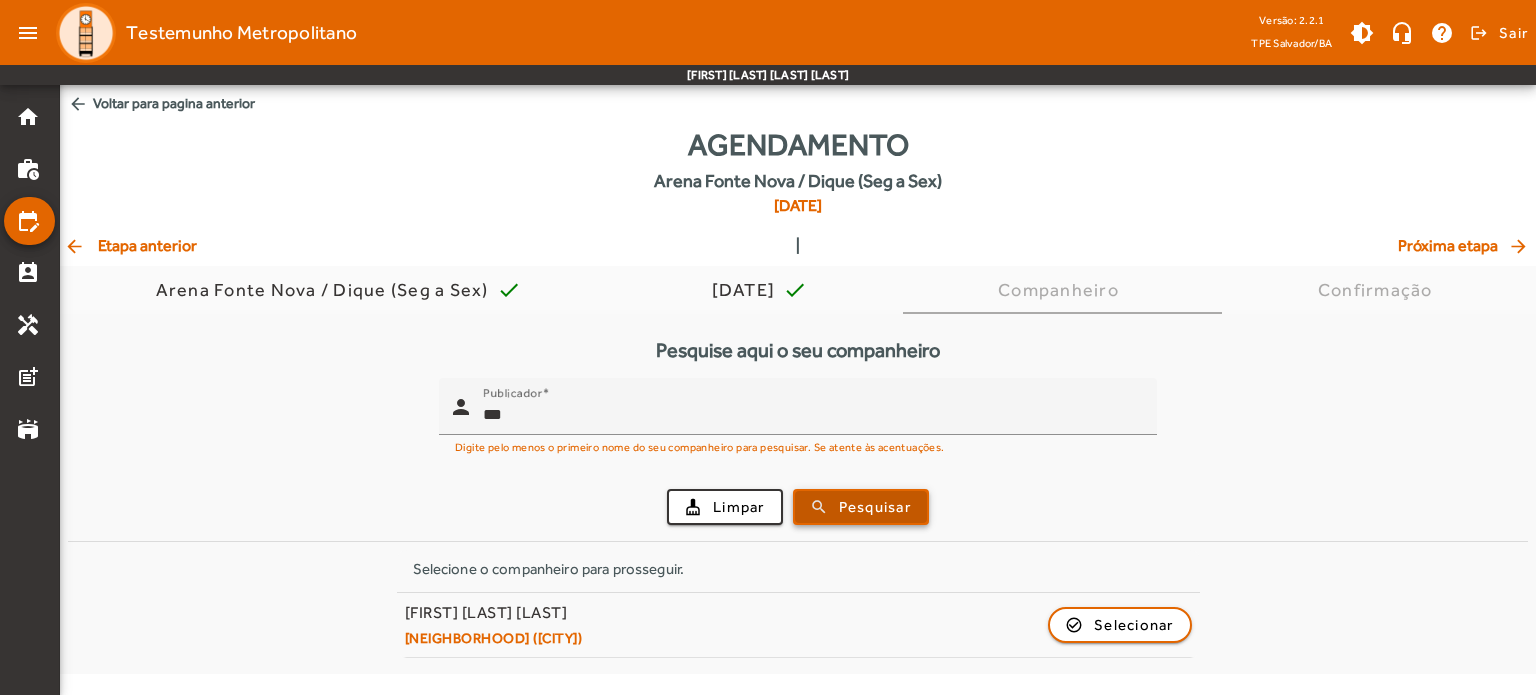 click on "Pesquisar" at bounding box center [875, 507] 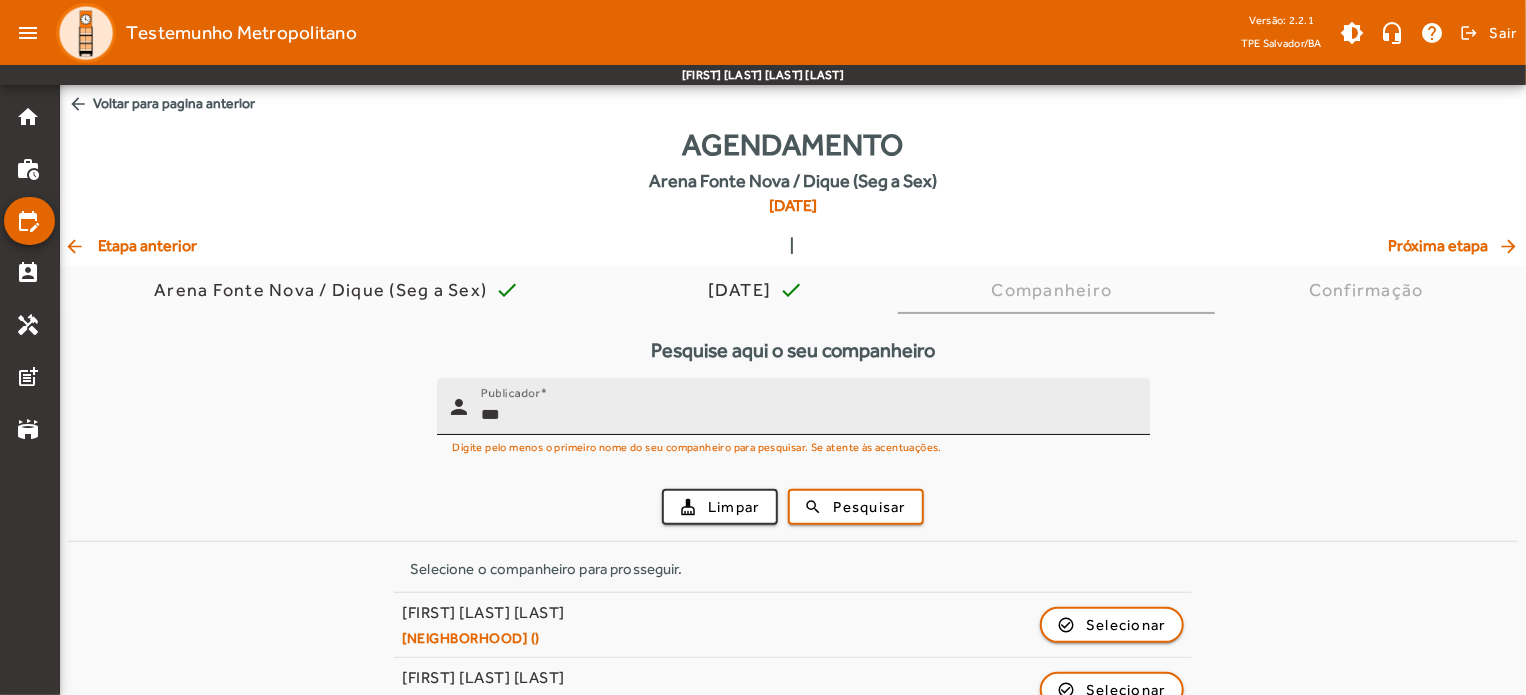 click on "***" at bounding box center [807, 415] 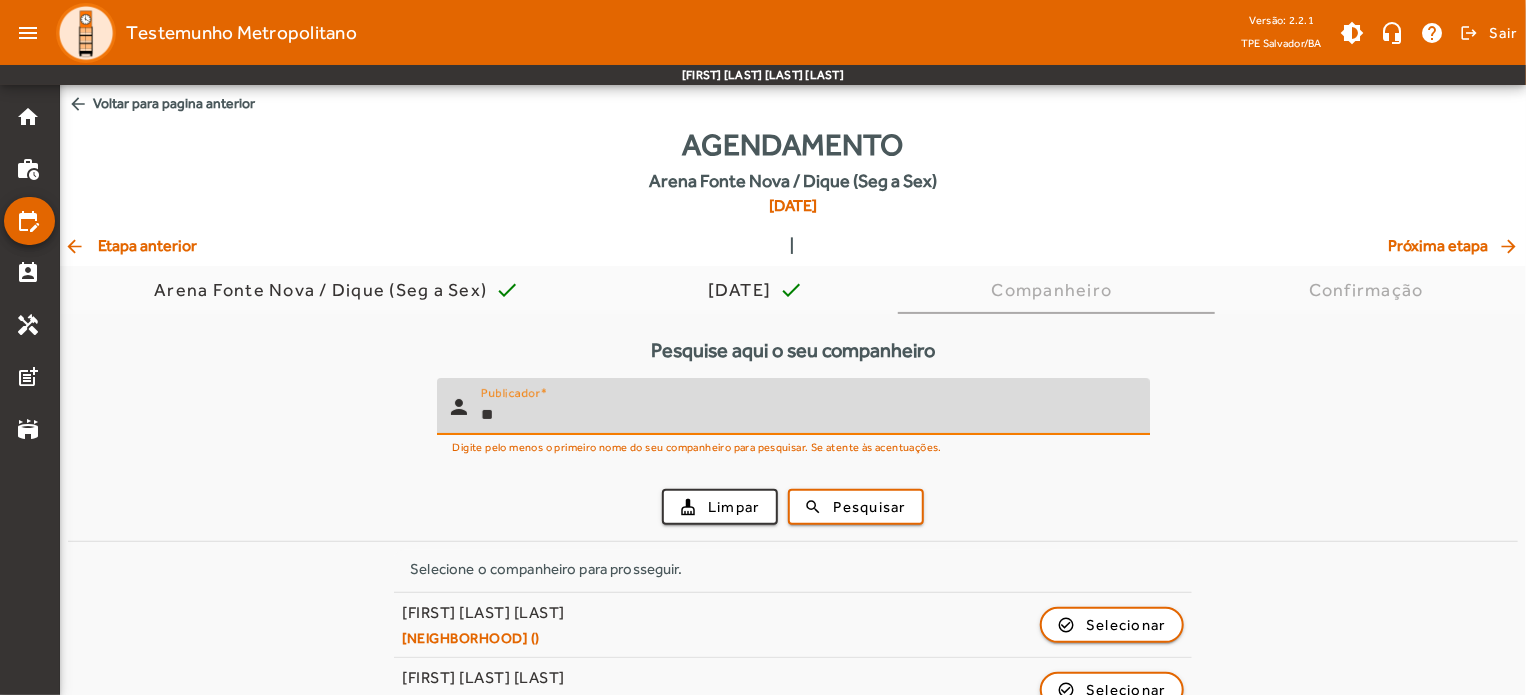 type on "*" 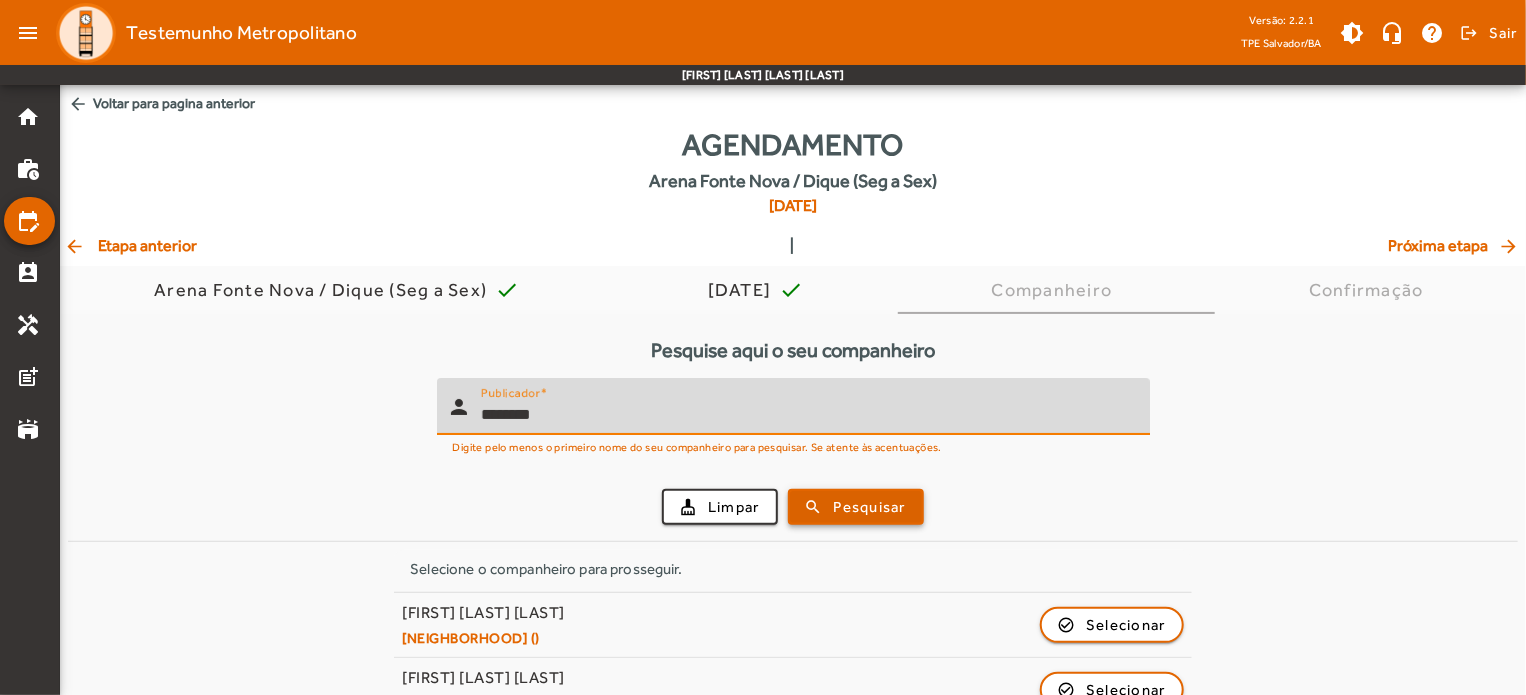 click at bounding box center (856, 507) 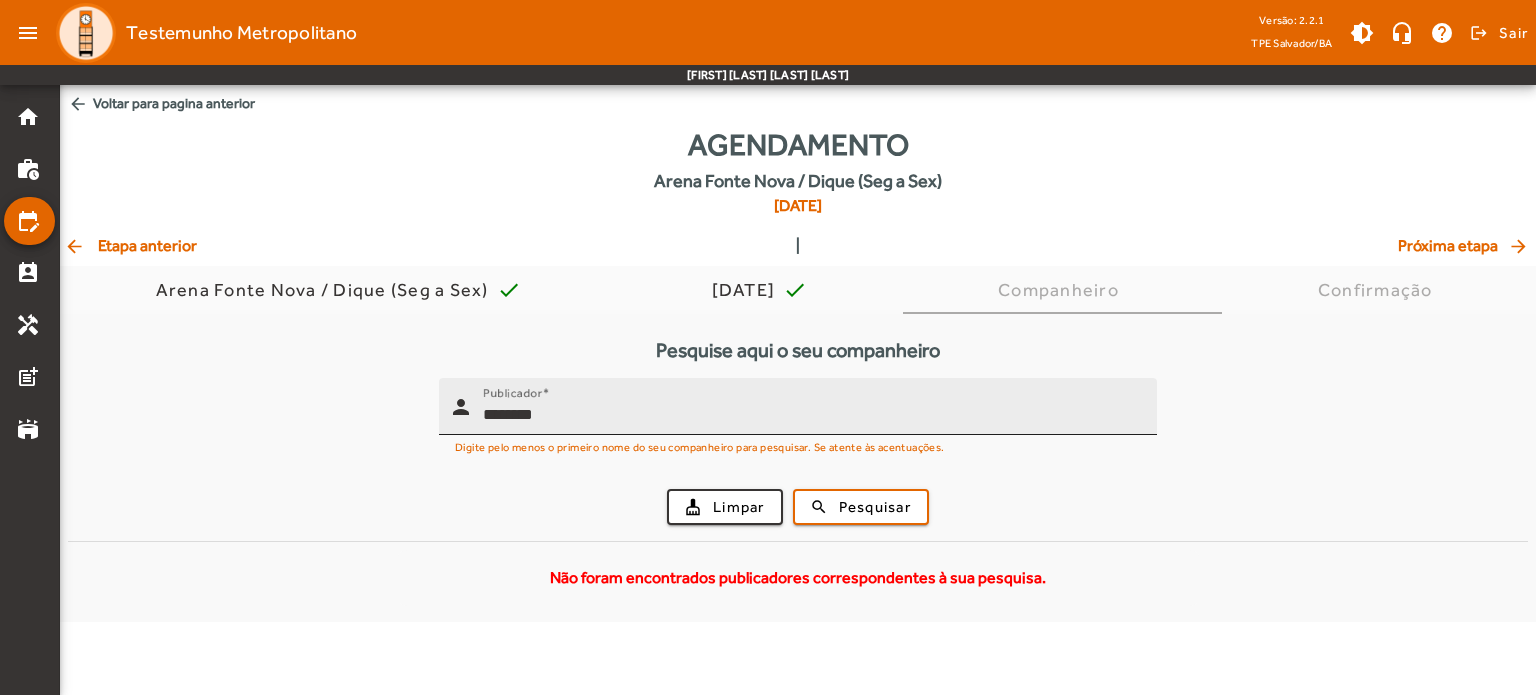 click on "********" at bounding box center (812, 415) 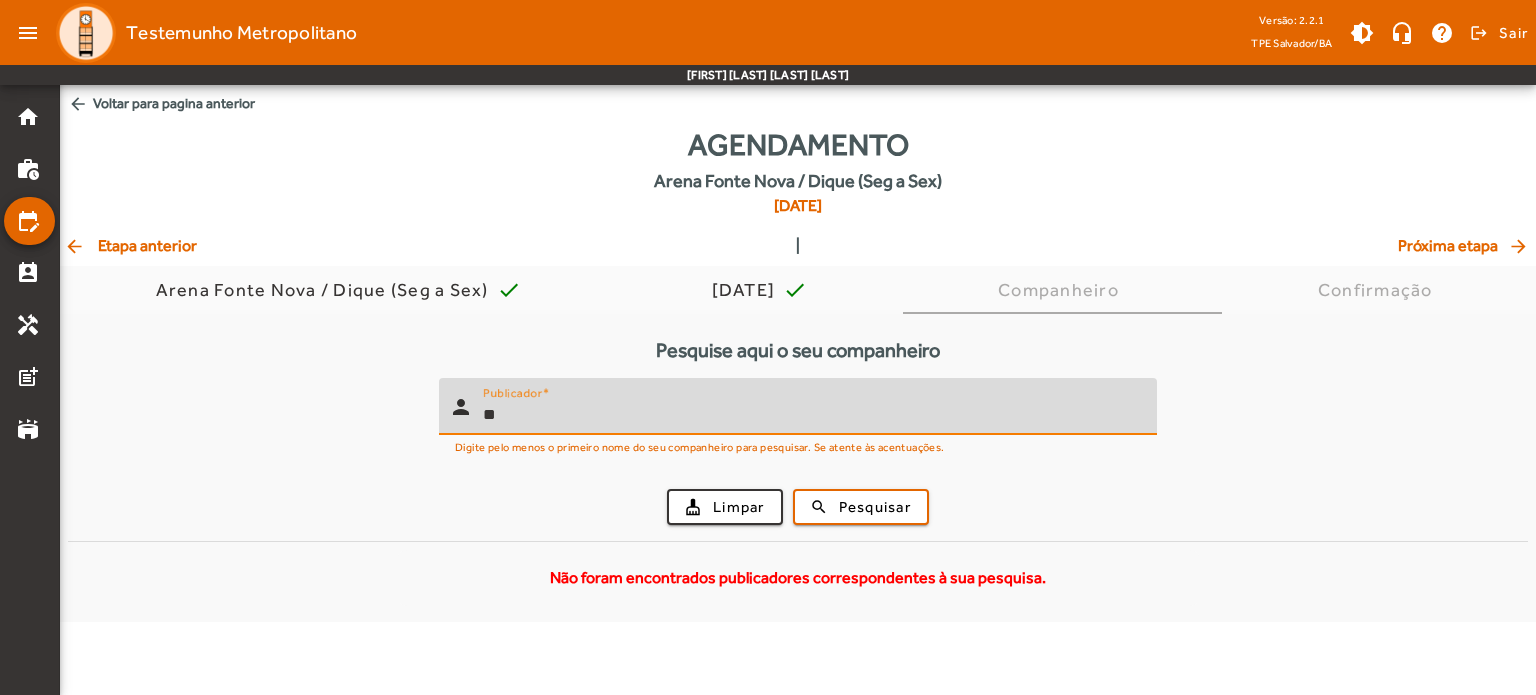 type on "*" 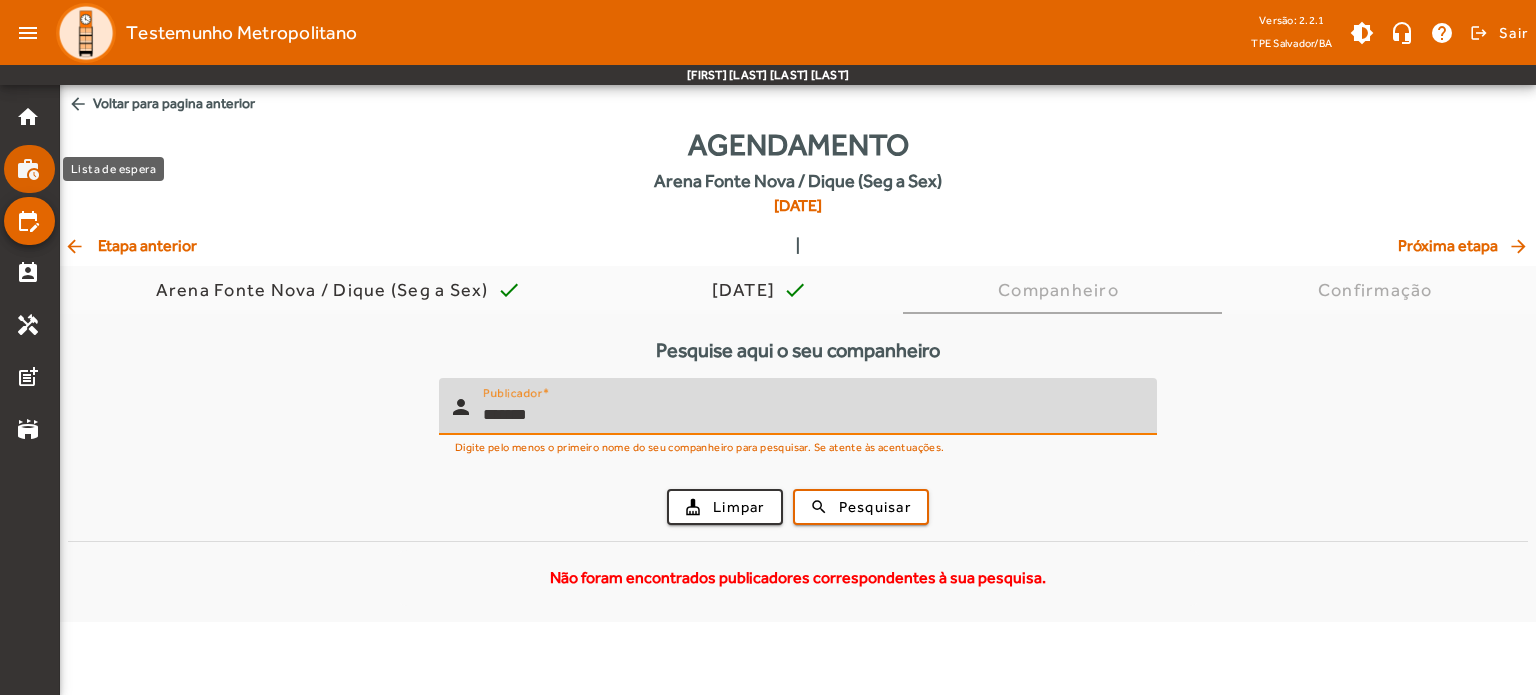 type on "*******" 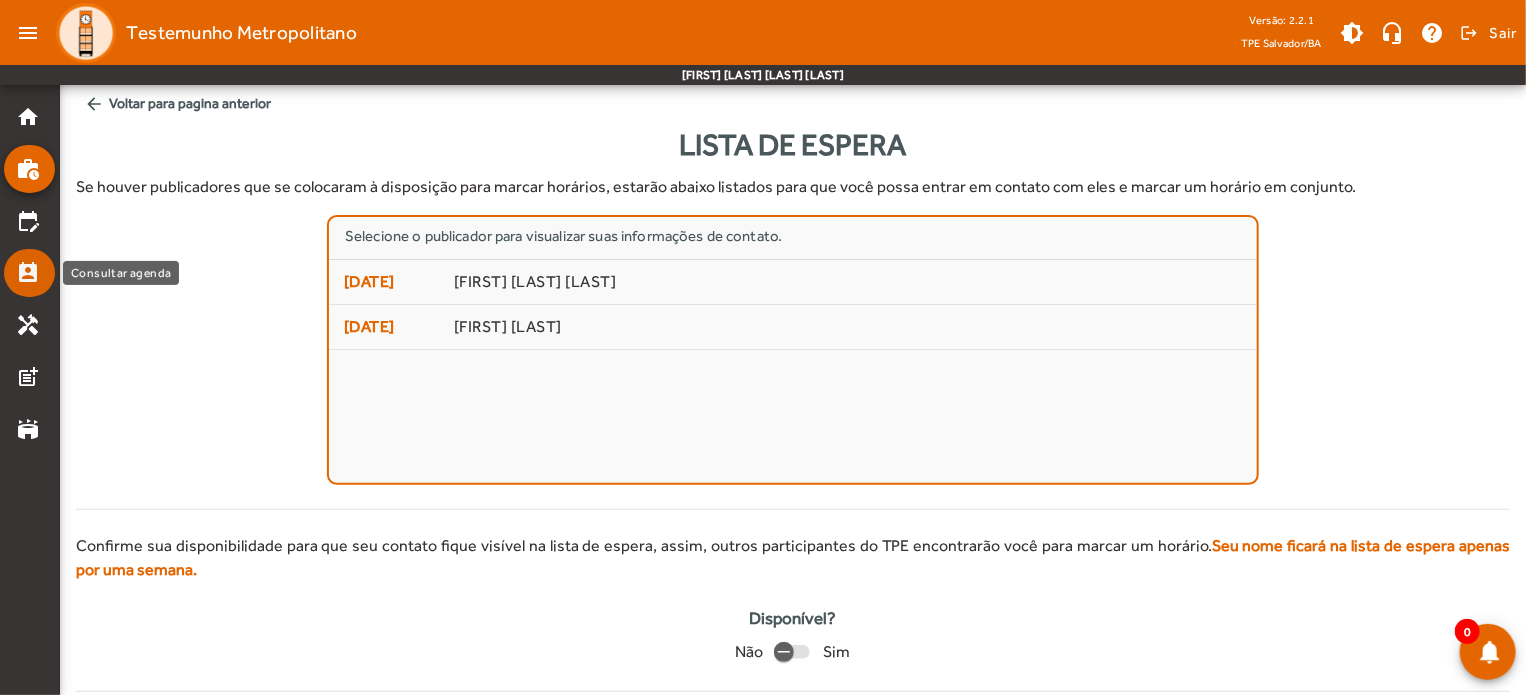 click on "perm_contact_calendar" 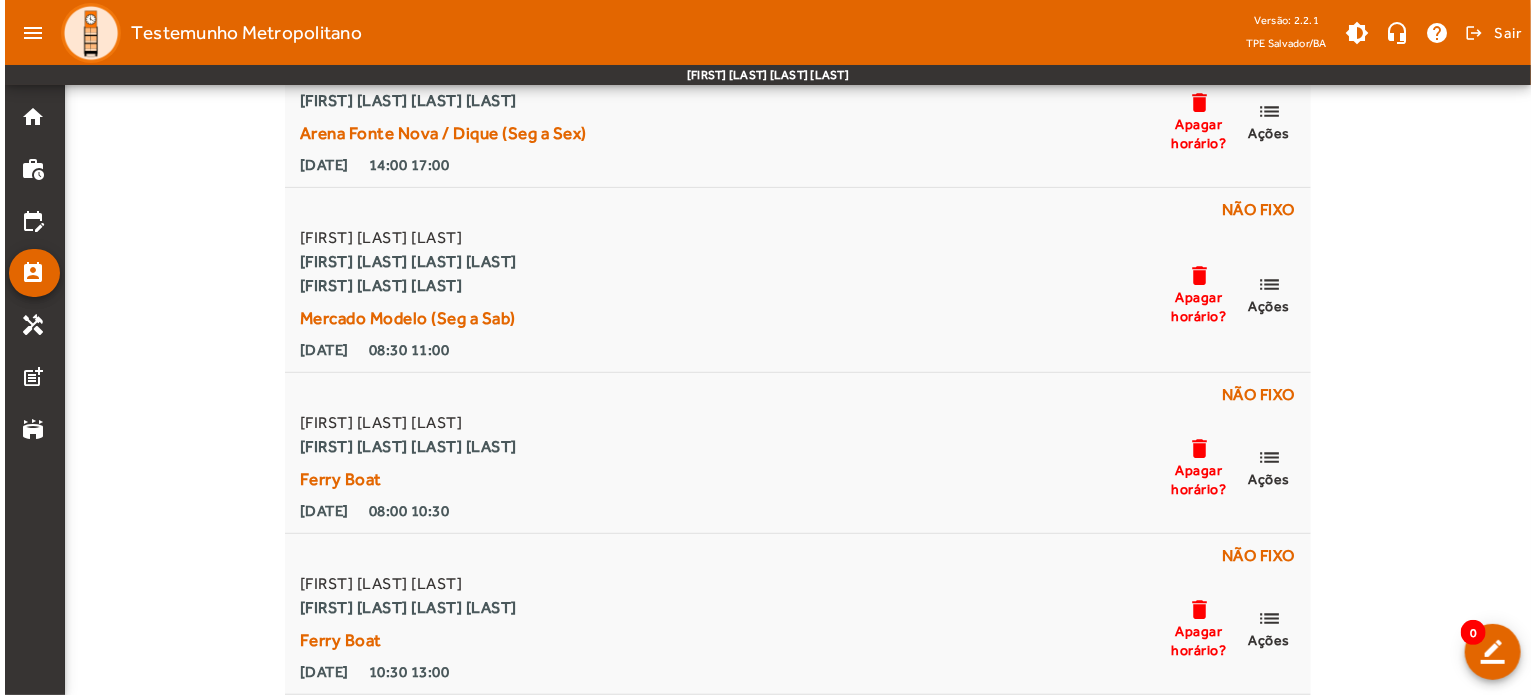 scroll, scrollTop: 0, scrollLeft: 0, axis: both 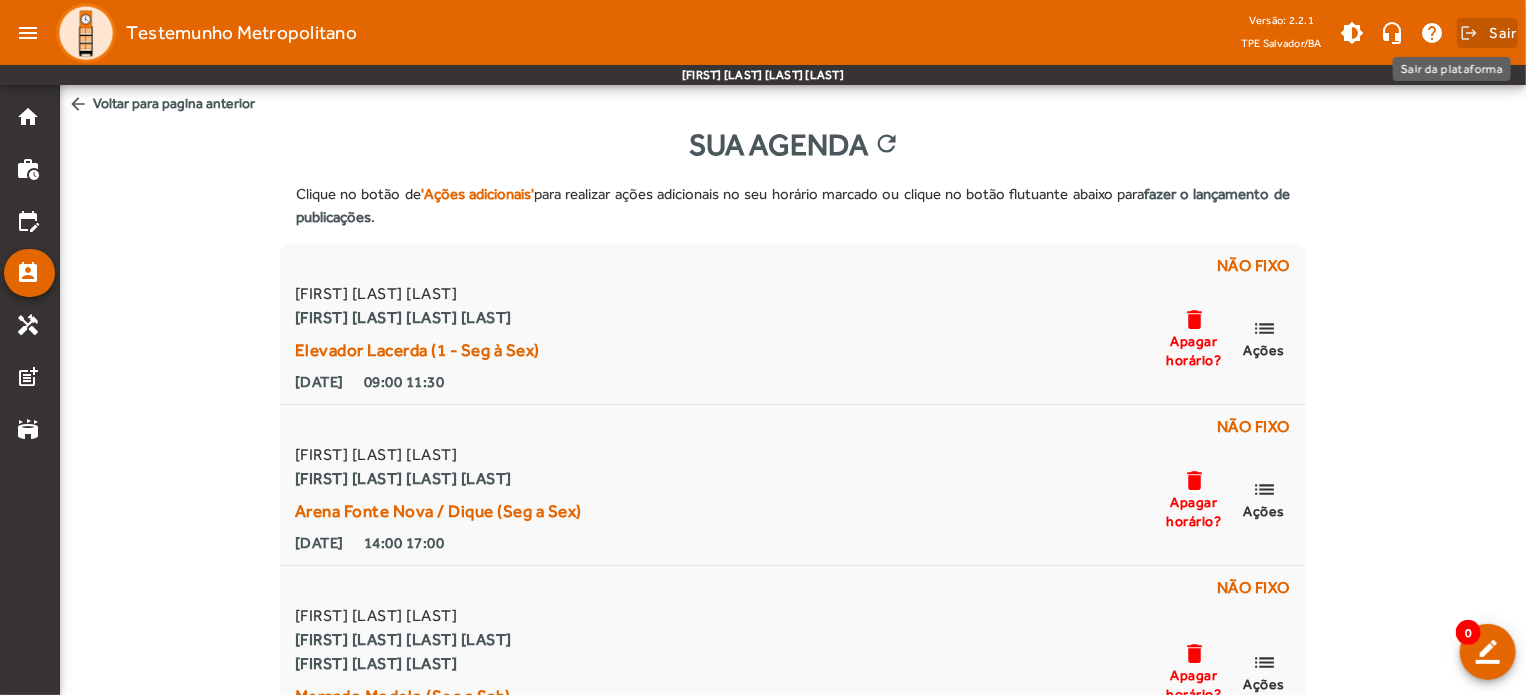 click on "Sair" 